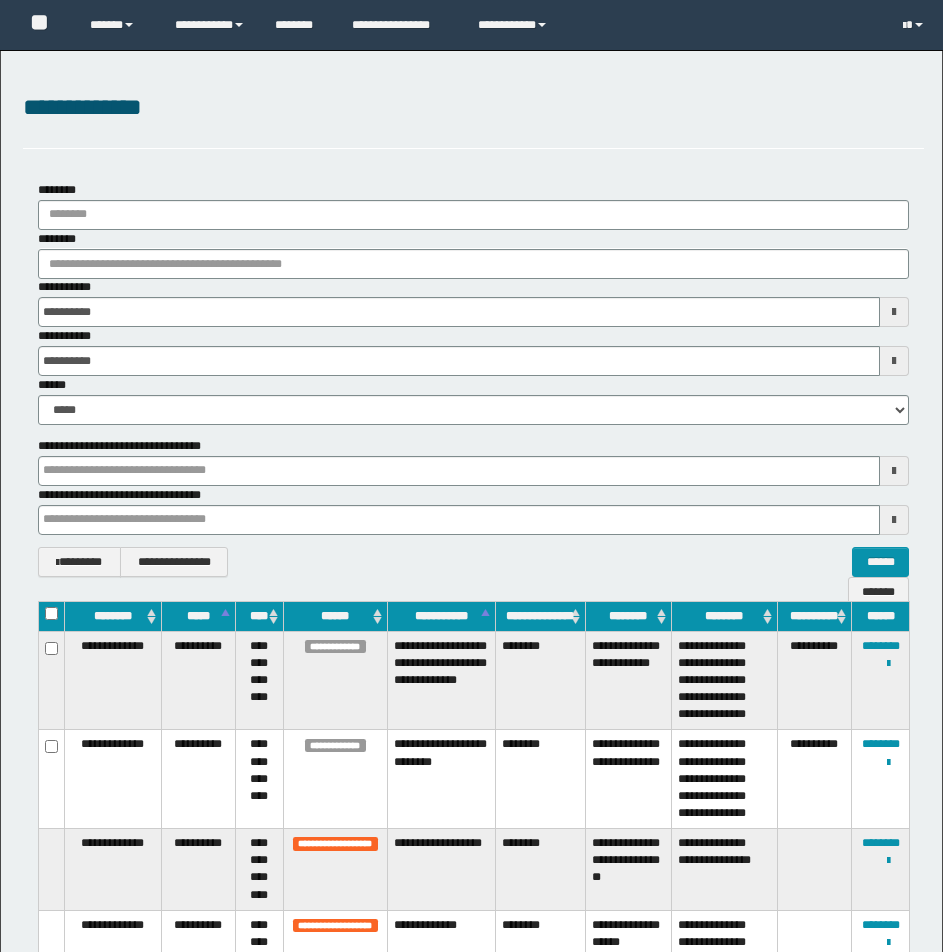 scroll, scrollTop: 0, scrollLeft: 0, axis: both 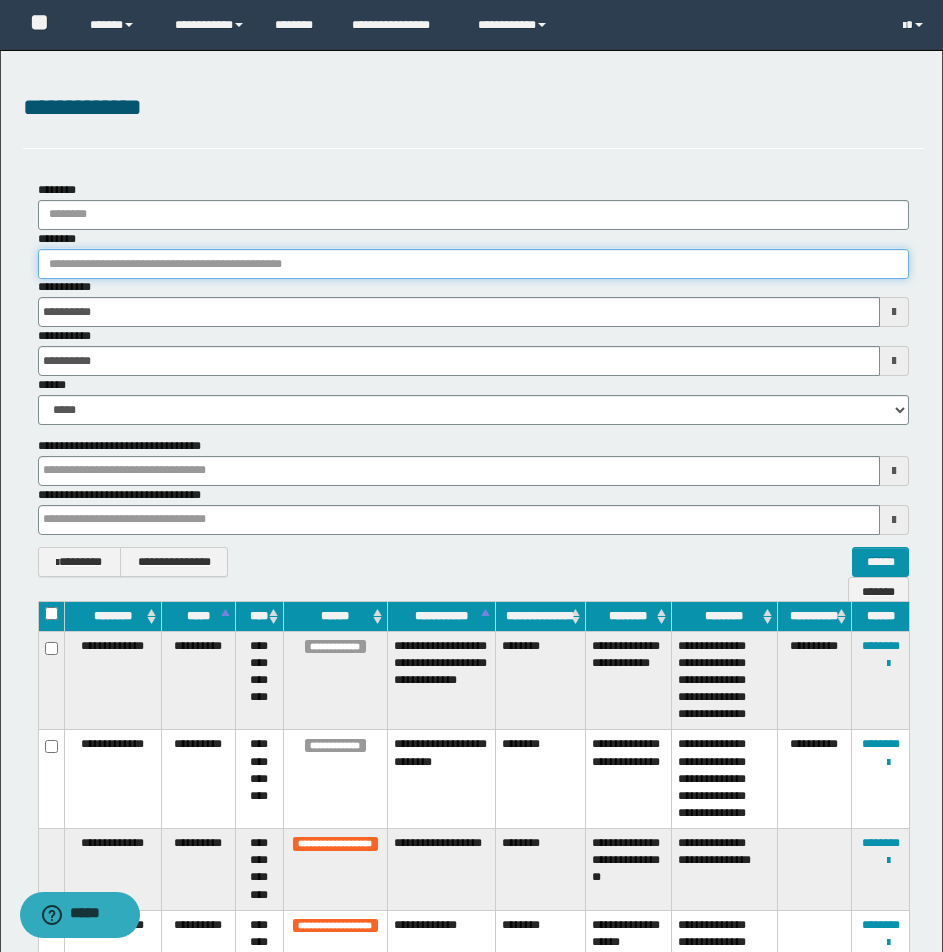 click on "********" at bounding box center [473, 264] 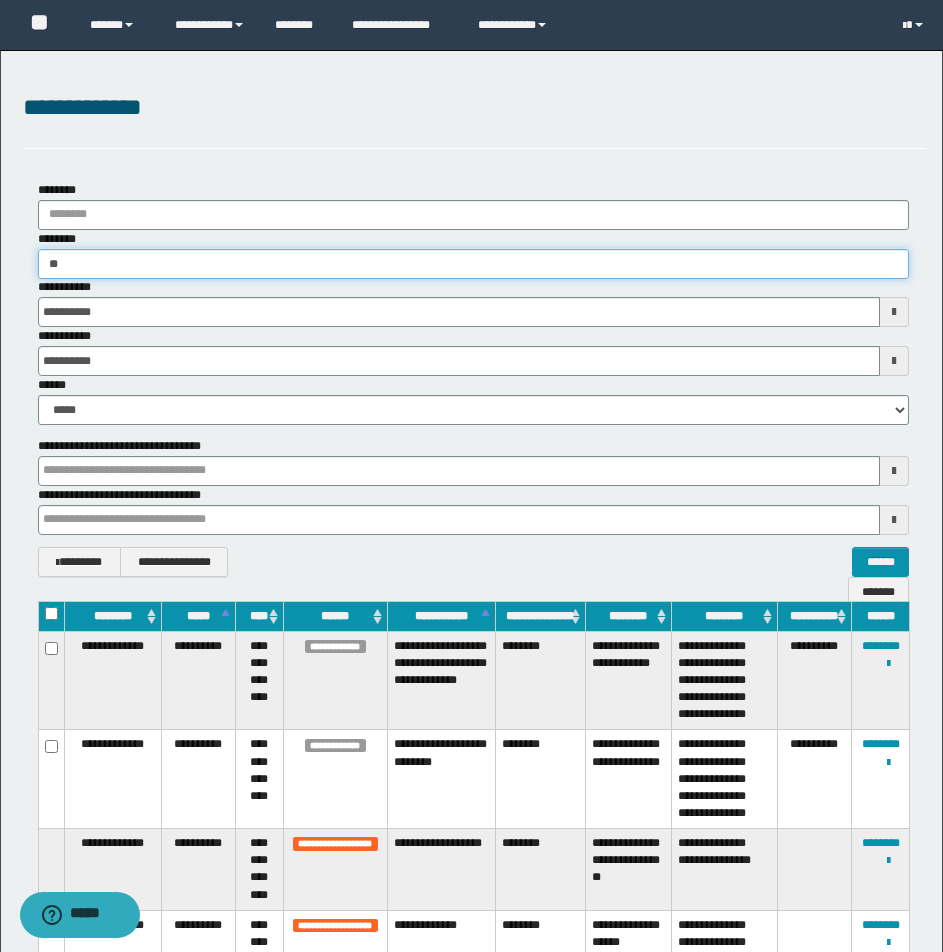 type on "***" 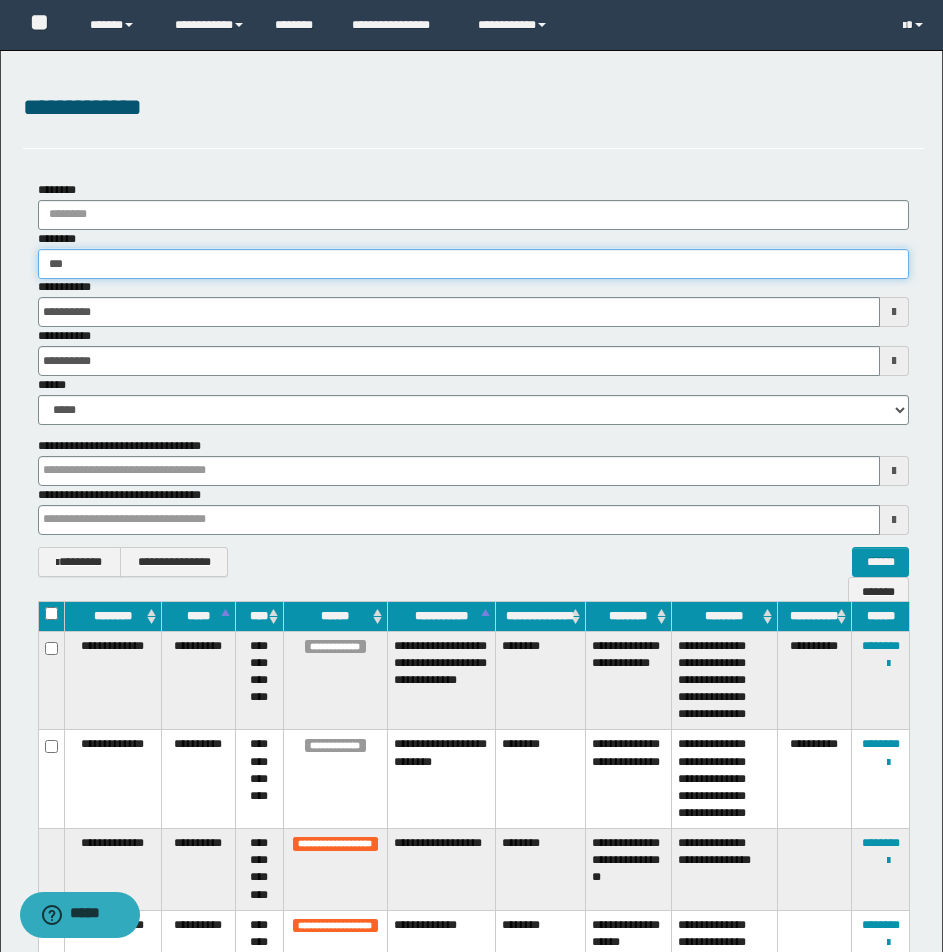 type on "***" 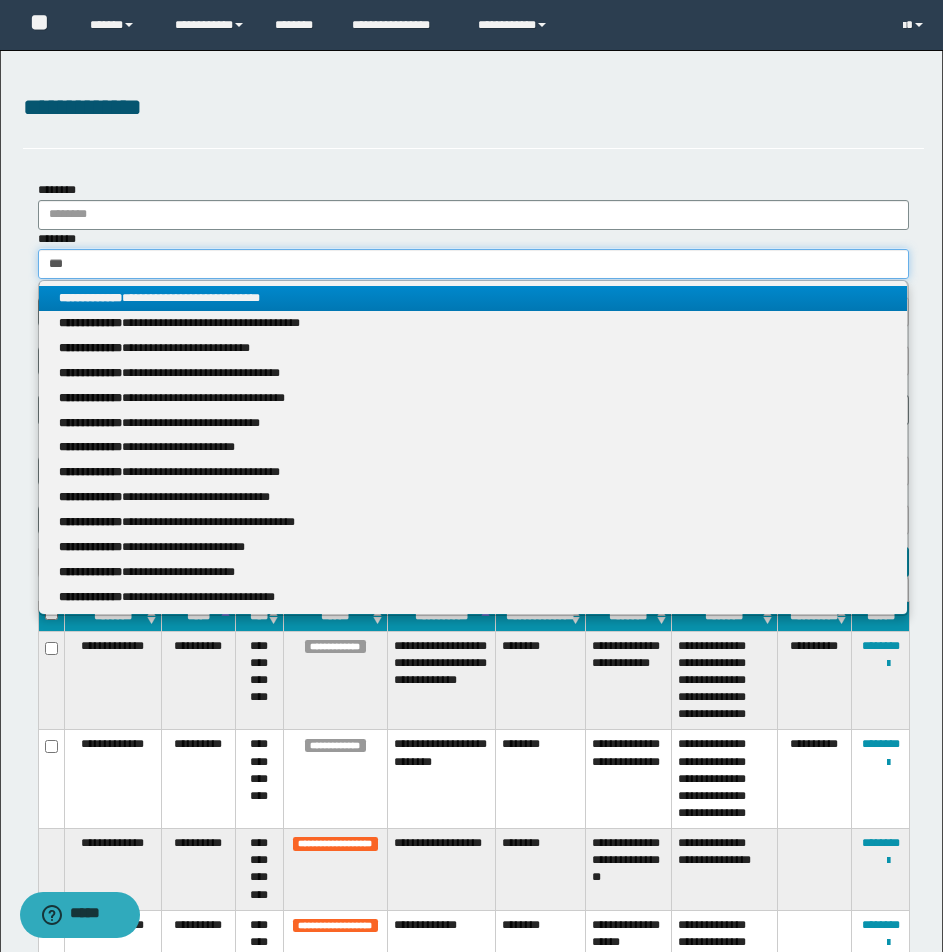 type 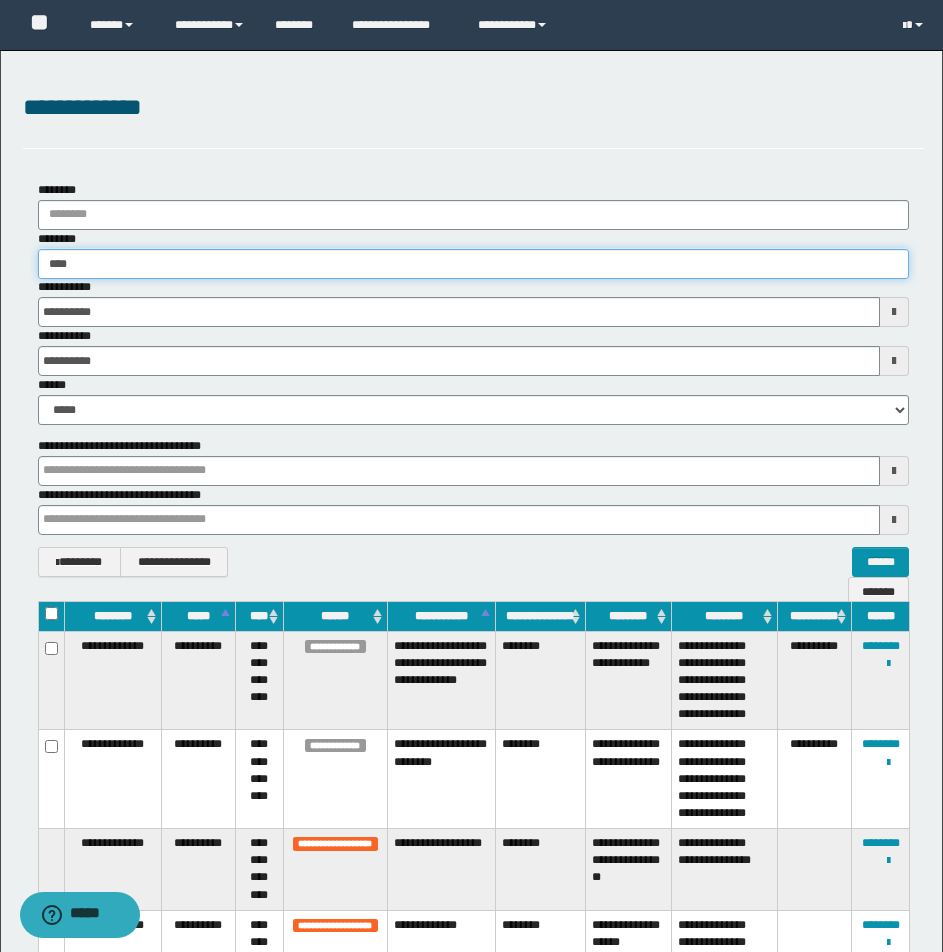 type on "****" 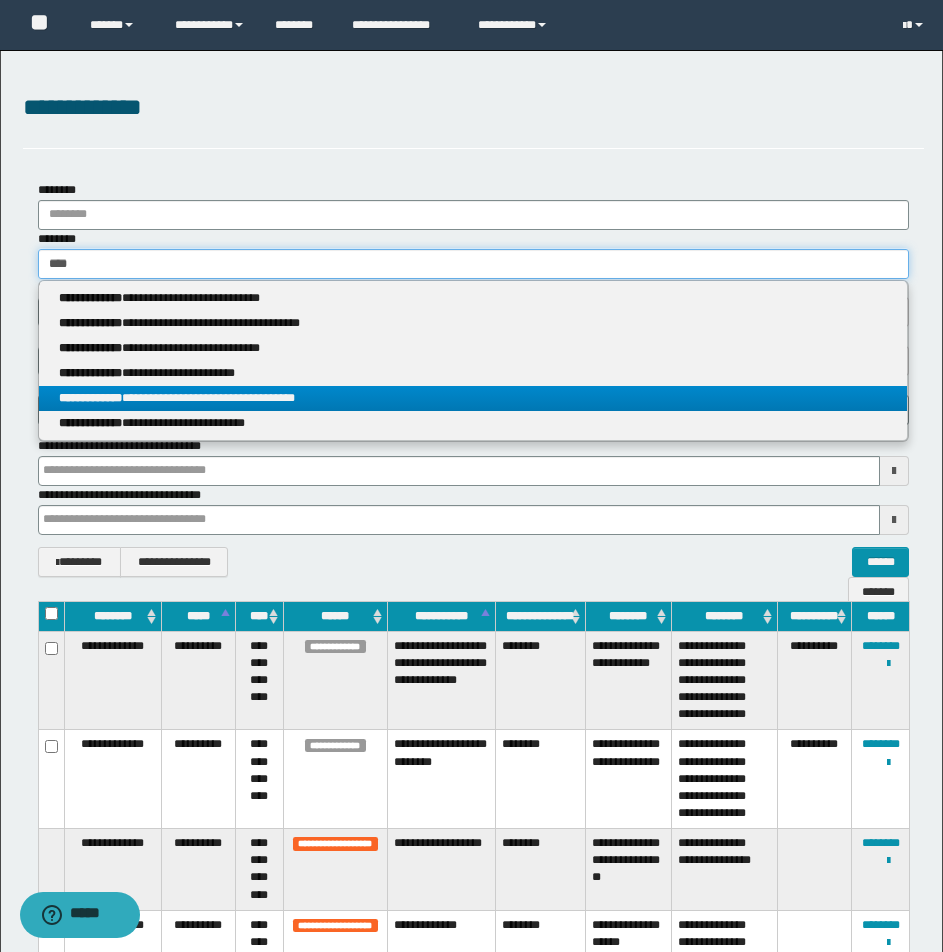 type on "****" 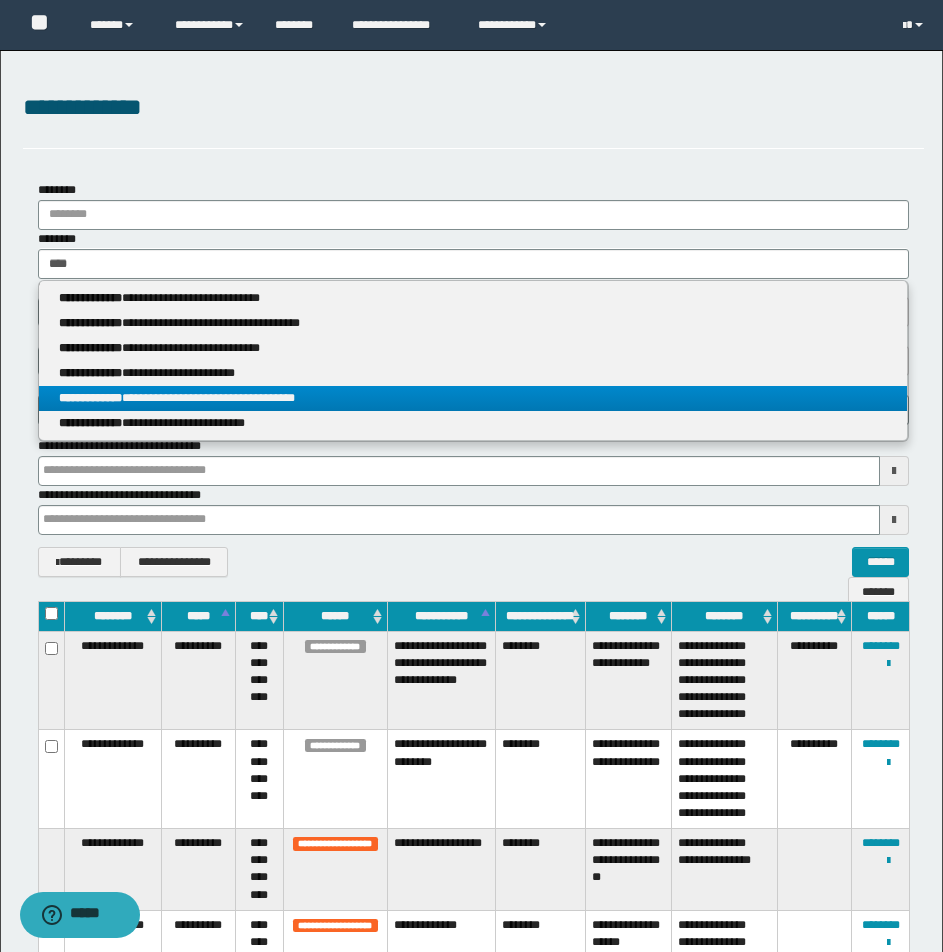 click on "**********" at bounding box center [473, 398] 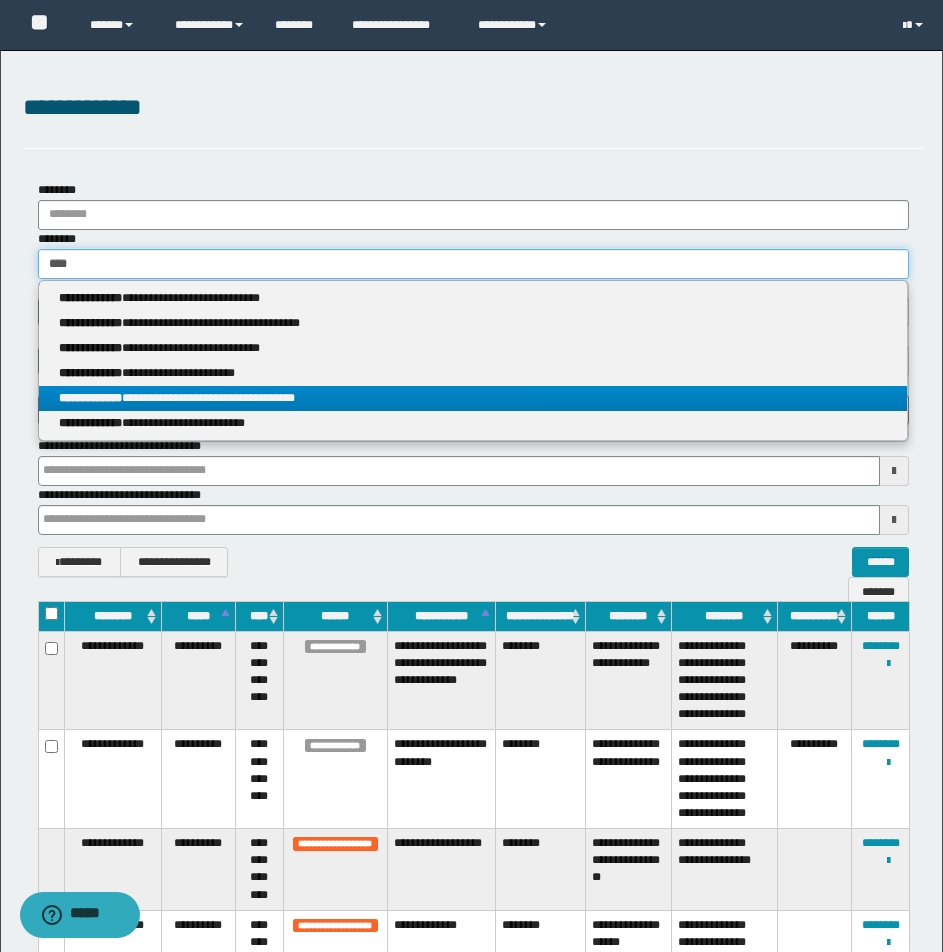 type 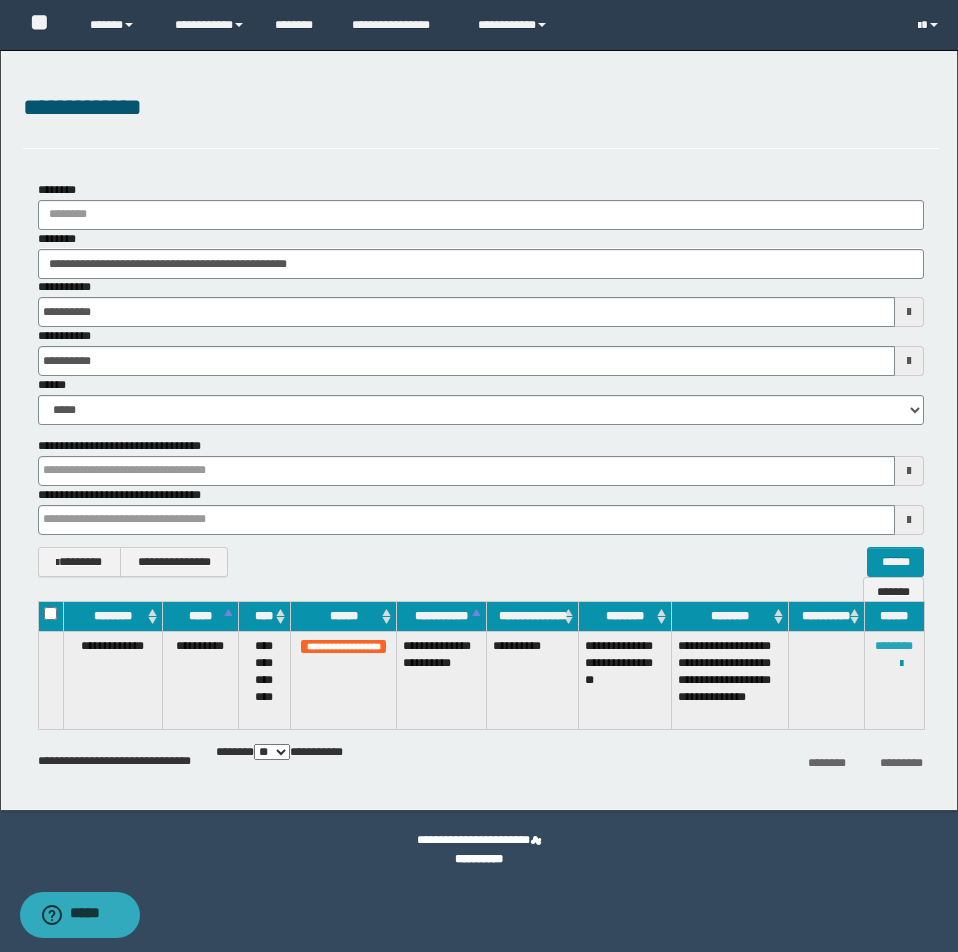 click on "********" at bounding box center (894, 646) 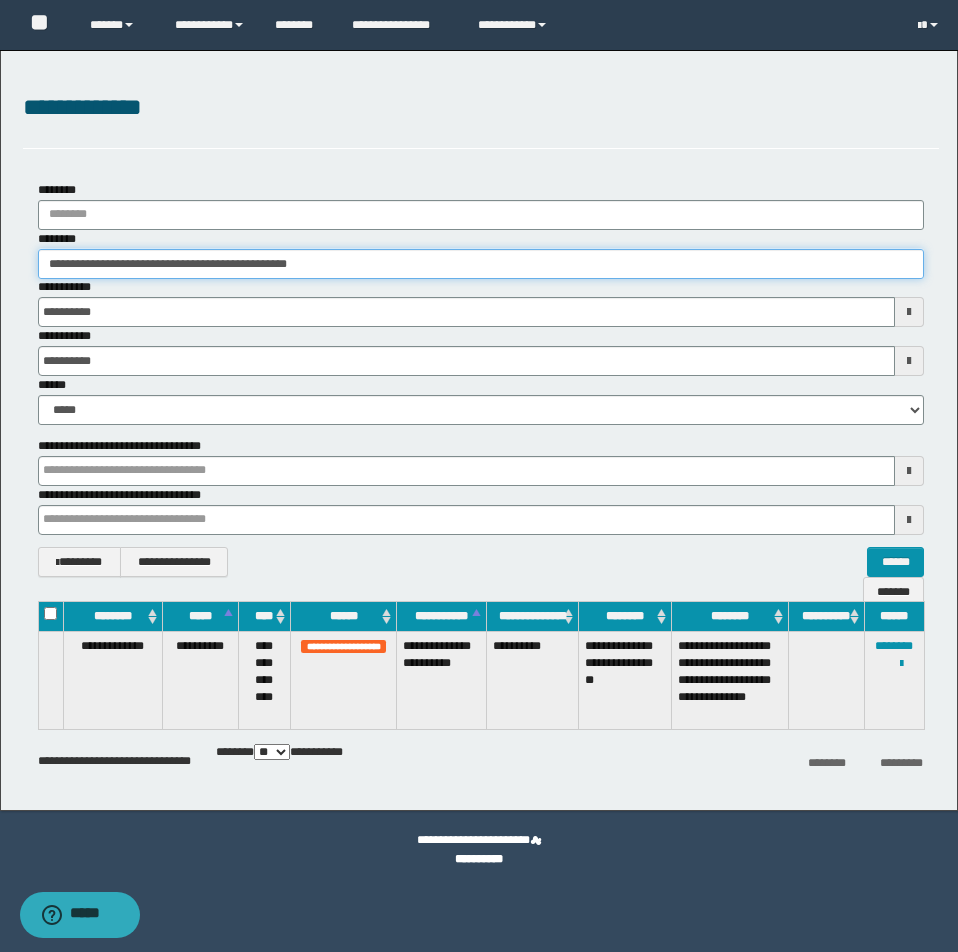 click on "**********" at bounding box center (481, 264) 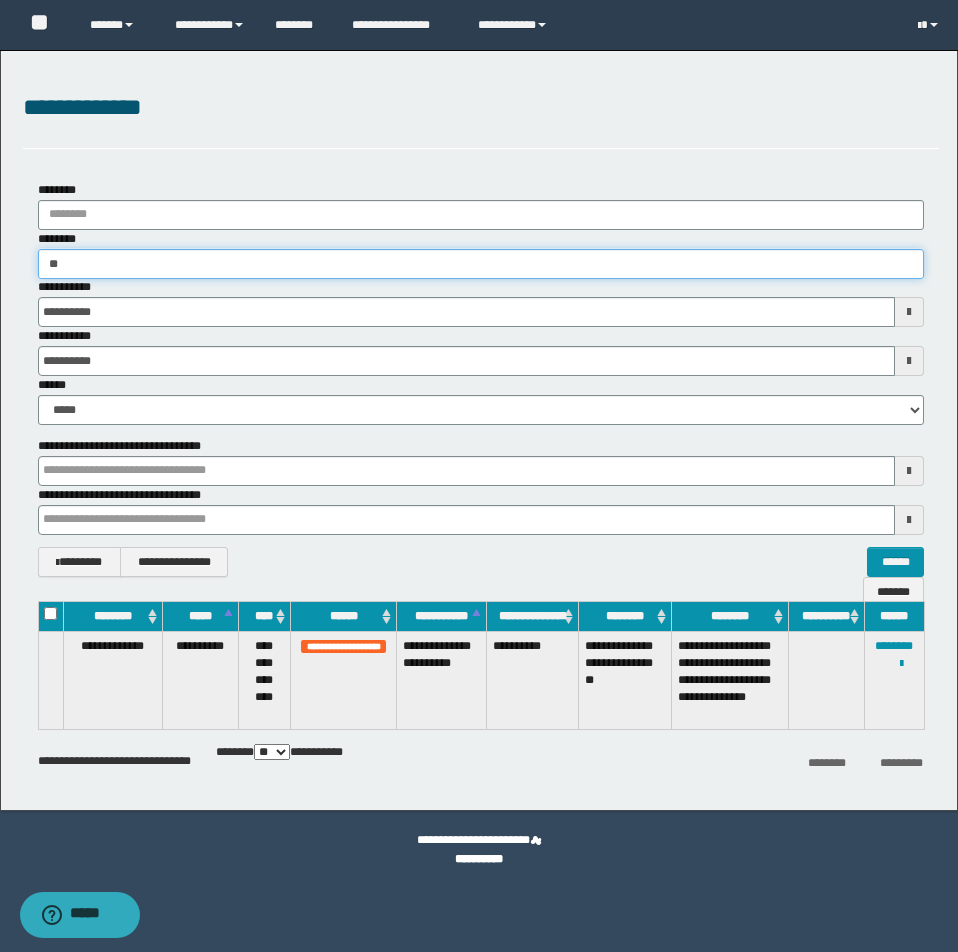 type on "*" 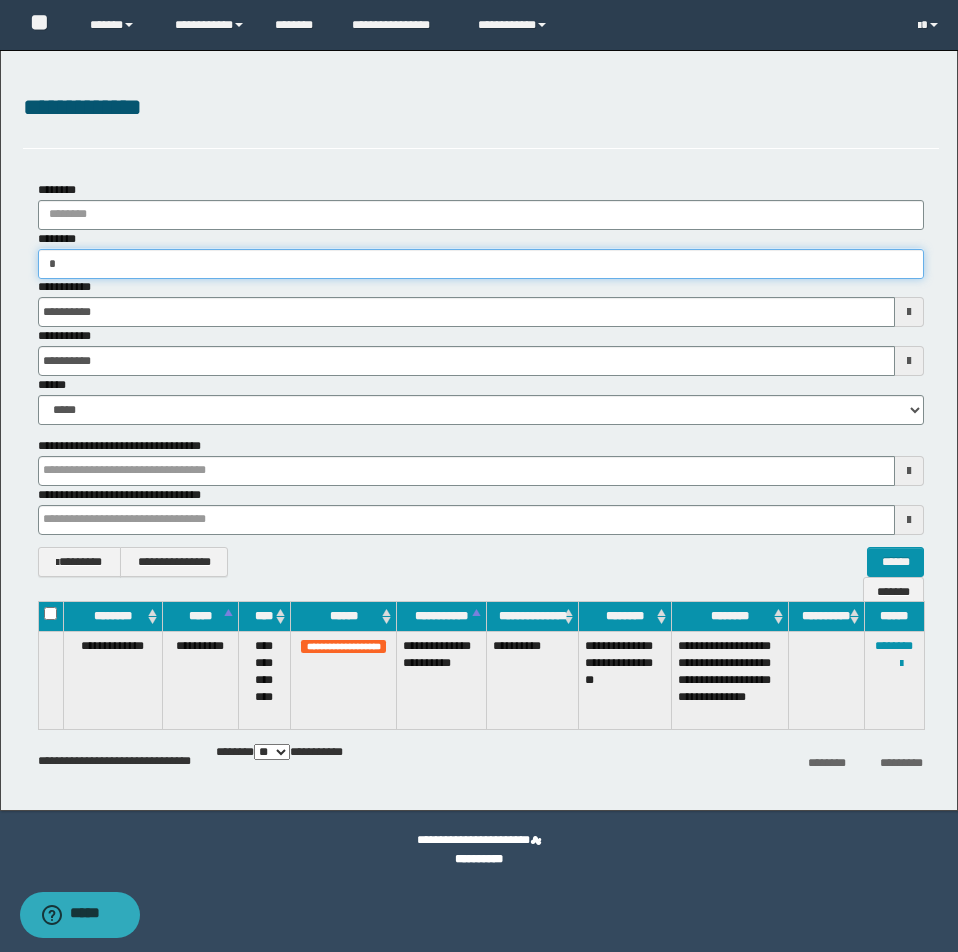 type on "**" 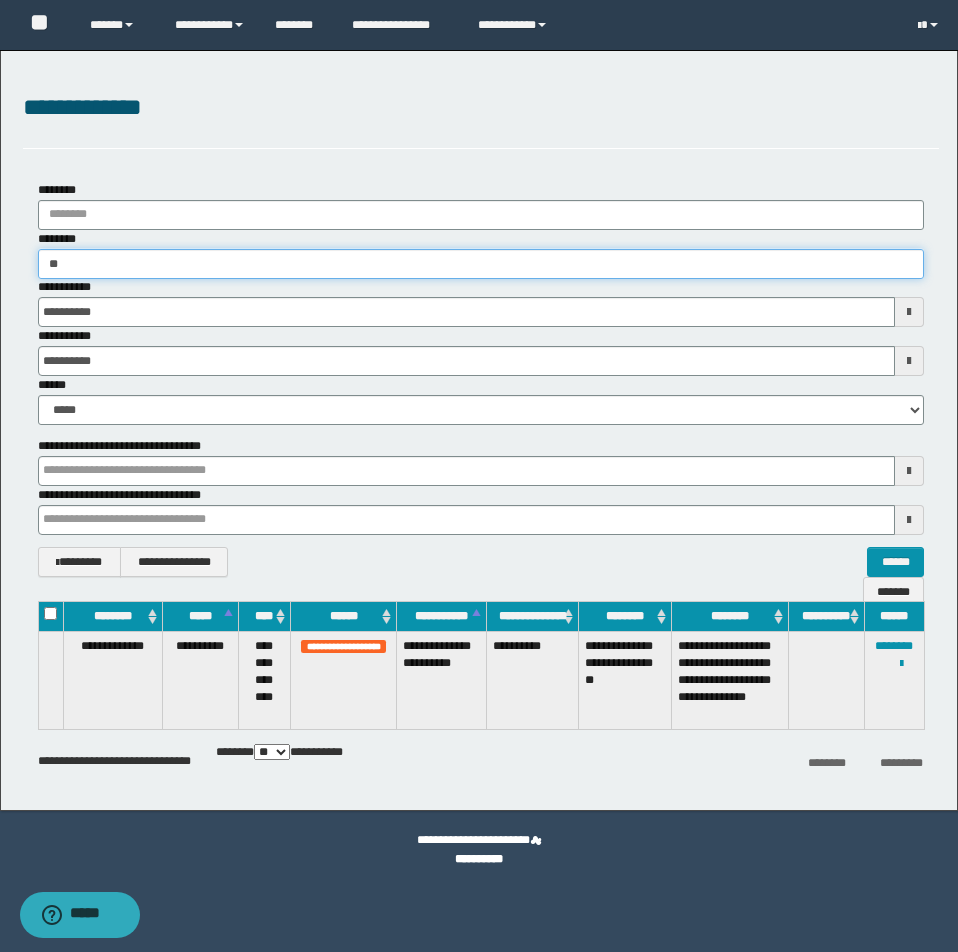 type on "**" 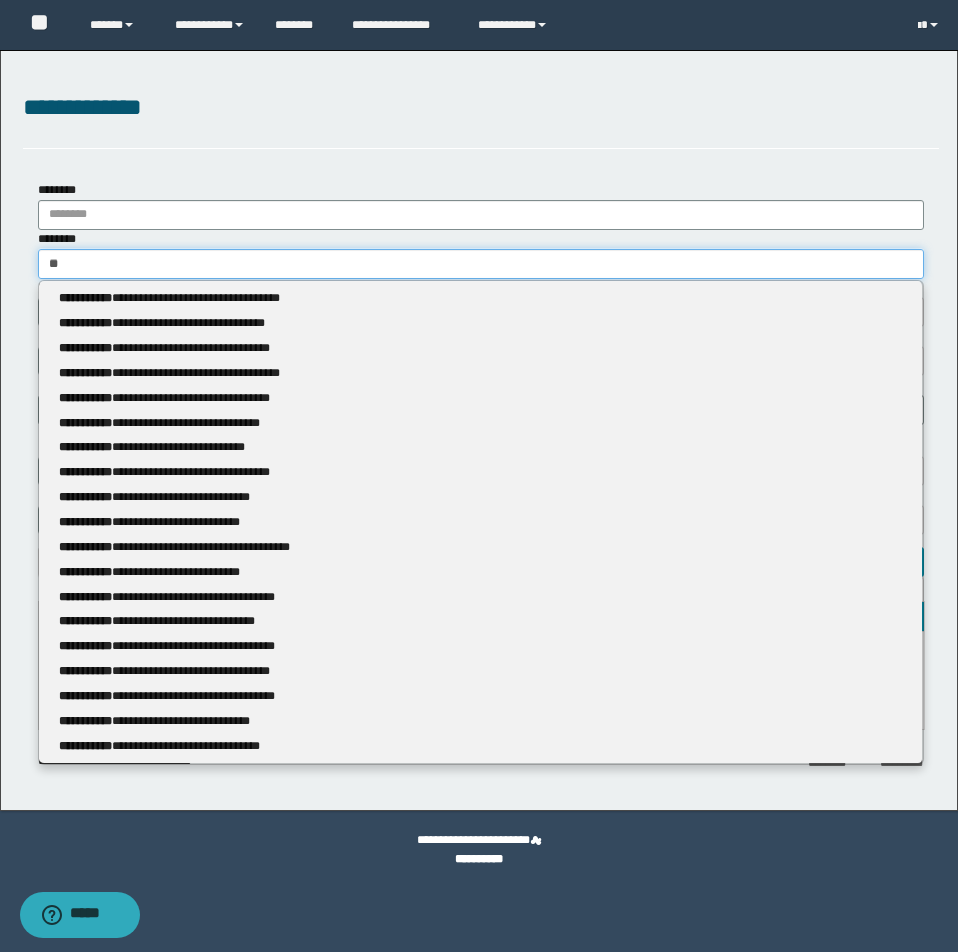 type 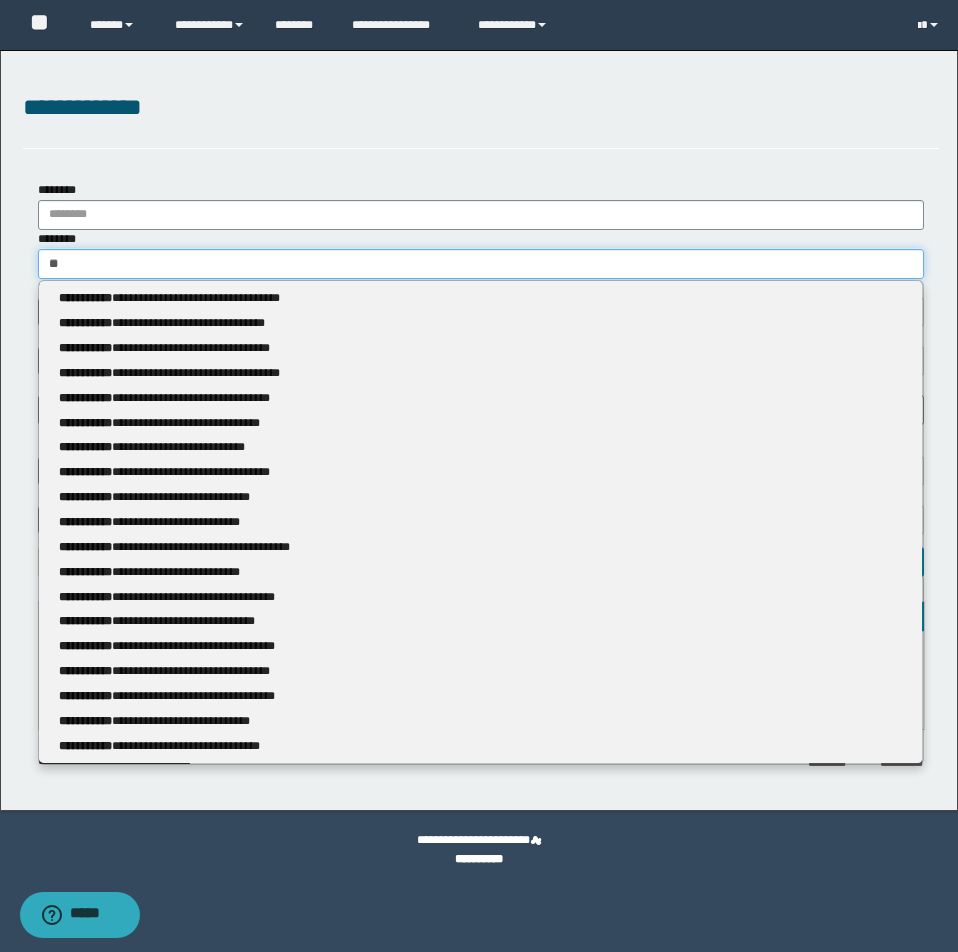 type on "***" 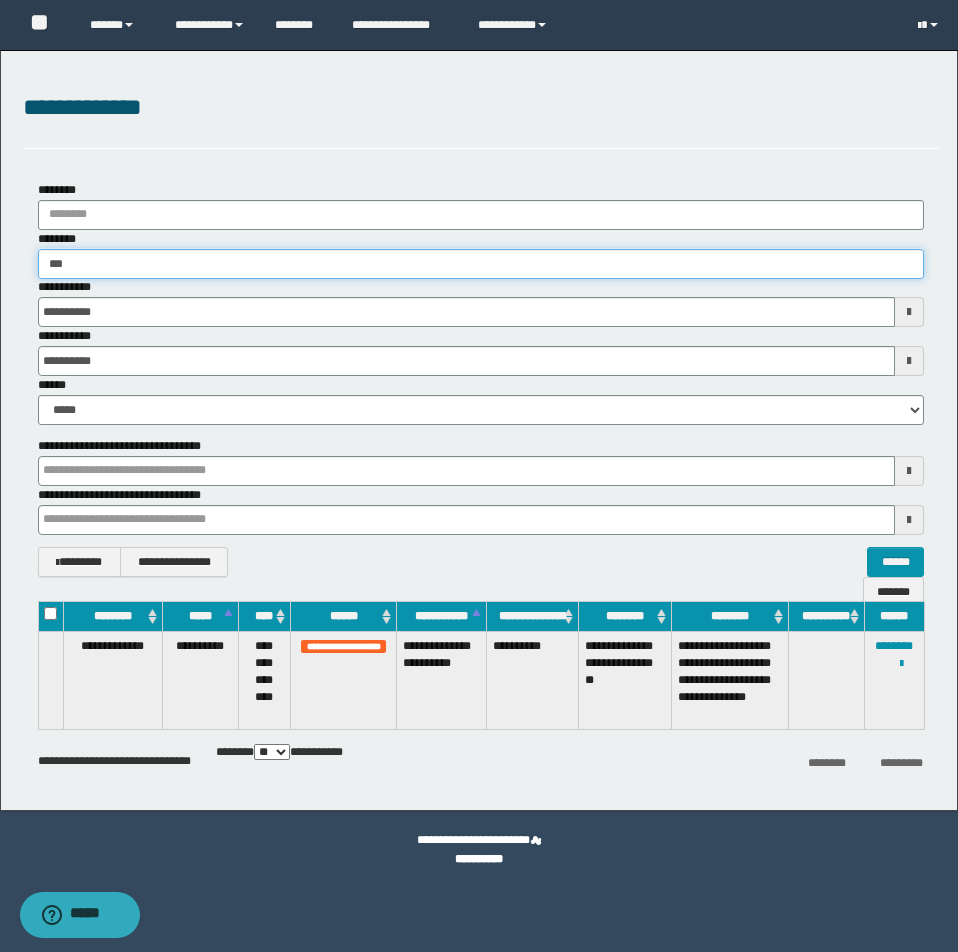 type on "***" 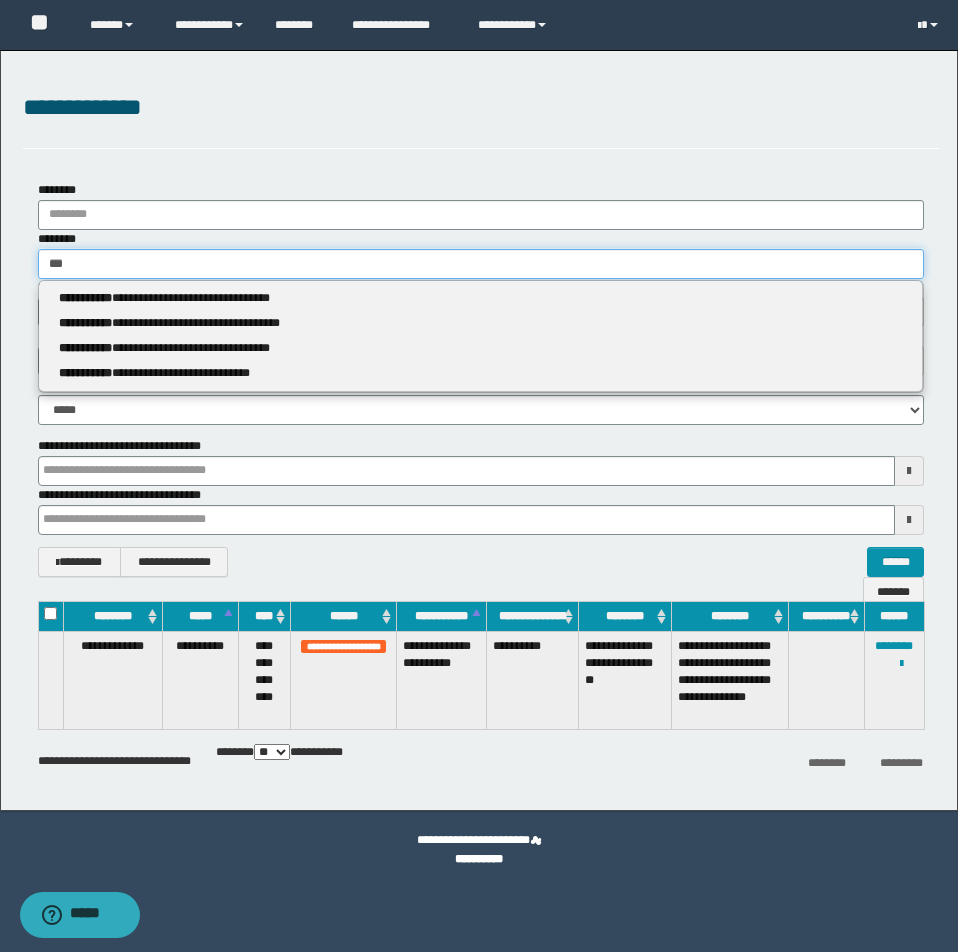 type 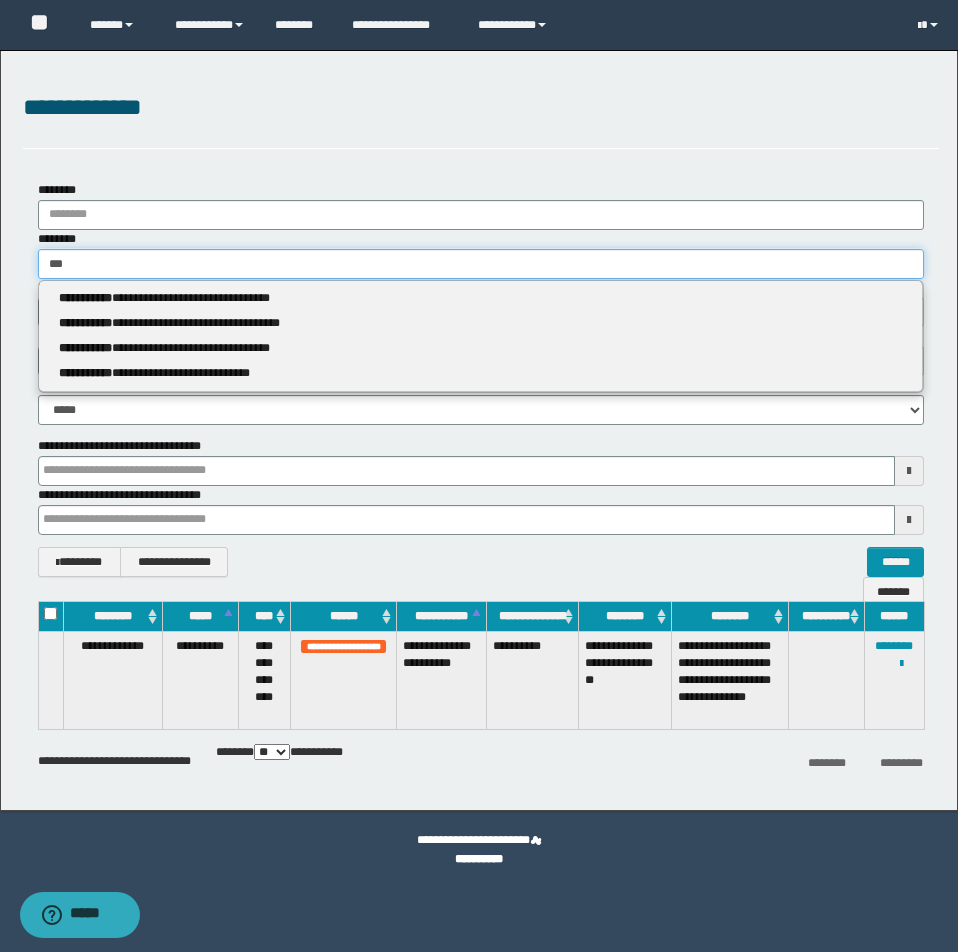 type on "****" 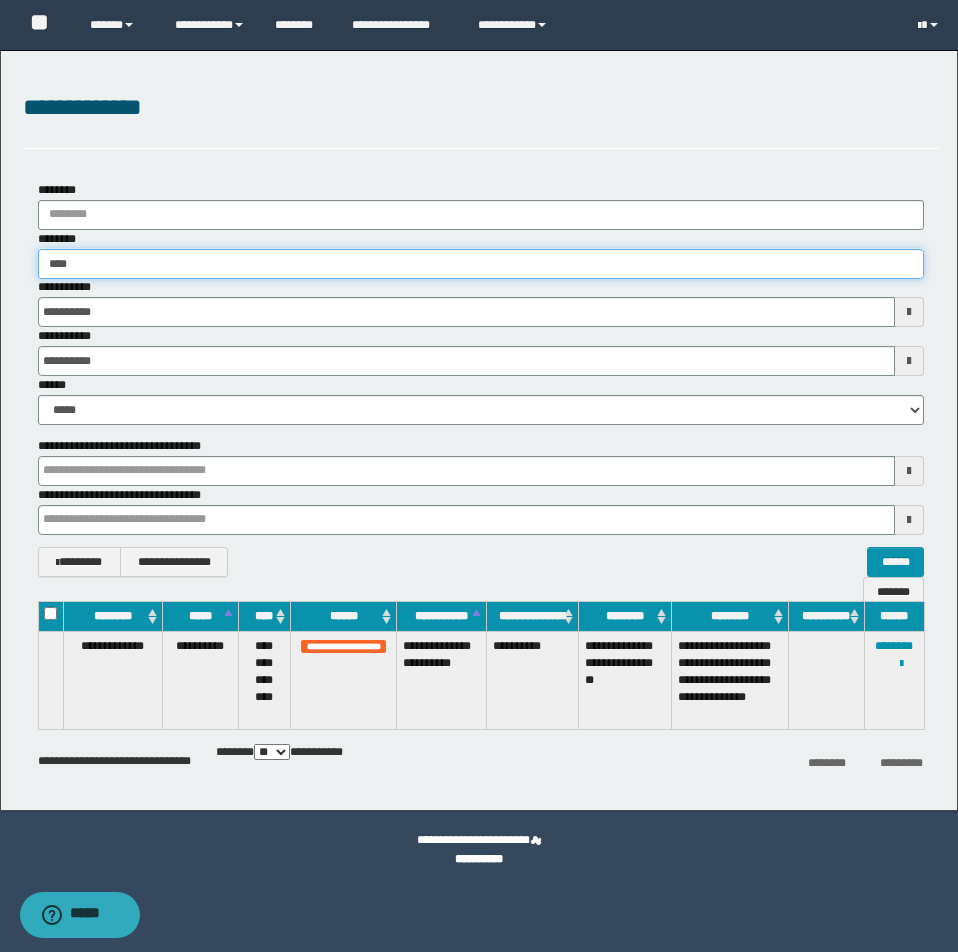 type on "****" 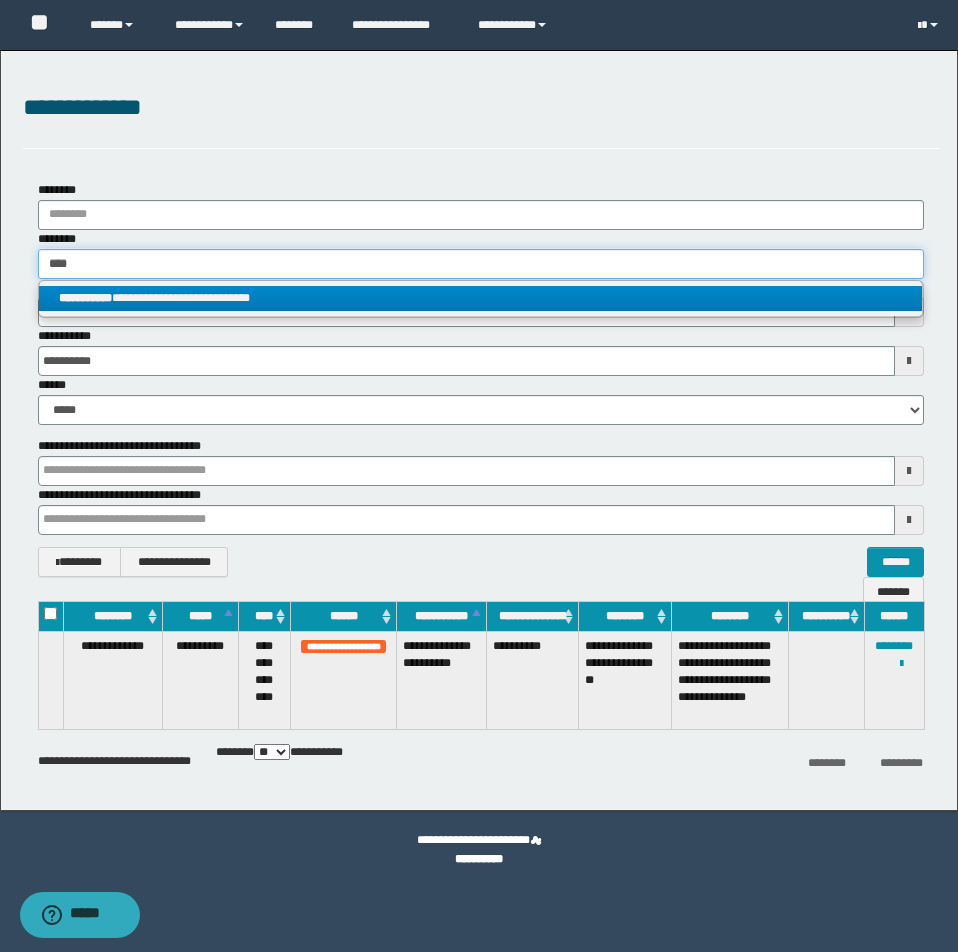 type on "****" 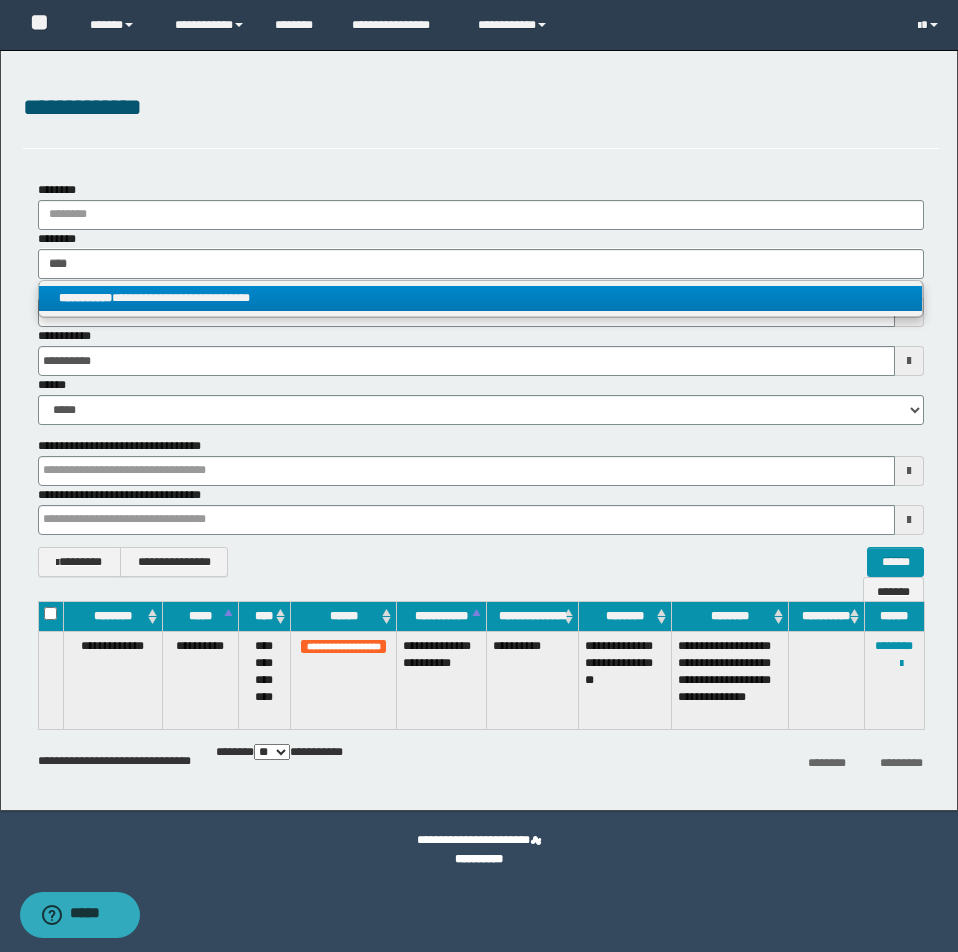 click on "**********" at bounding box center (480, 298) 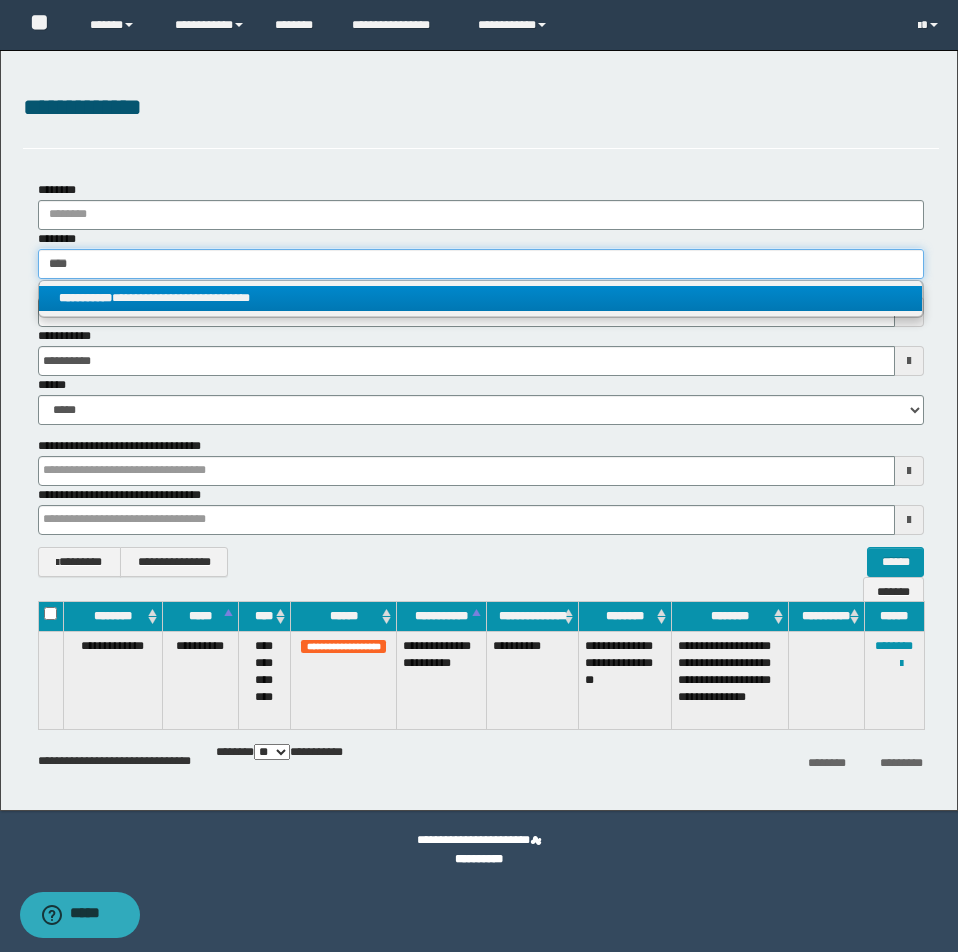 type 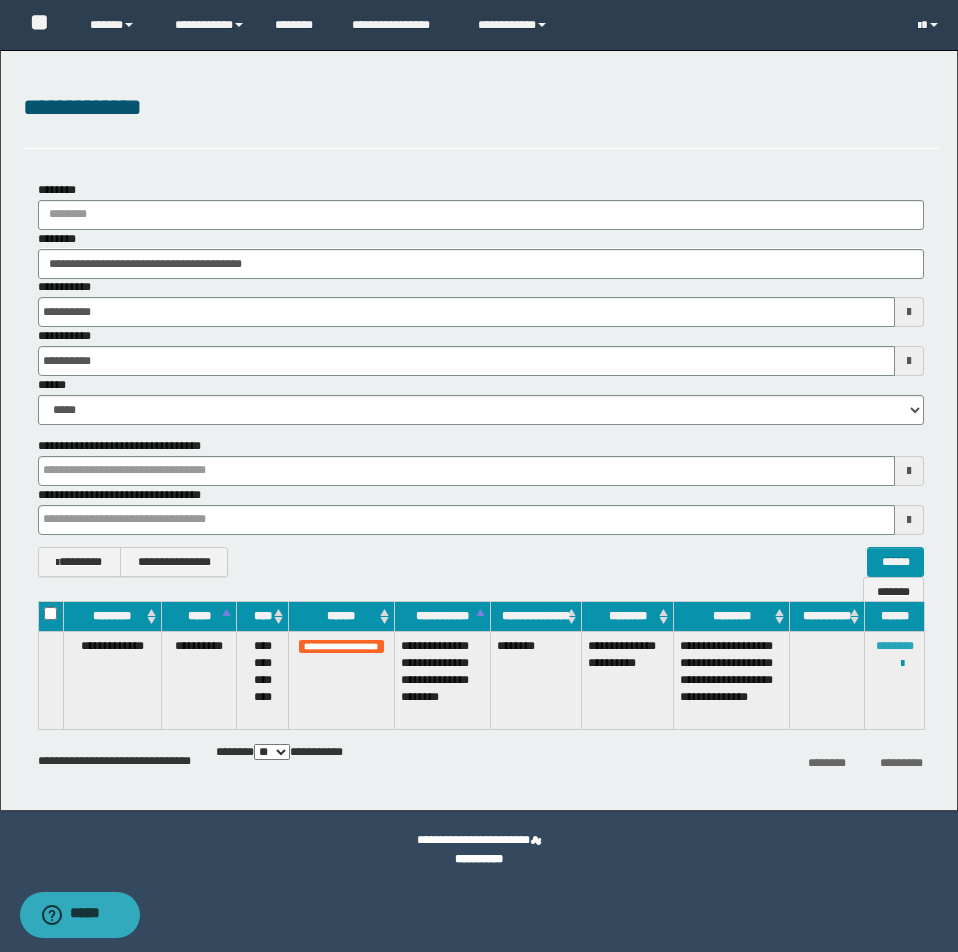 click on "********" at bounding box center (895, 646) 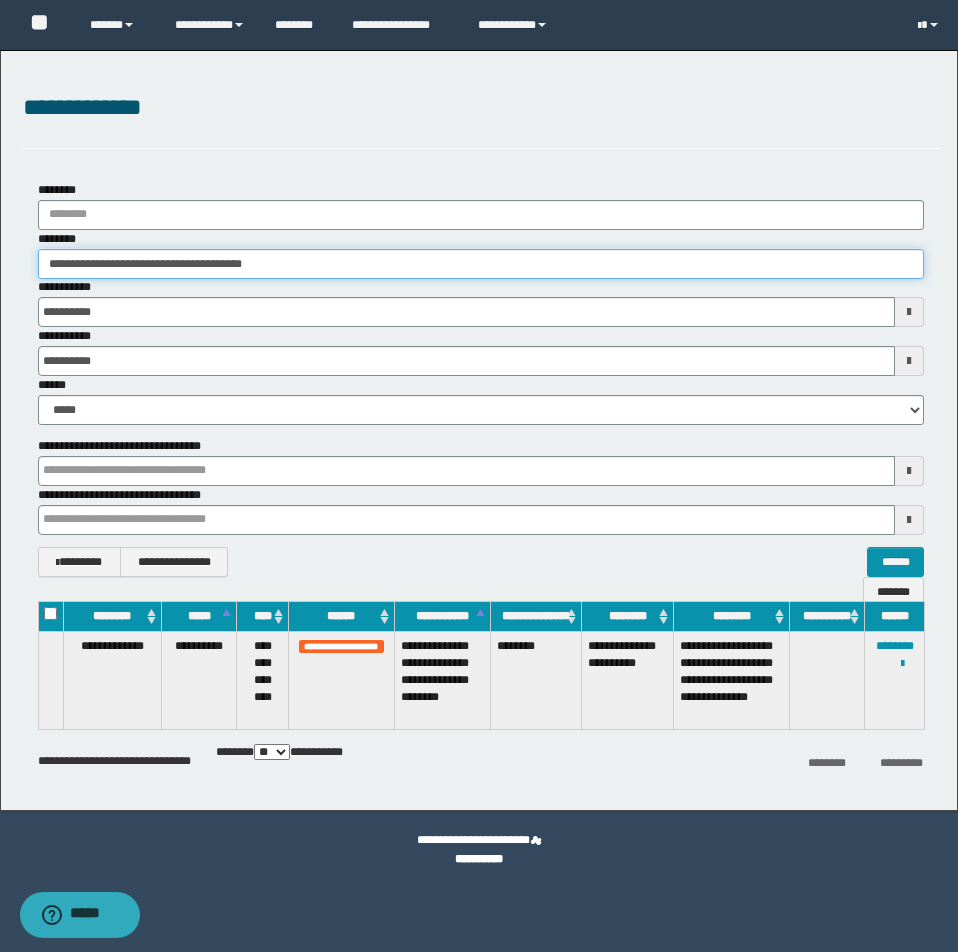 click on "**********" at bounding box center [481, 264] 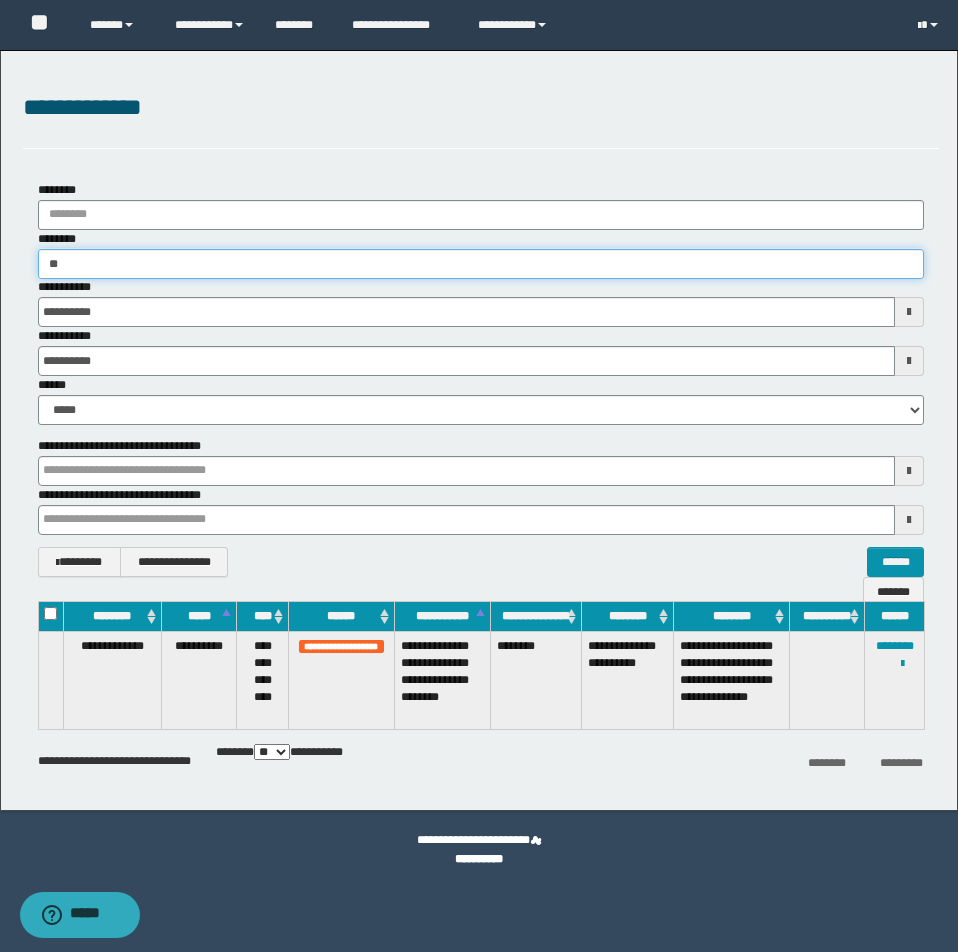 type on "*" 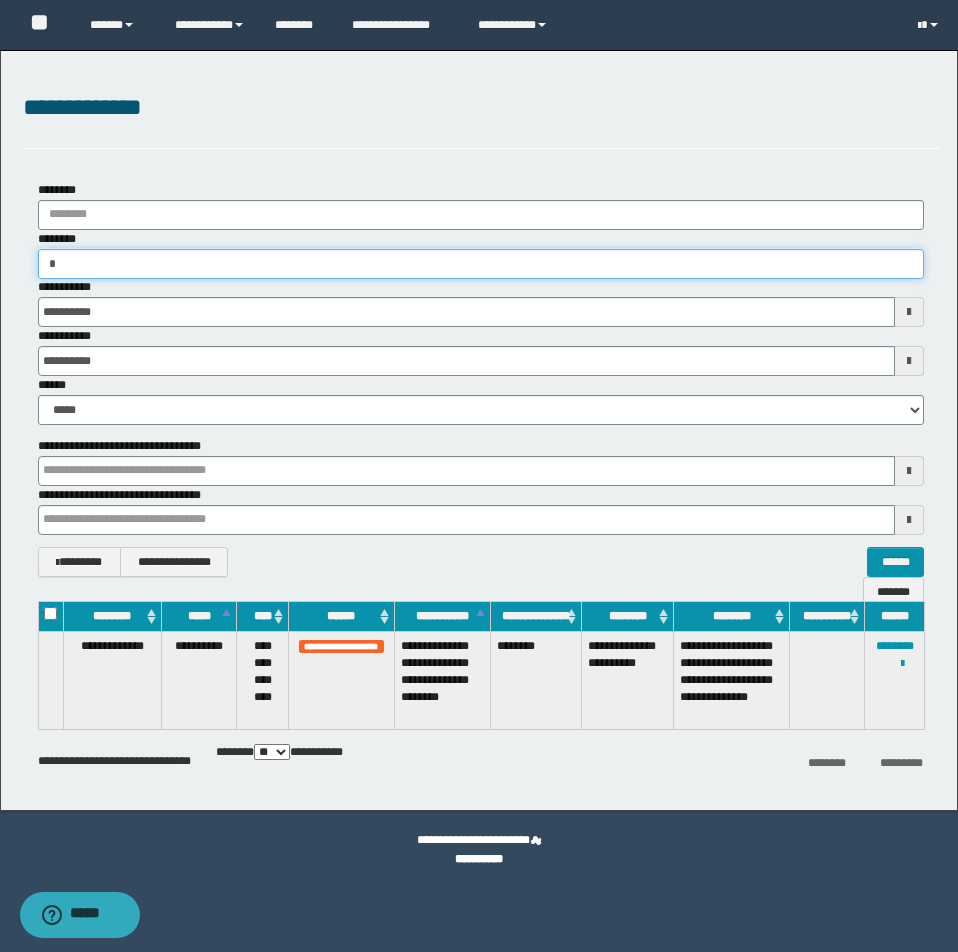 type on "**" 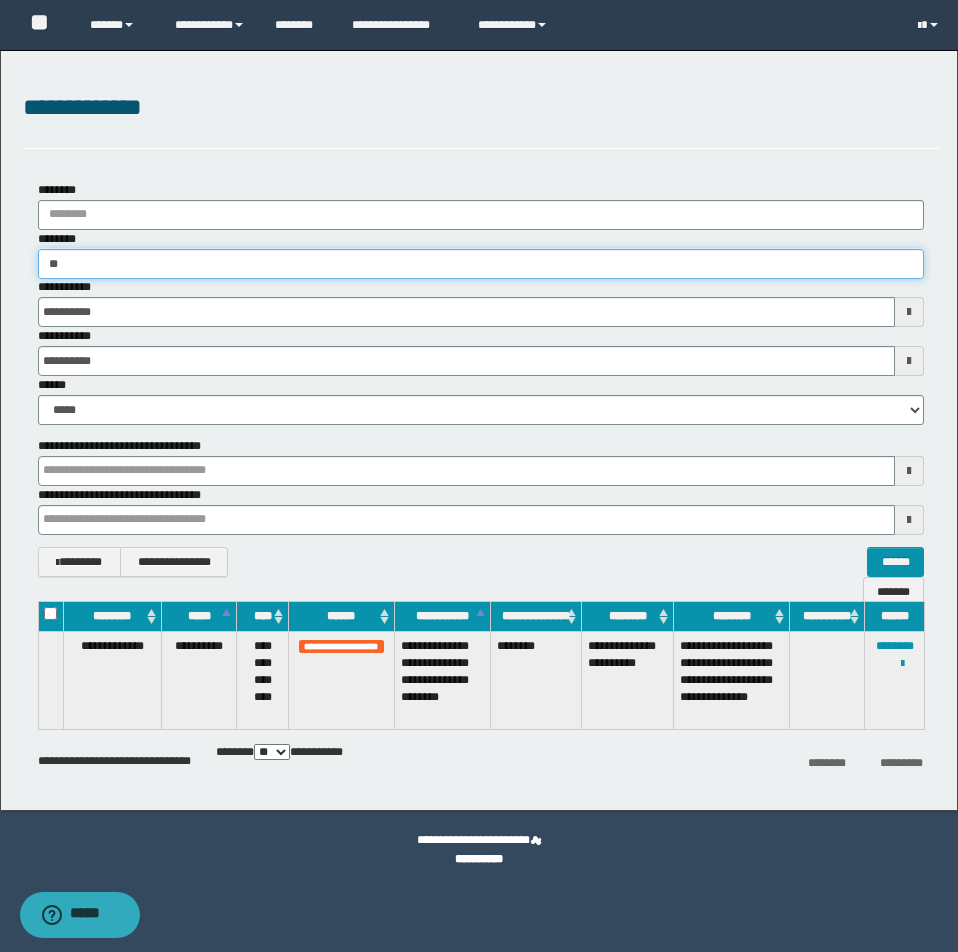type on "**" 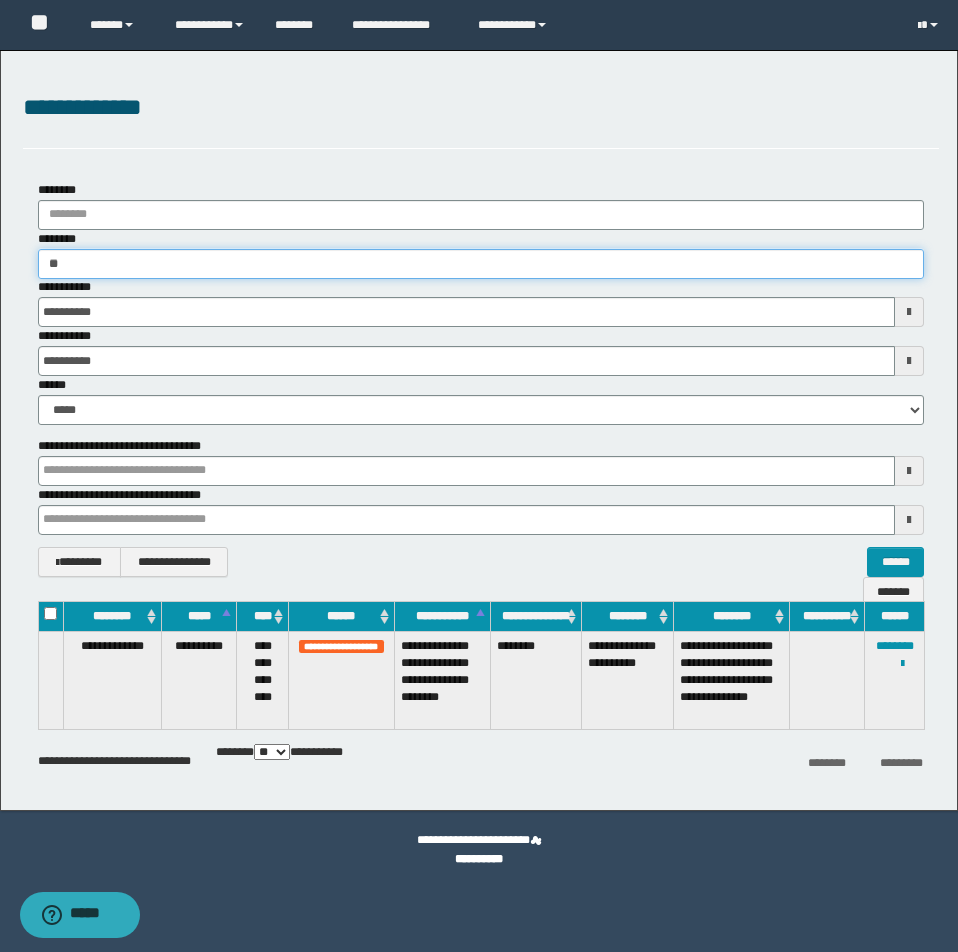 type 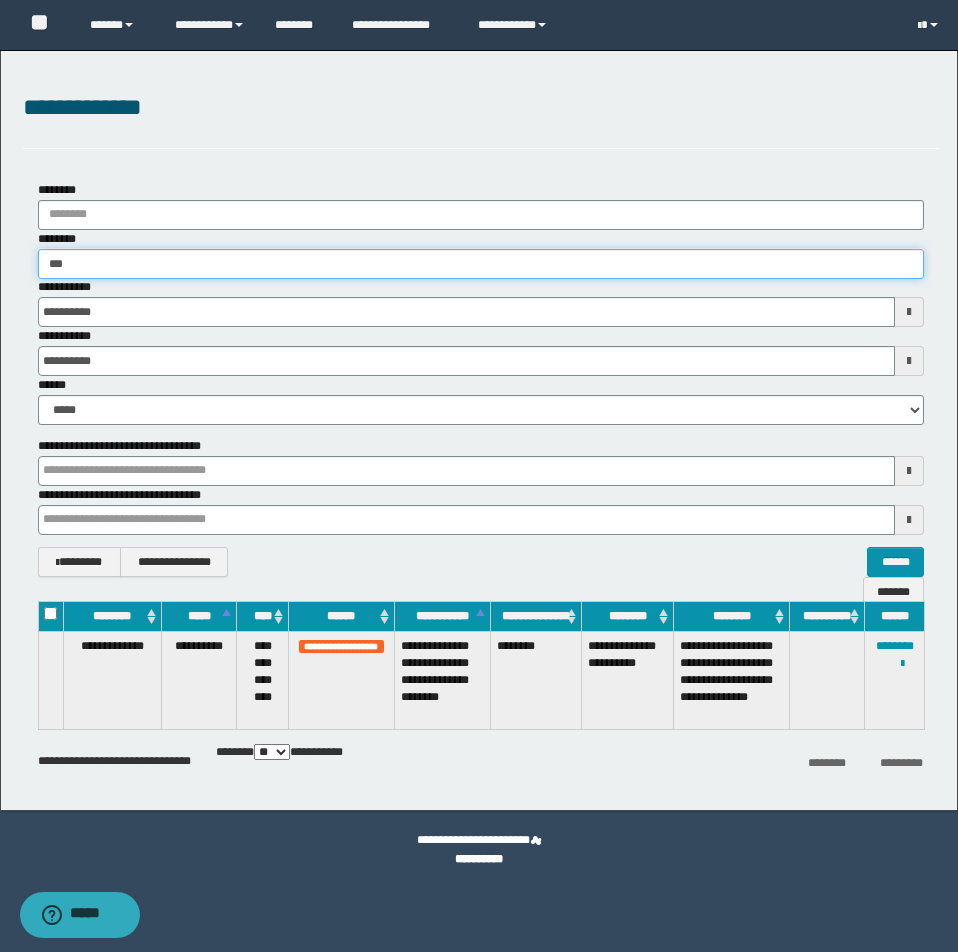 type on "****" 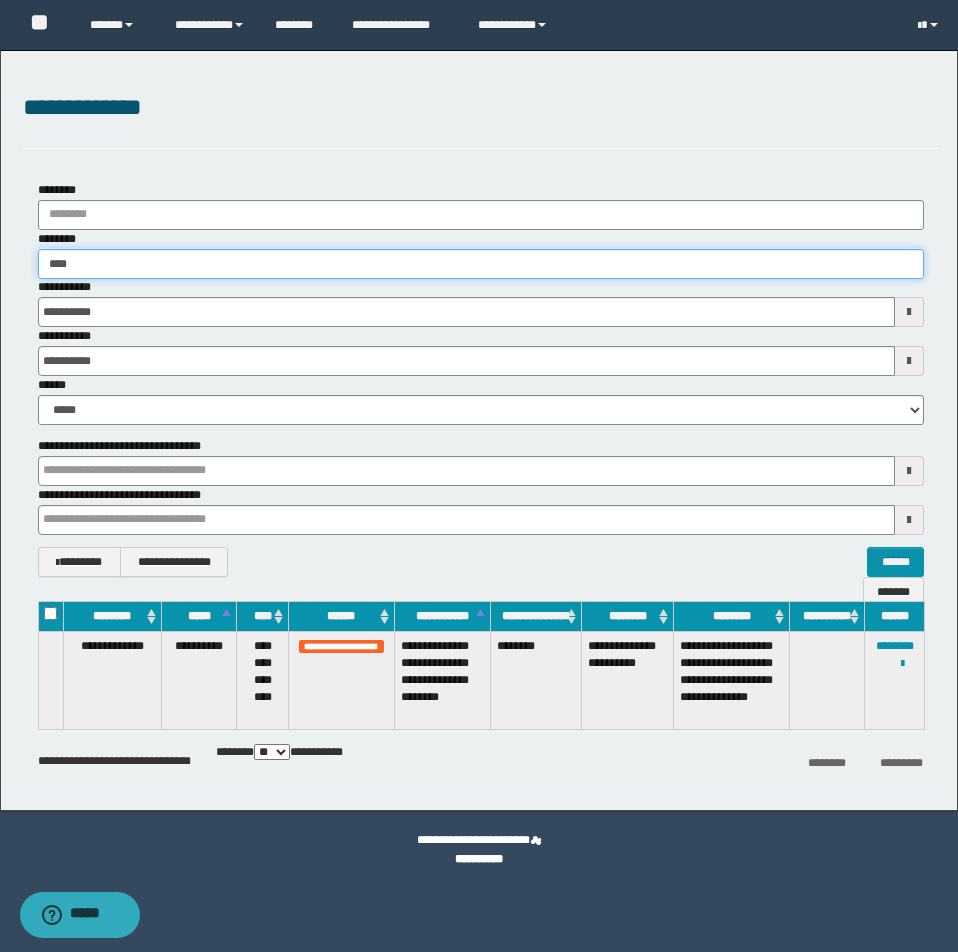 type on "****" 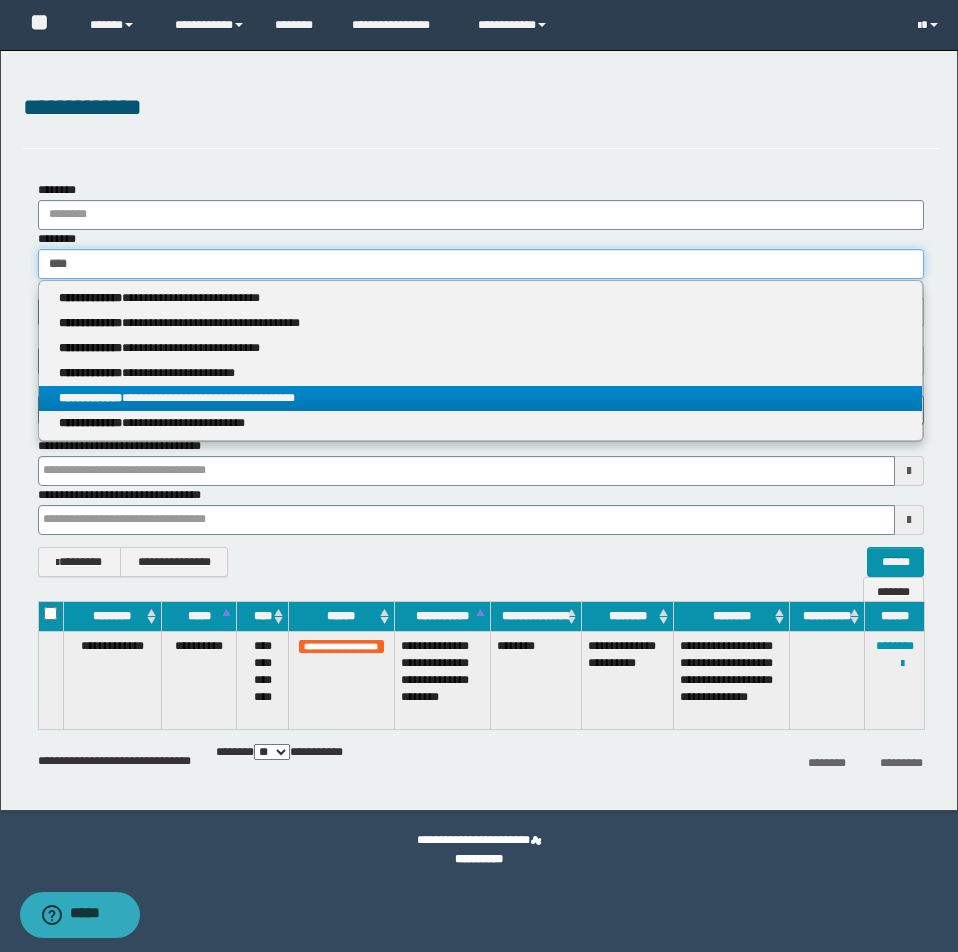 type on "****" 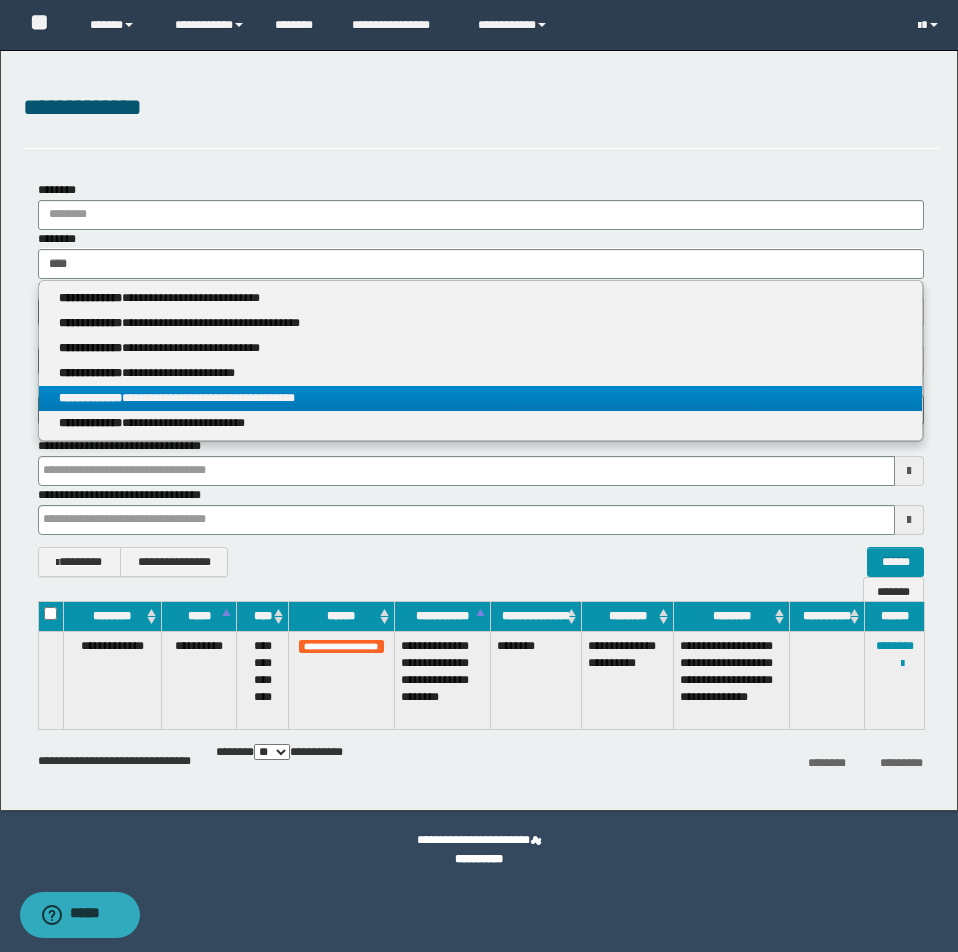click on "**********" at bounding box center (480, 398) 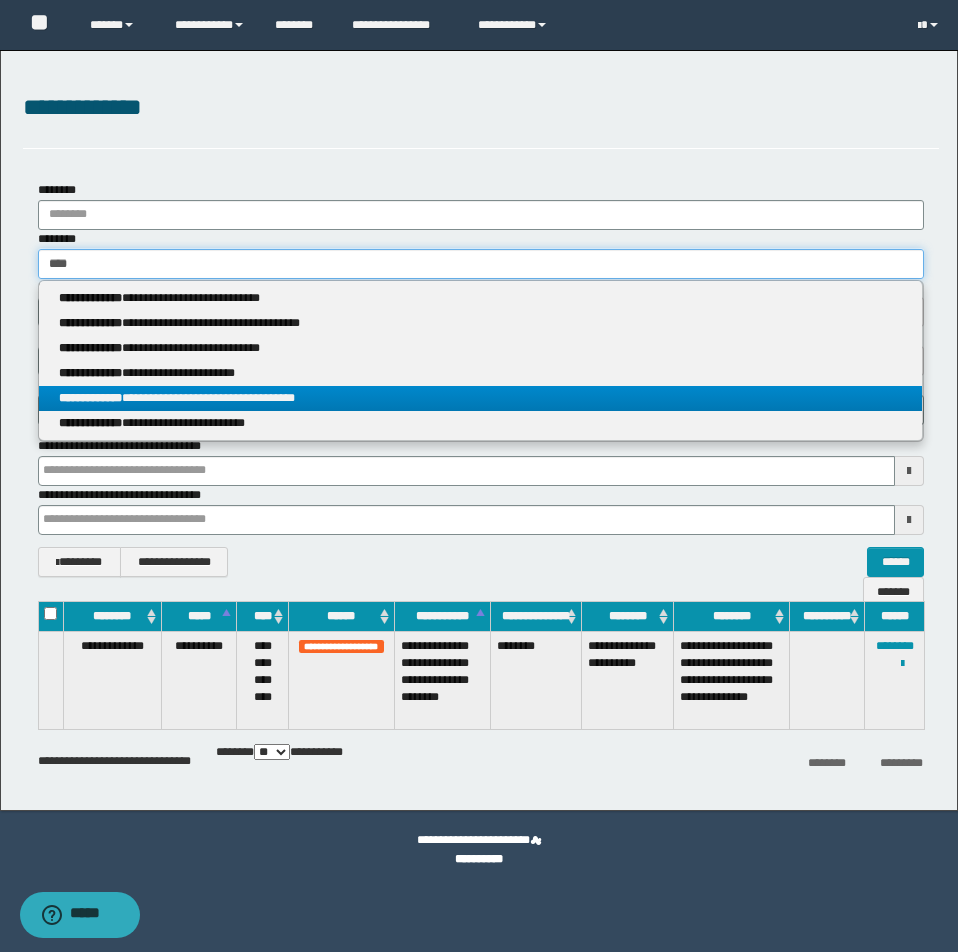 type 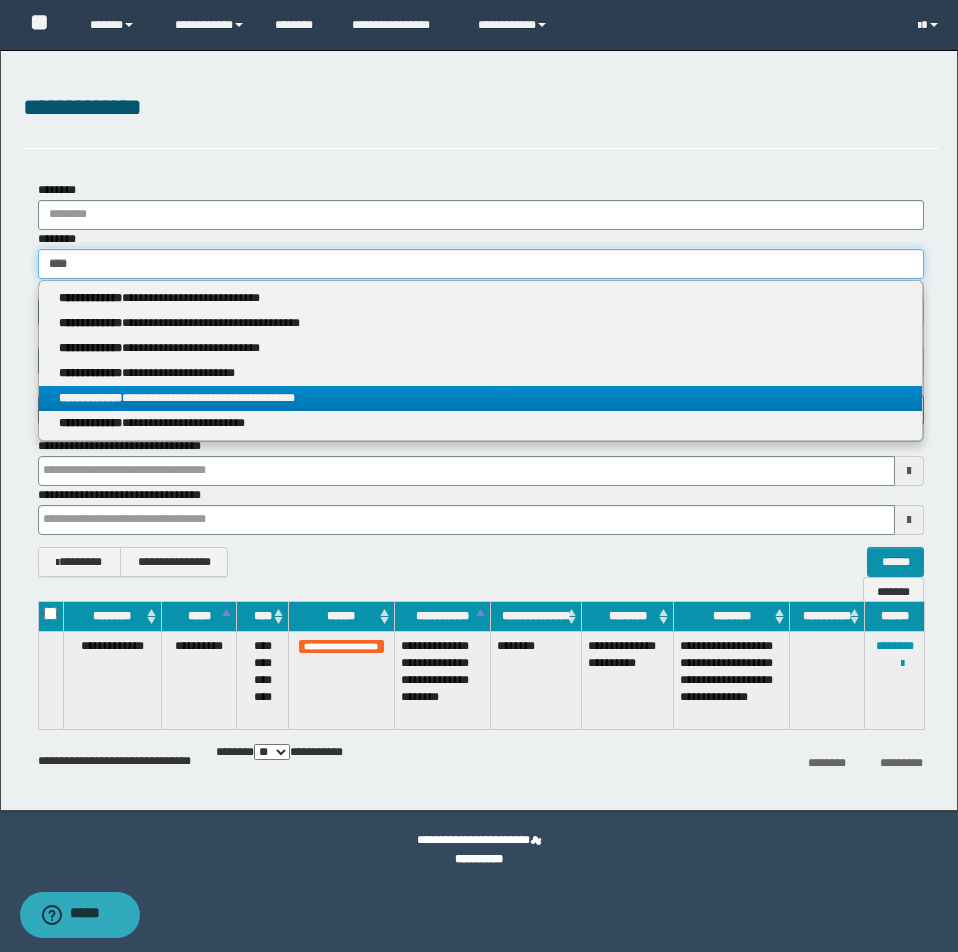 type on "**********" 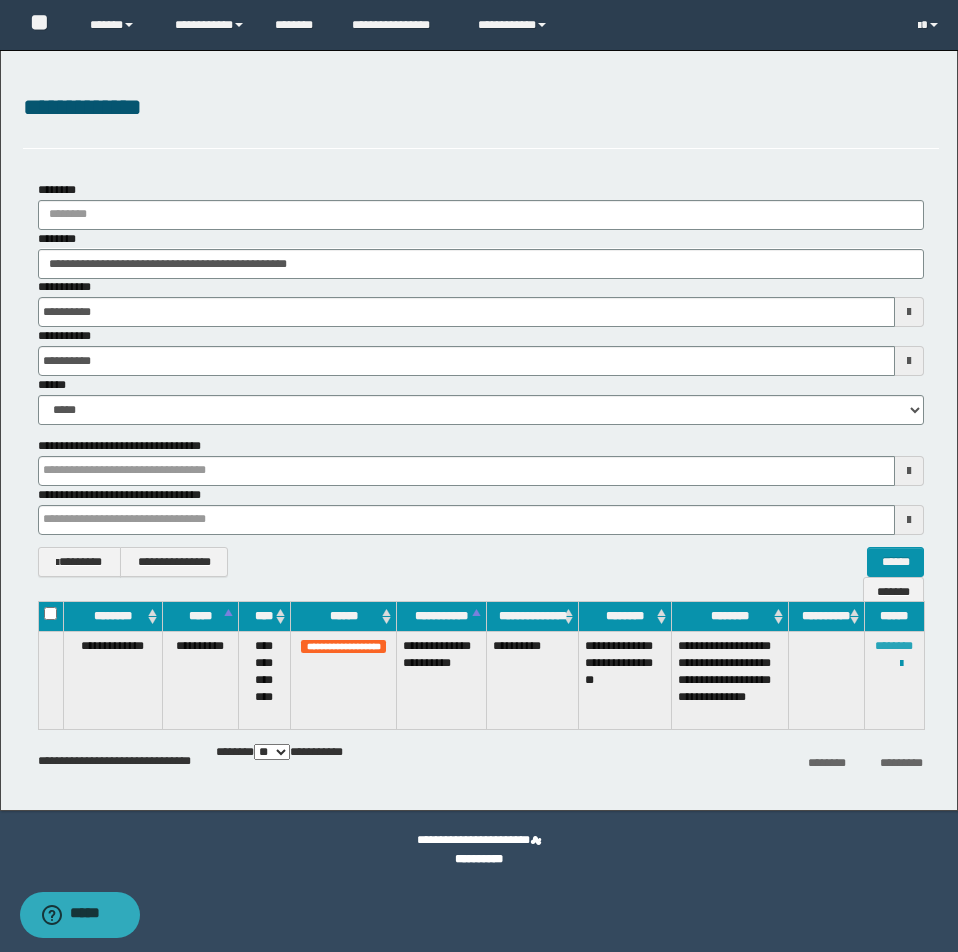 click on "********" at bounding box center [894, 646] 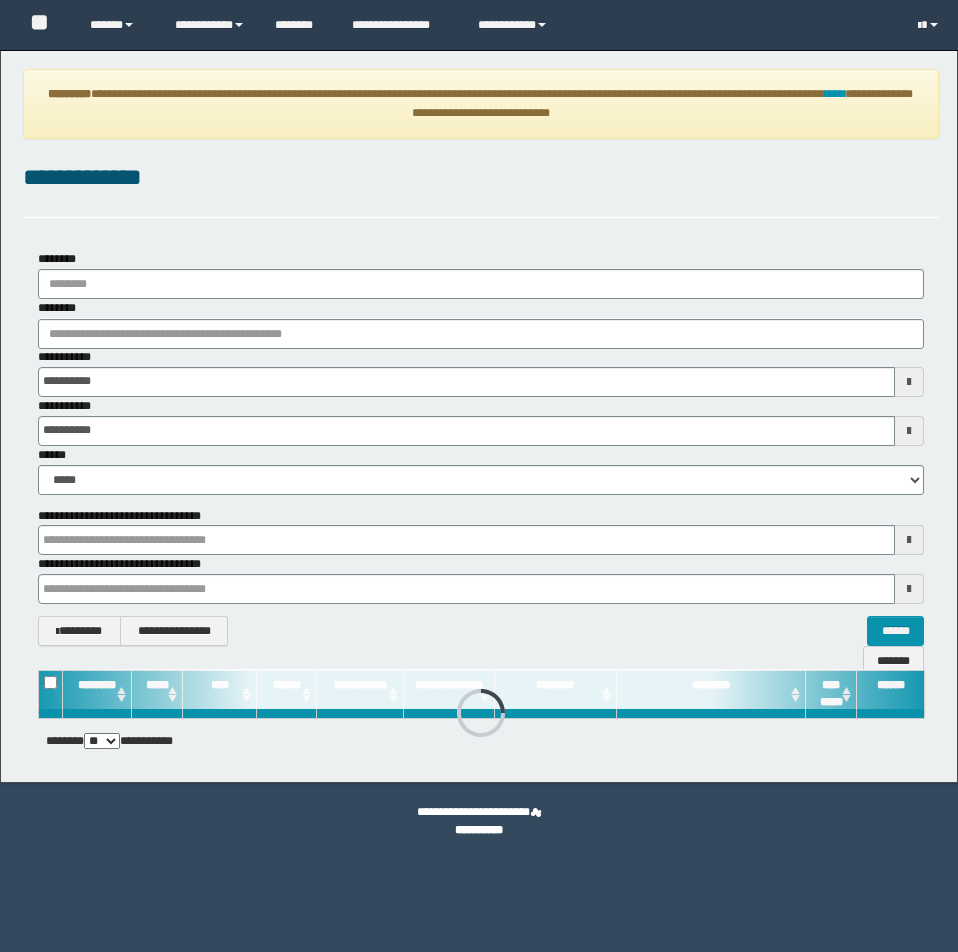 scroll, scrollTop: 0, scrollLeft: 0, axis: both 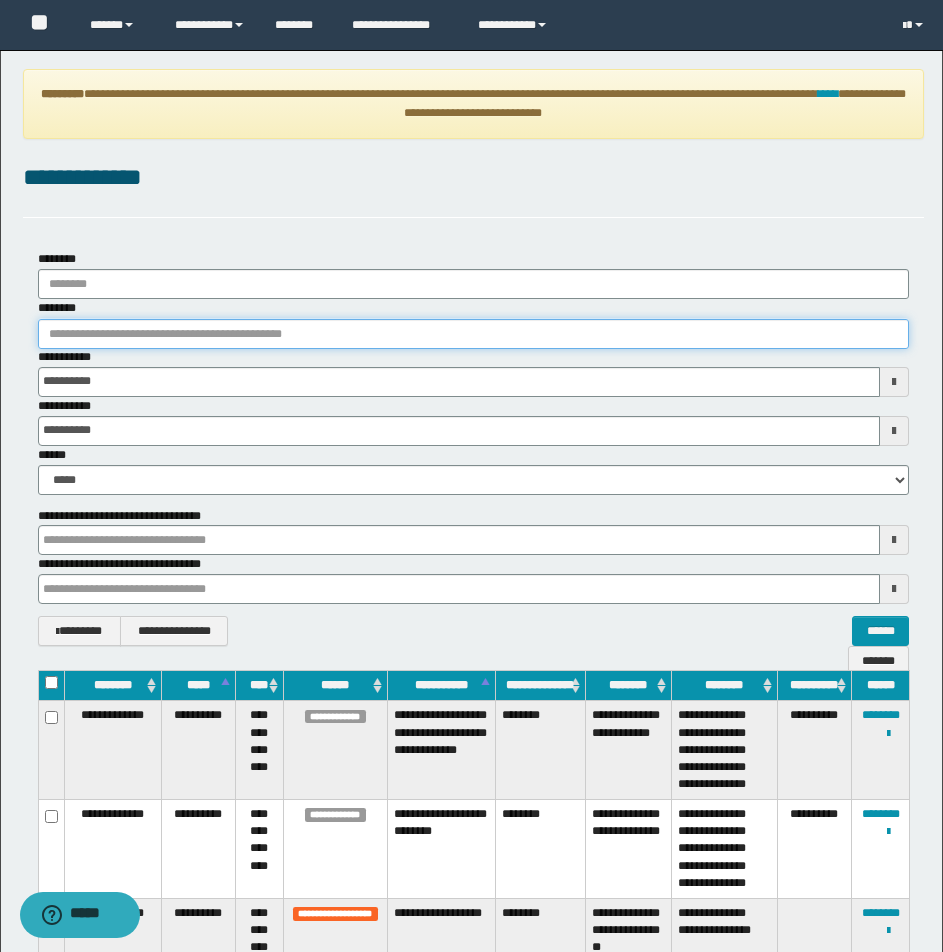 click on "********" at bounding box center [473, 334] 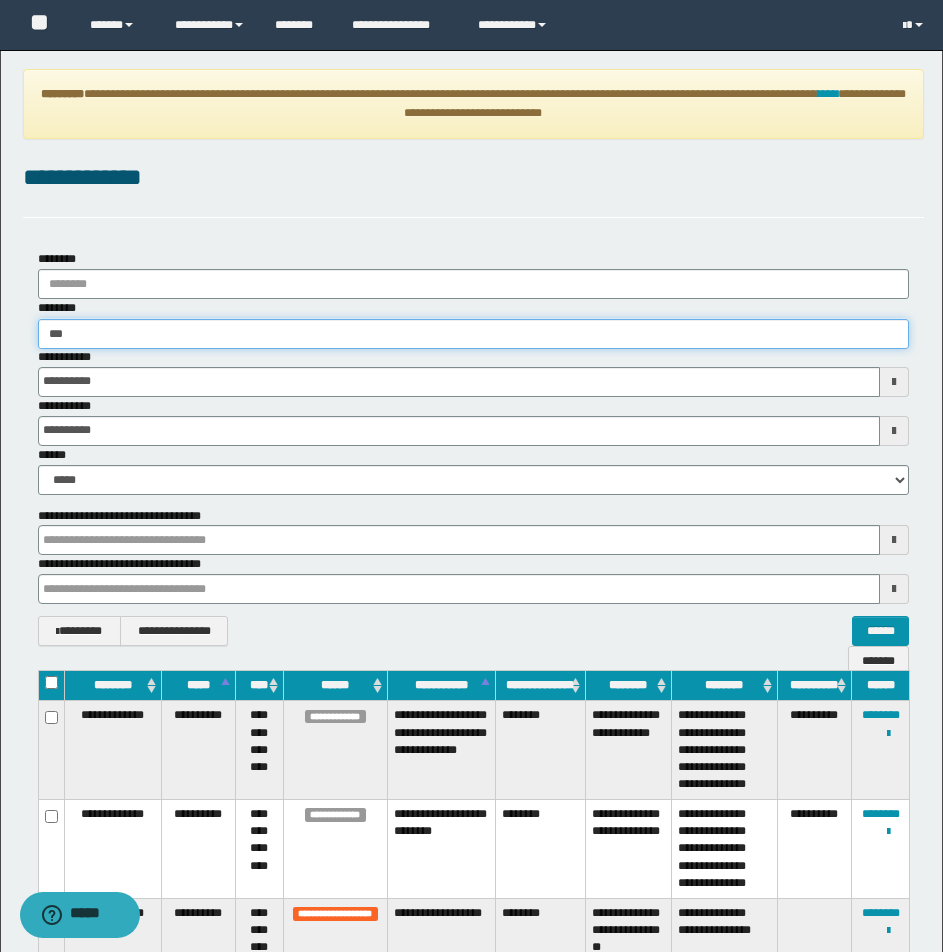 type on "****" 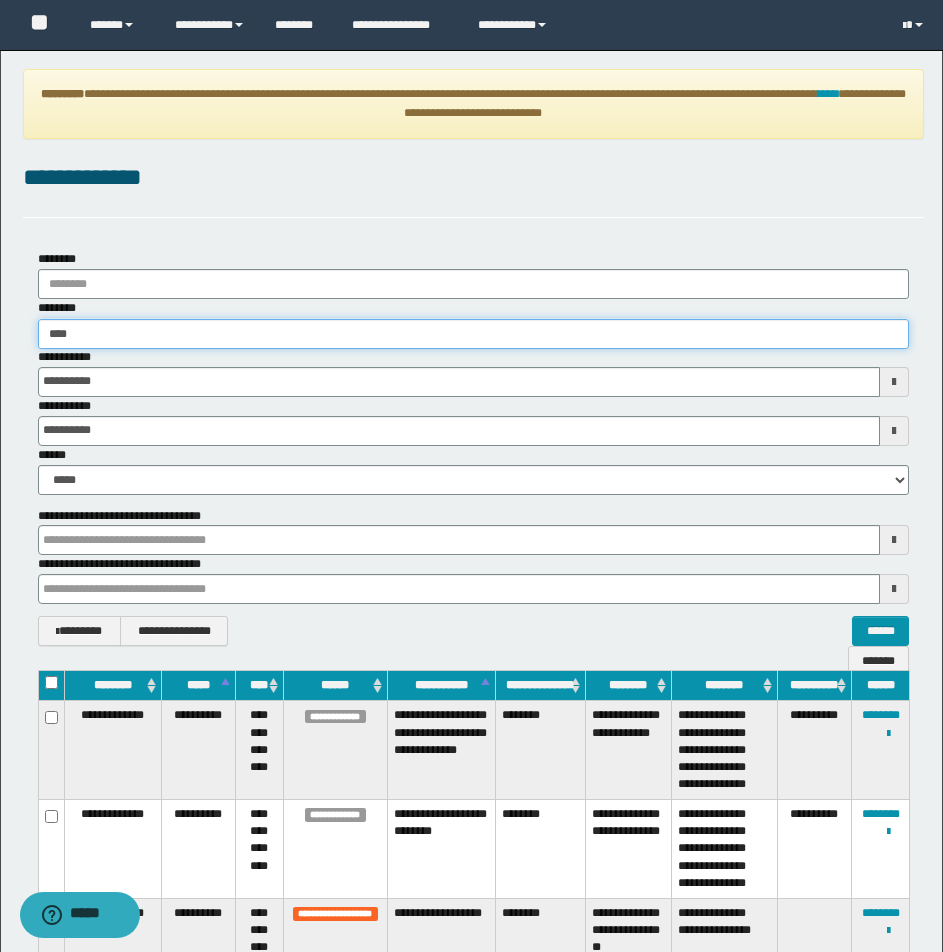 type on "****" 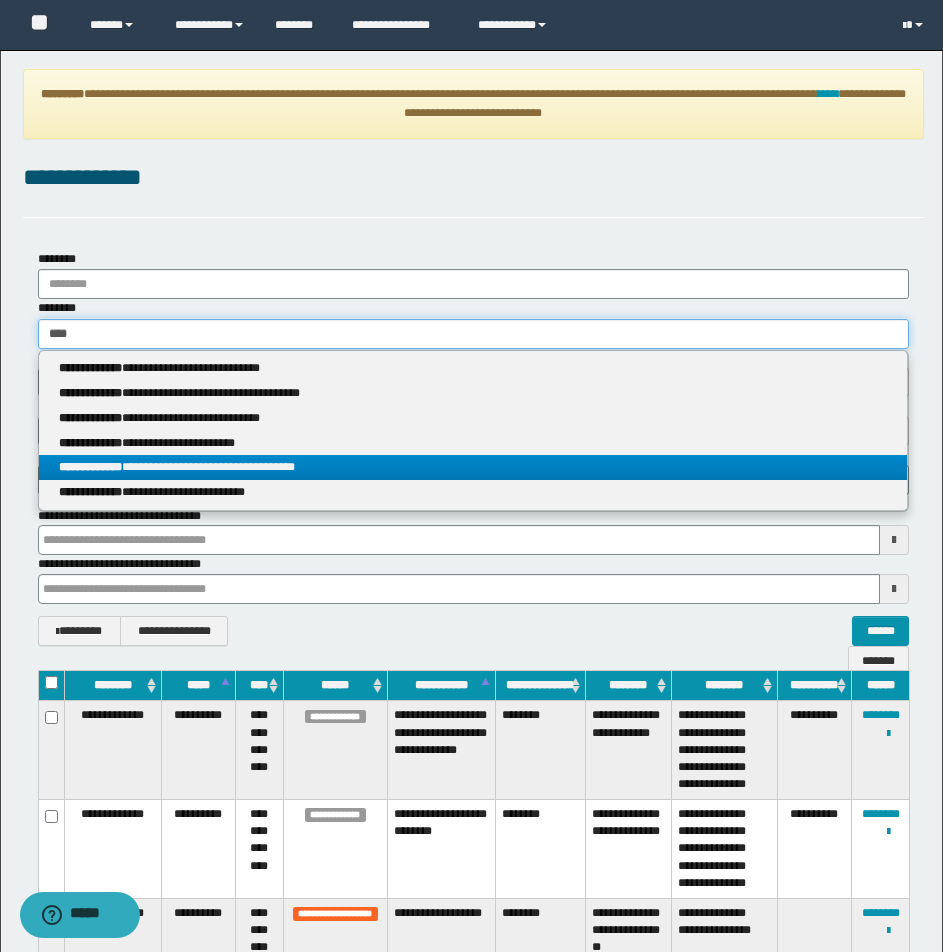 type on "****" 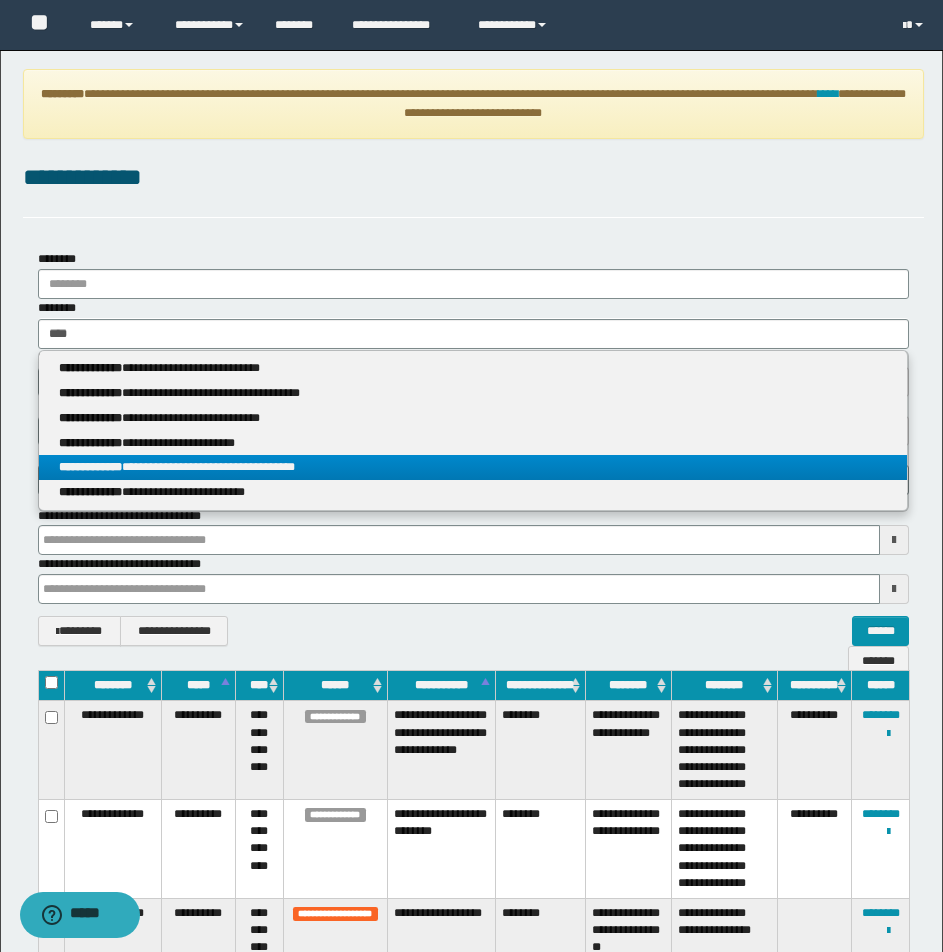 click on "**********" at bounding box center (473, 467) 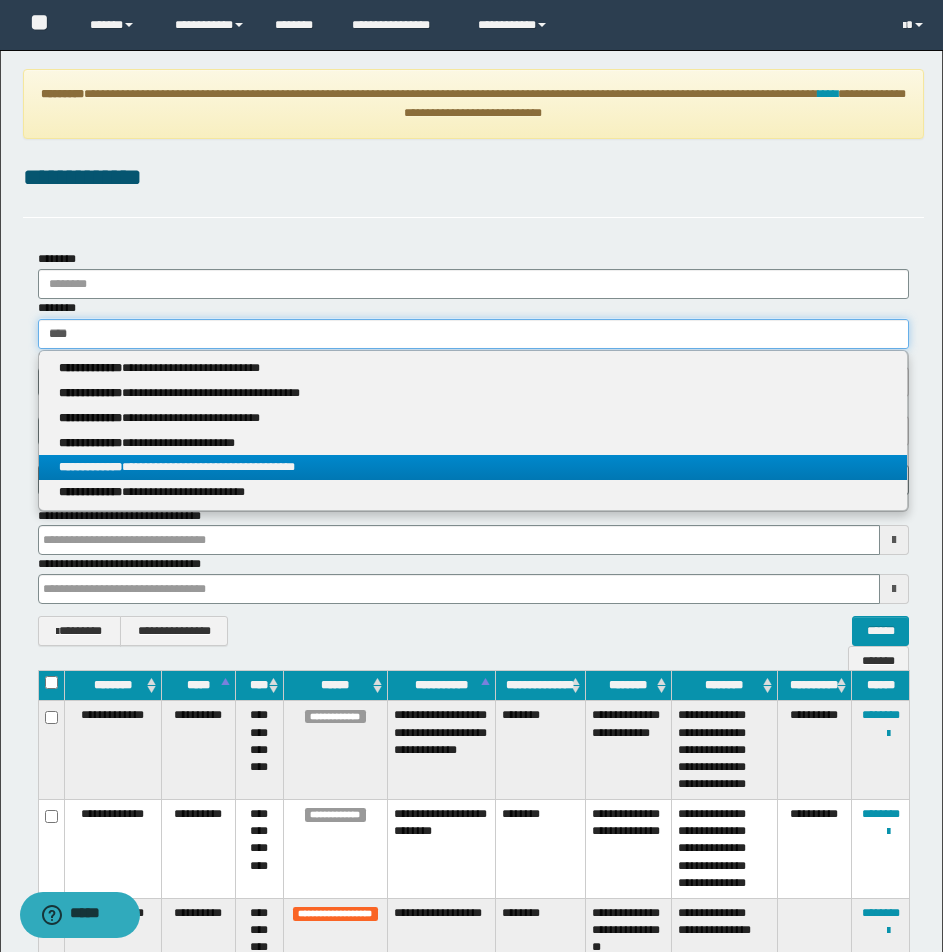 type 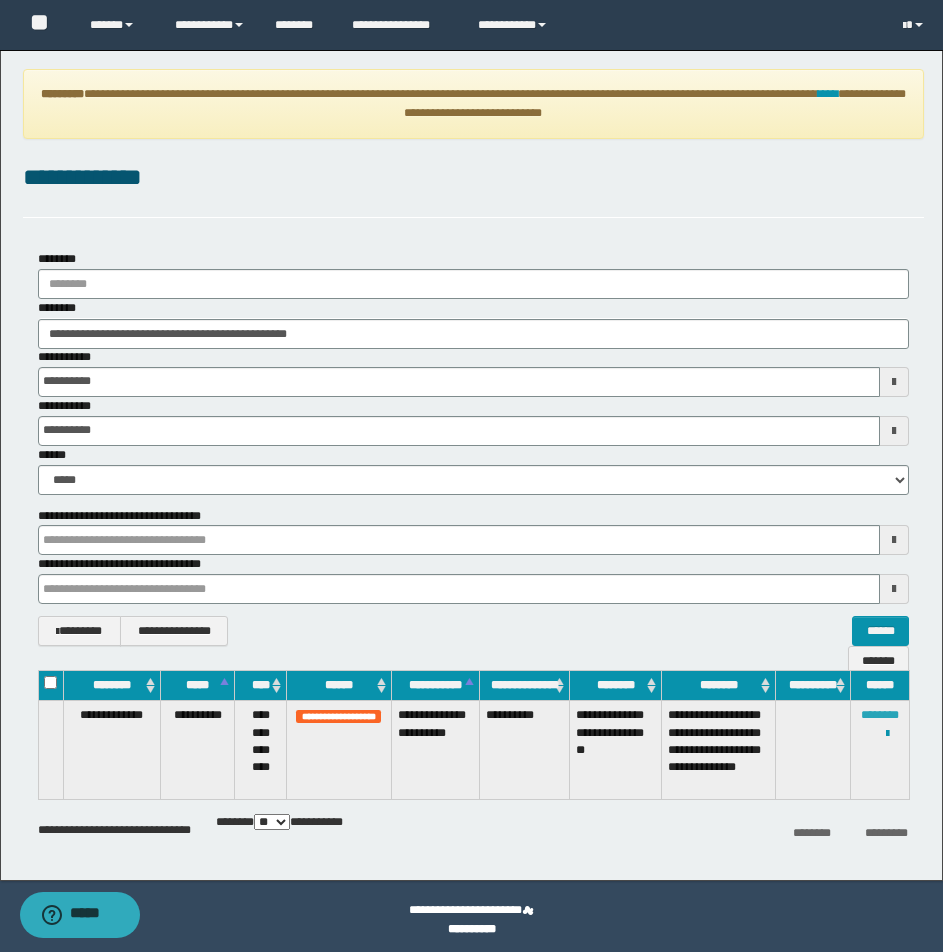 click on "********" at bounding box center [880, 715] 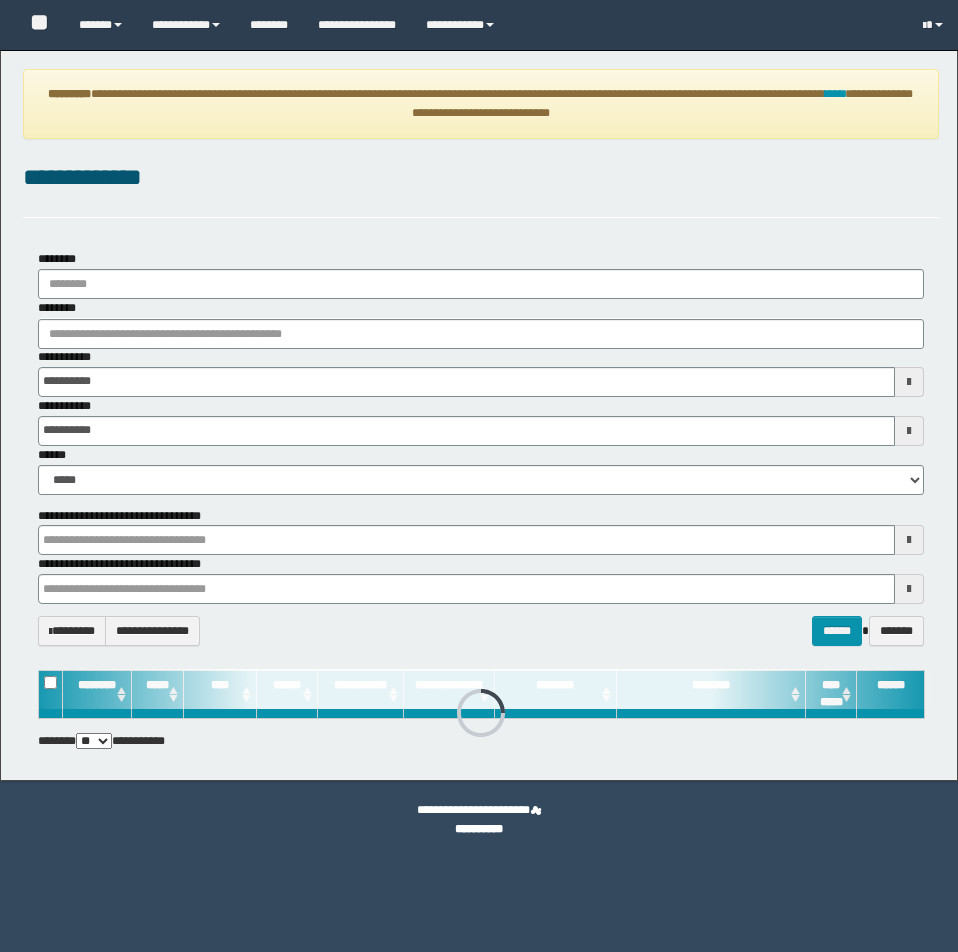 scroll, scrollTop: 0, scrollLeft: 0, axis: both 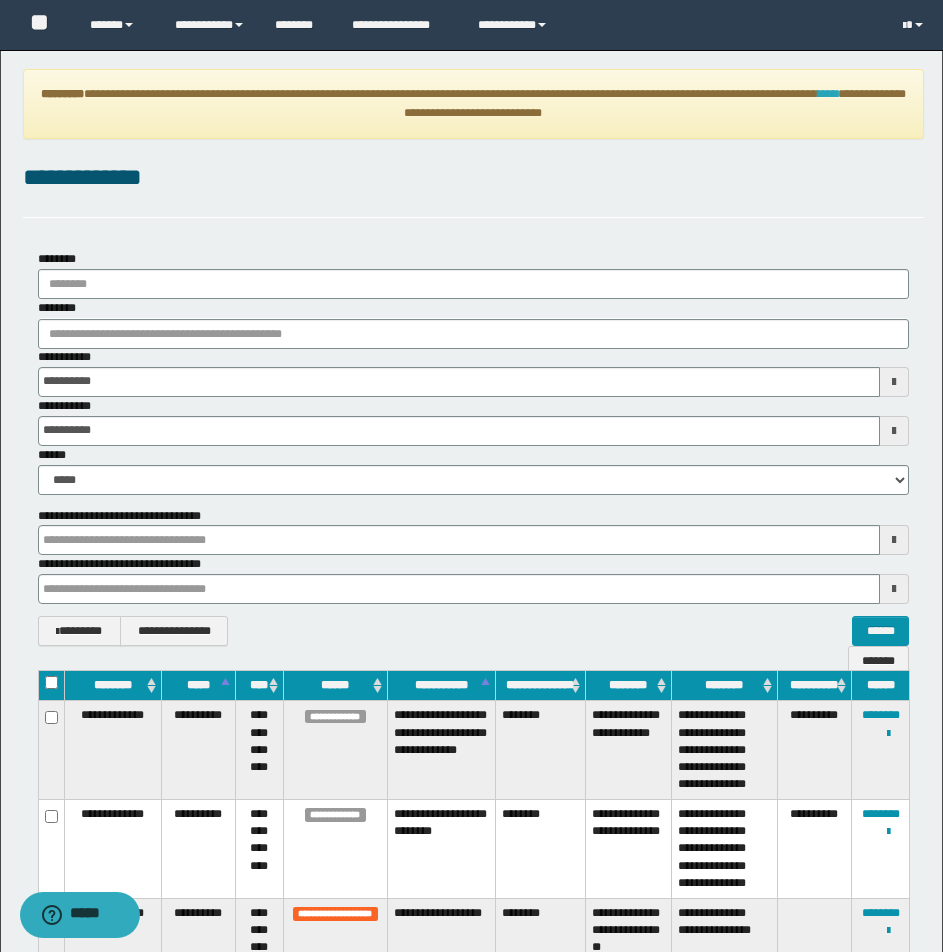click on "****" at bounding box center (828, 94) 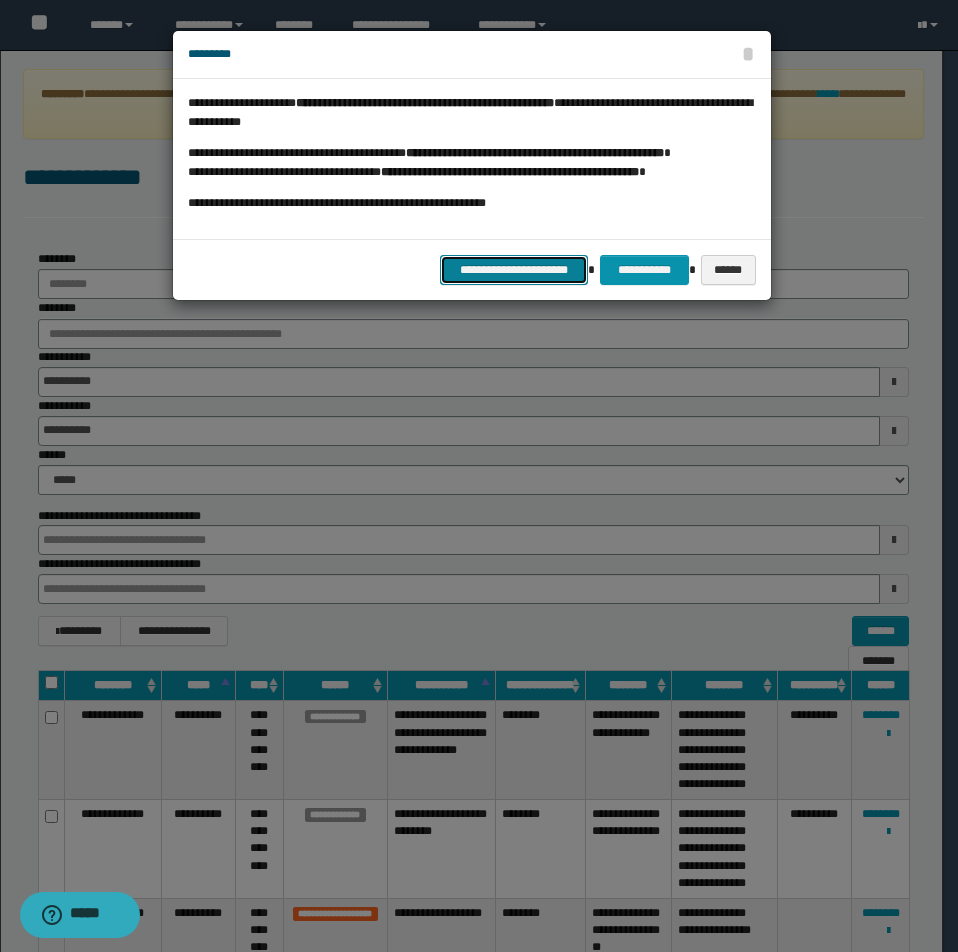 click on "**********" at bounding box center [514, 270] 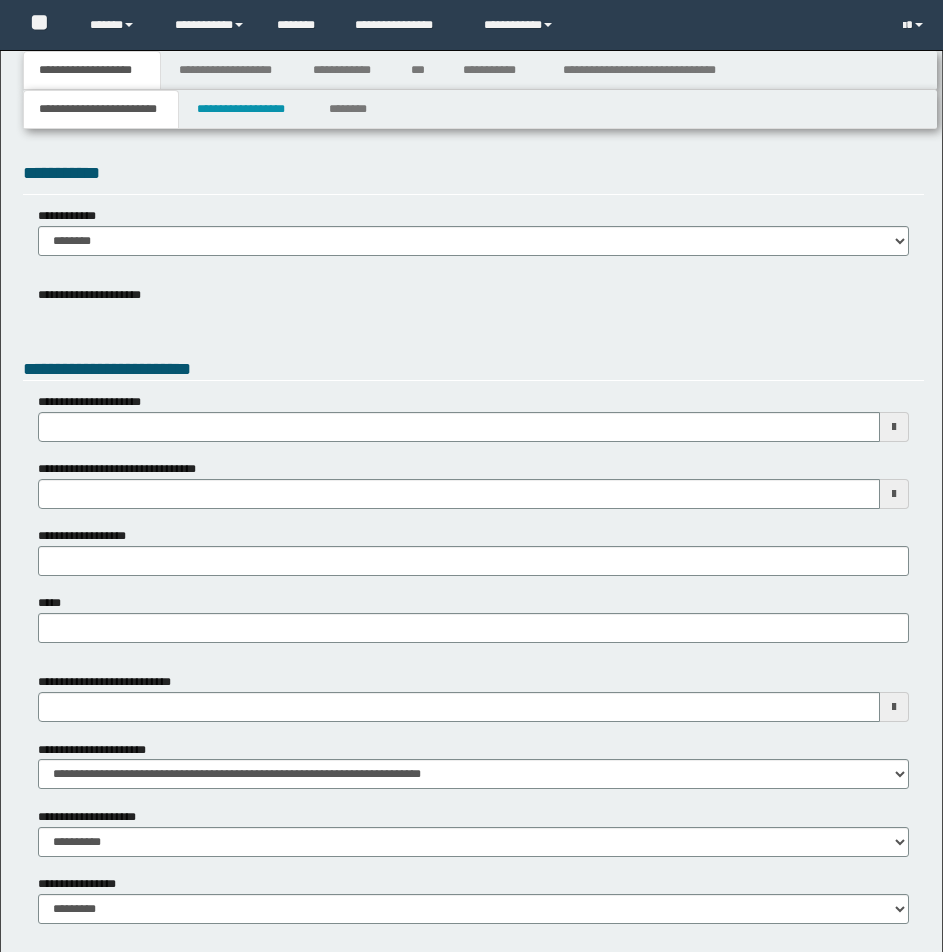 type 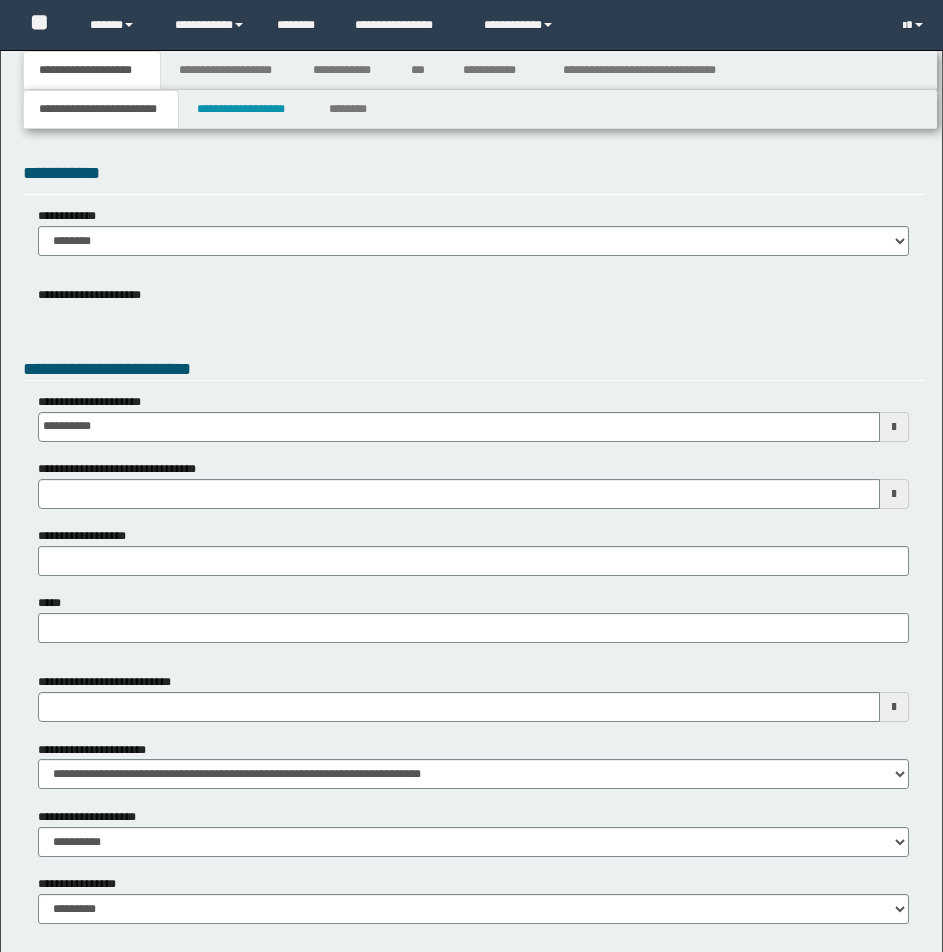 select on "*" 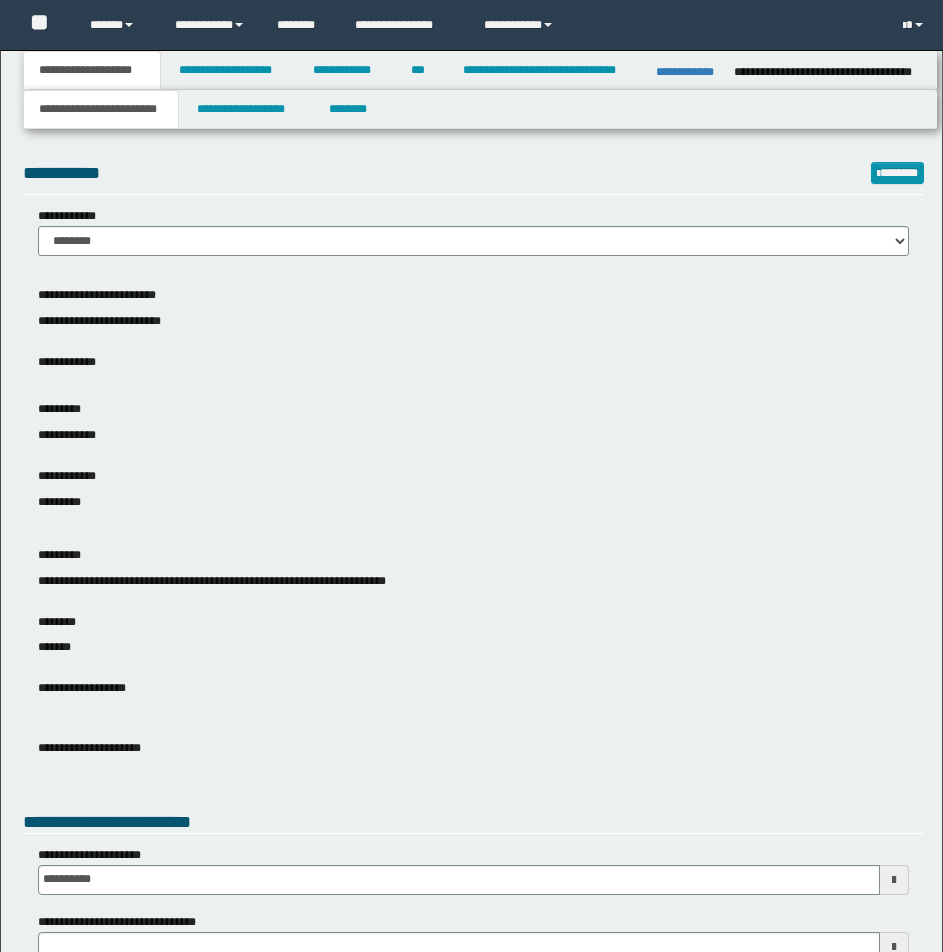 scroll, scrollTop: 0, scrollLeft: 0, axis: both 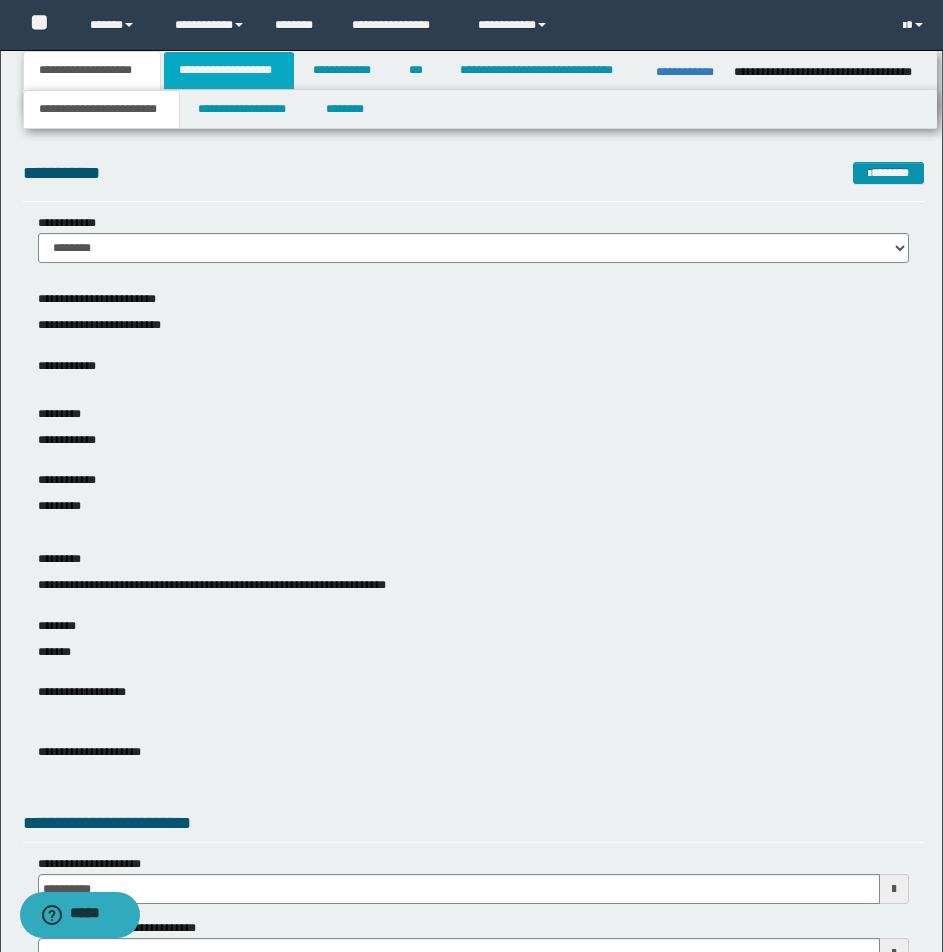 click on "**********" at bounding box center (229, 70) 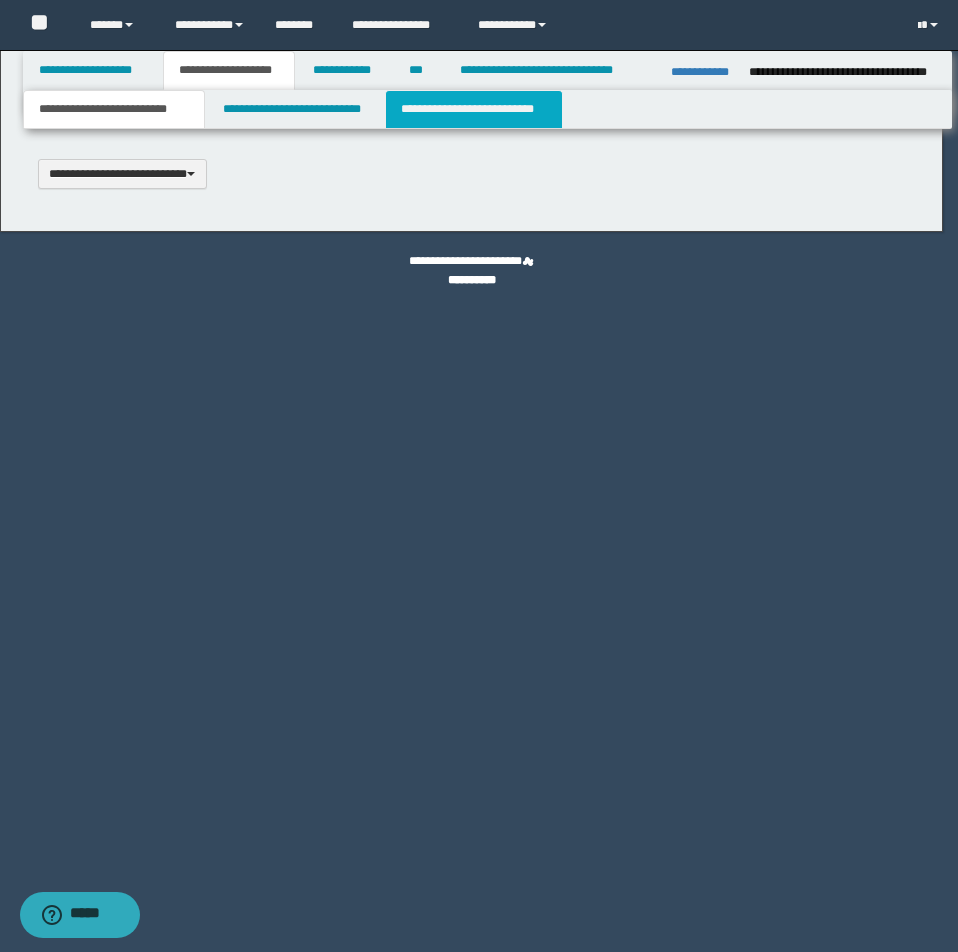 type 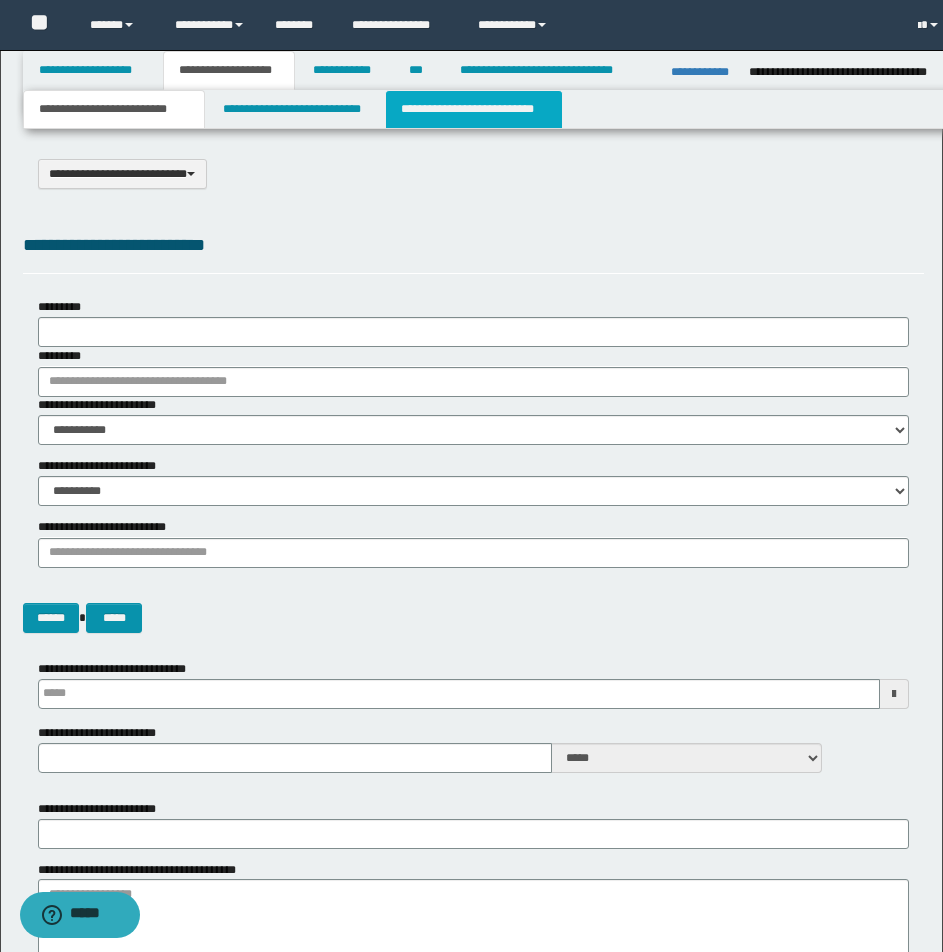 click on "**********" at bounding box center (474, 109) 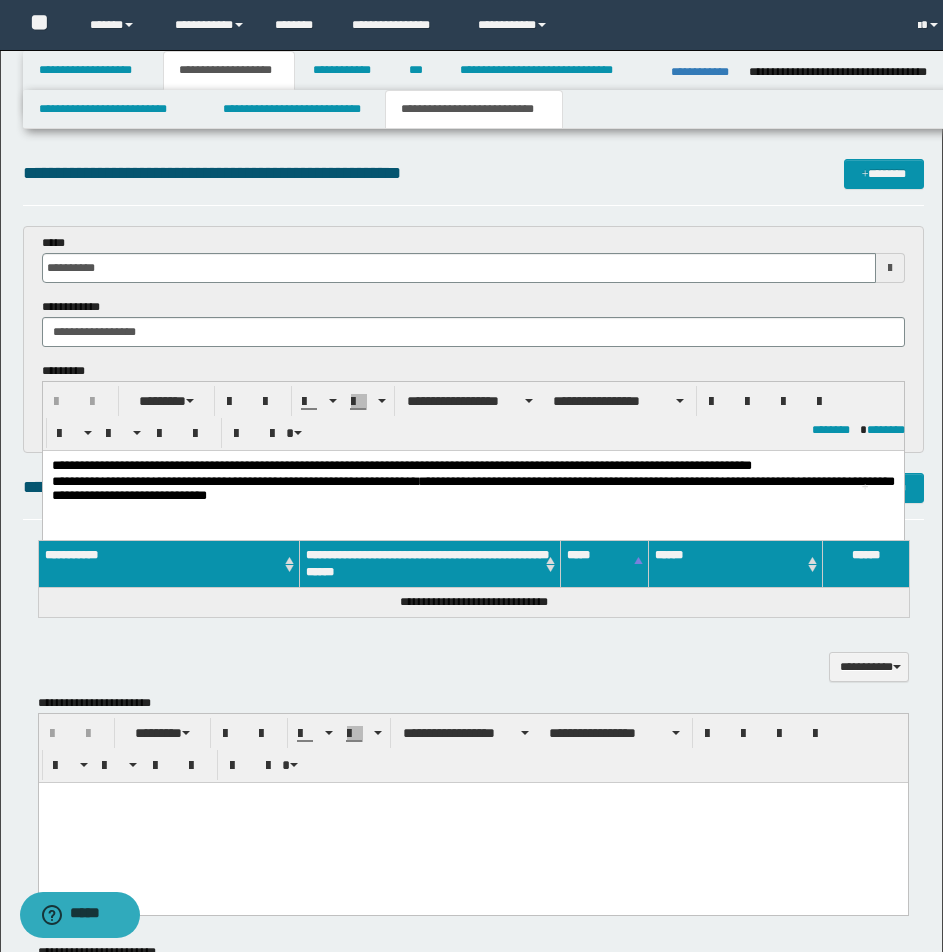 scroll, scrollTop: 0, scrollLeft: 0, axis: both 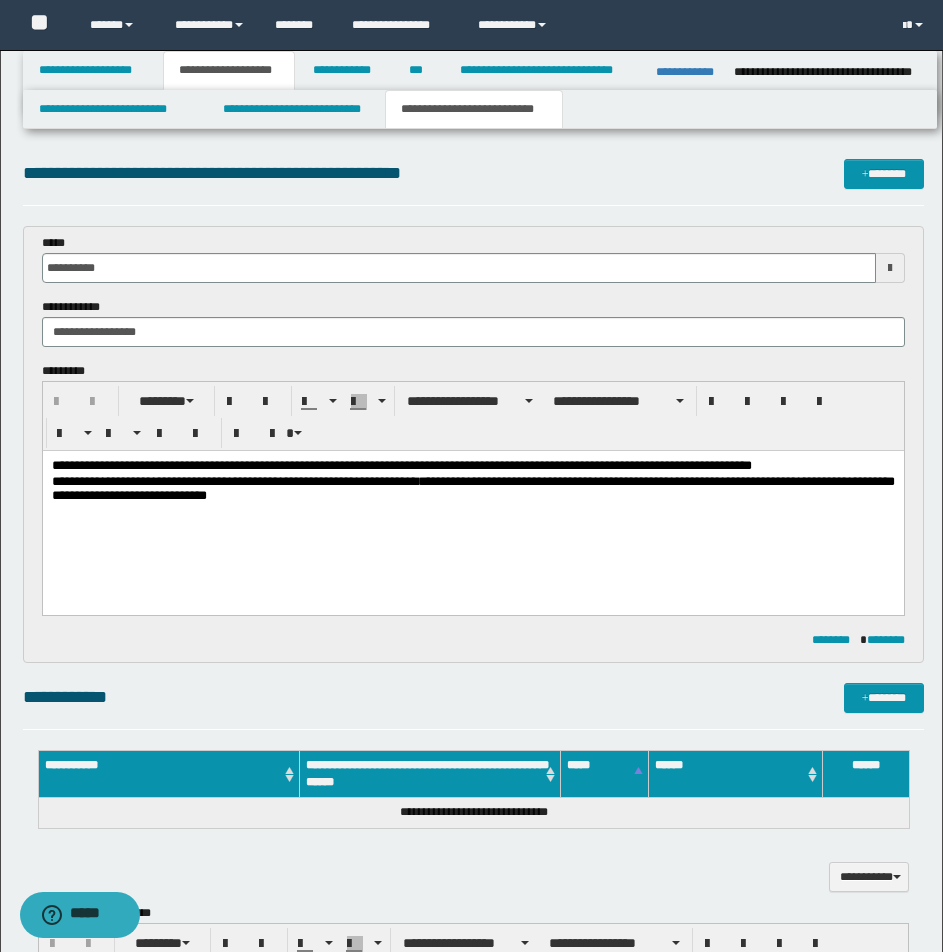 click on "**********" at bounding box center (472, 467) 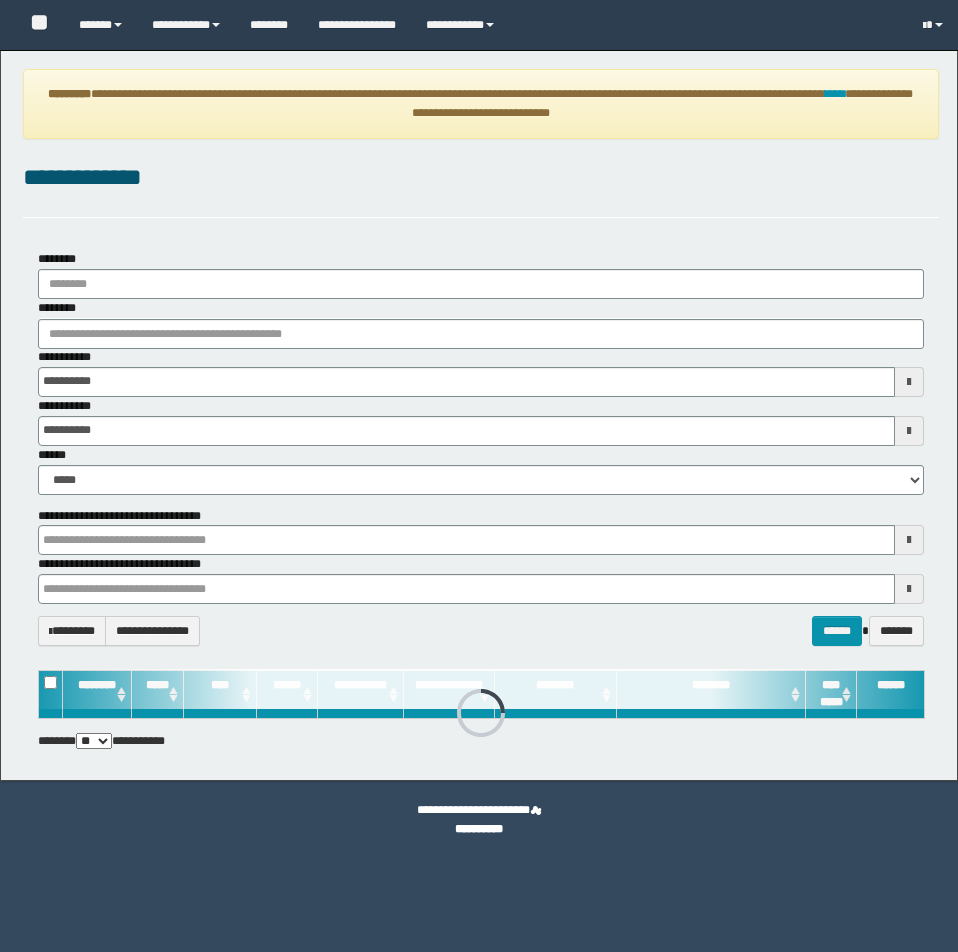 scroll, scrollTop: 0, scrollLeft: 0, axis: both 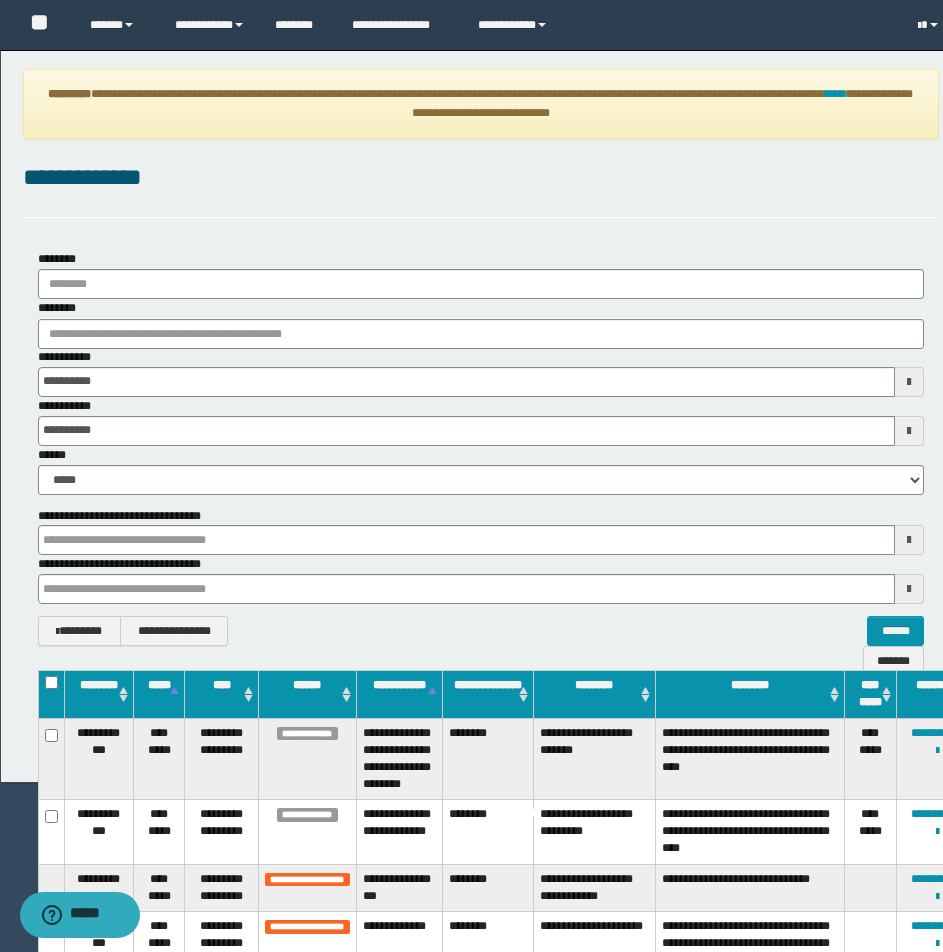 click on "**********" at bounding box center [481, 104] 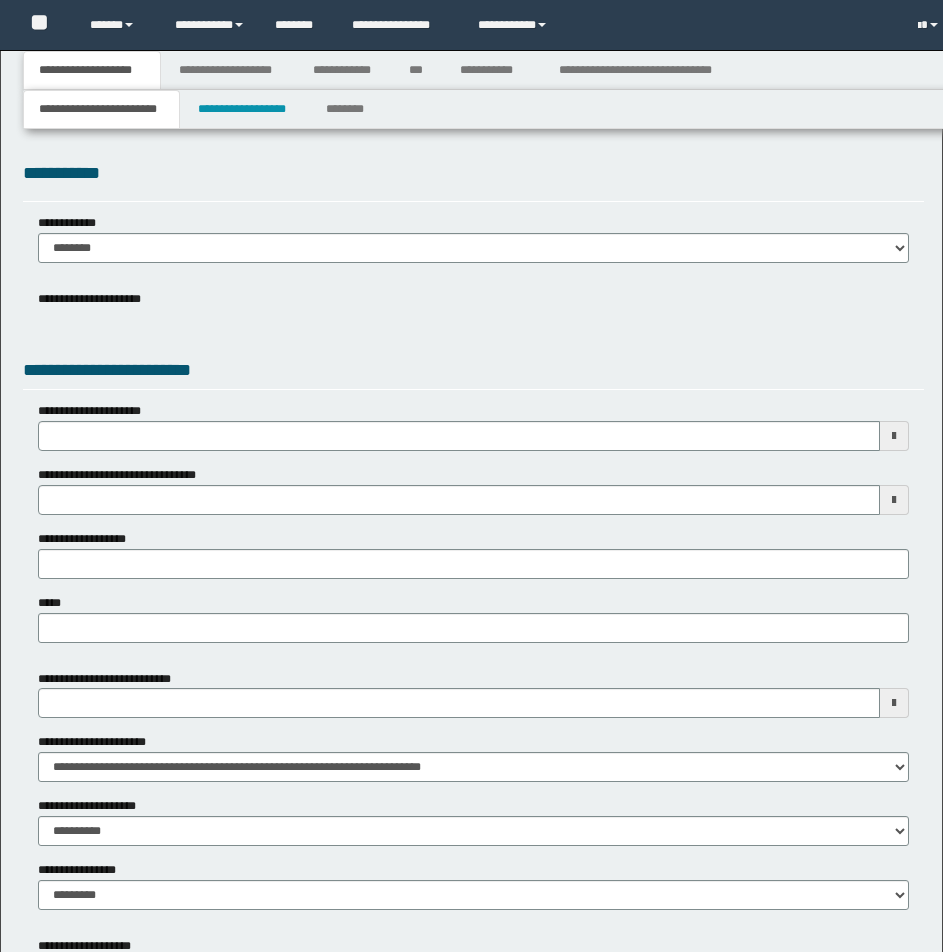 scroll, scrollTop: 0, scrollLeft: 0, axis: both 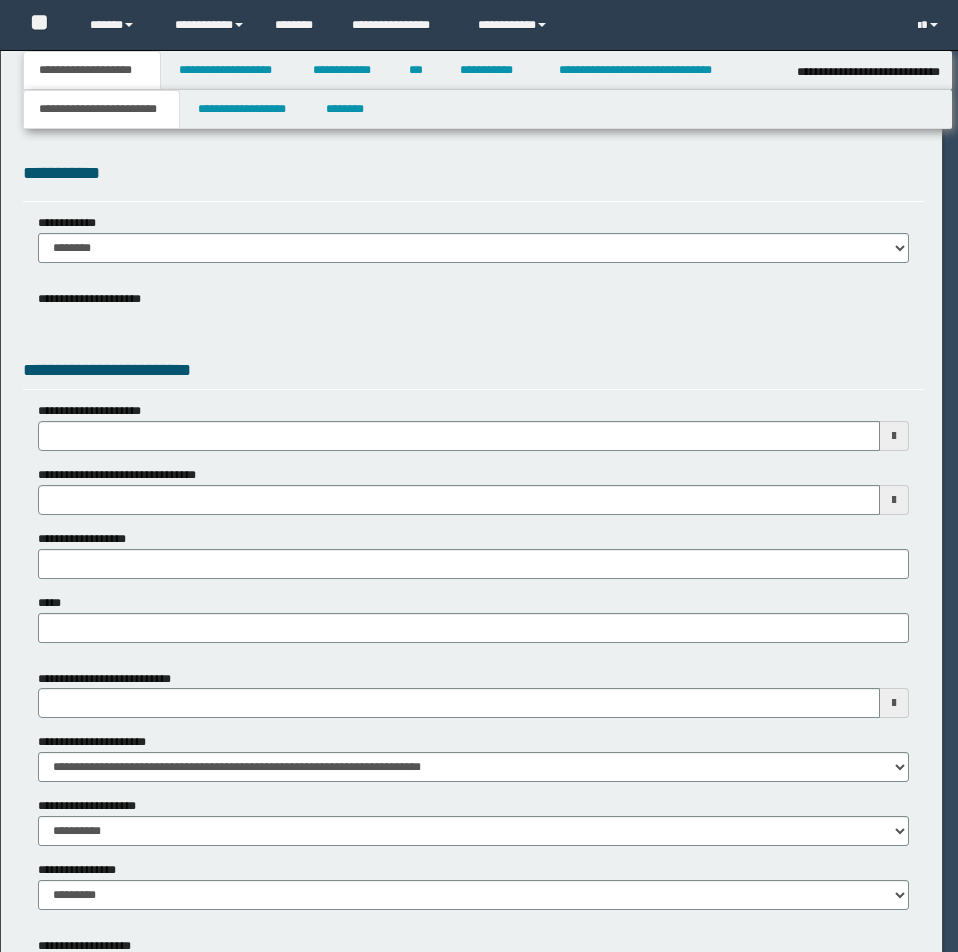 type on "**********" 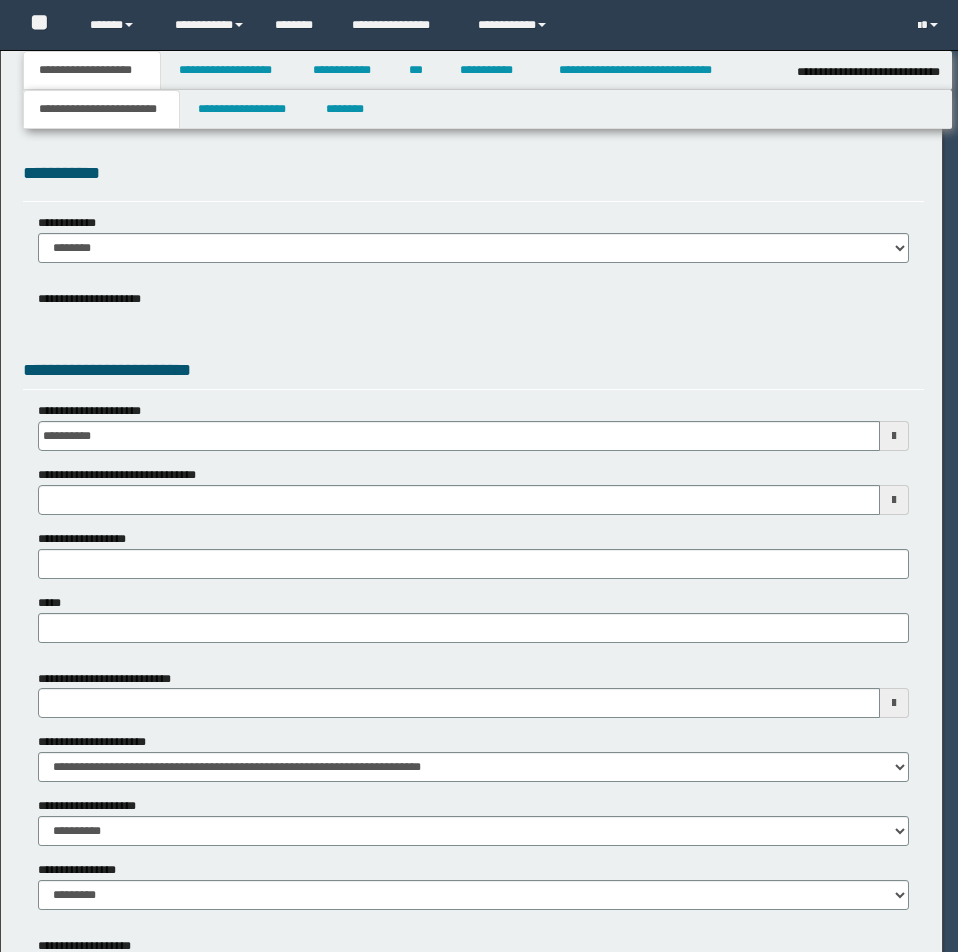 select on "*" 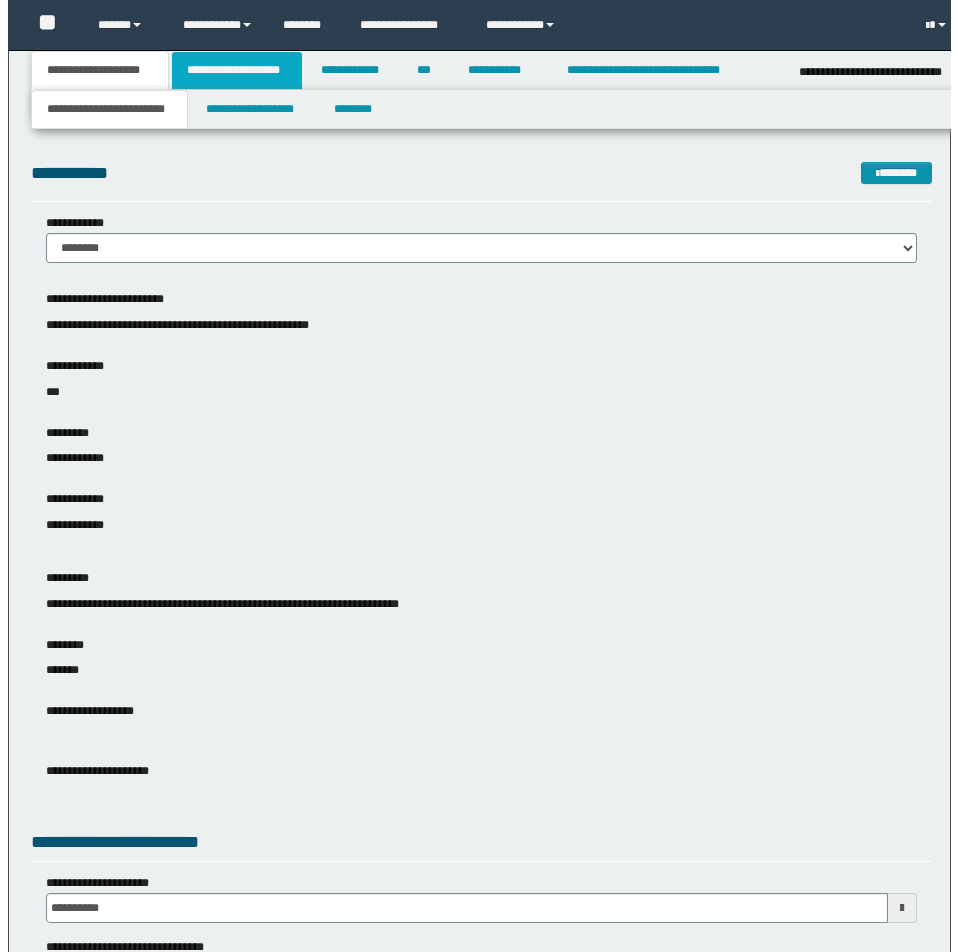 scroll, scrollTop: 0, scrollLeft: 0, axis: both 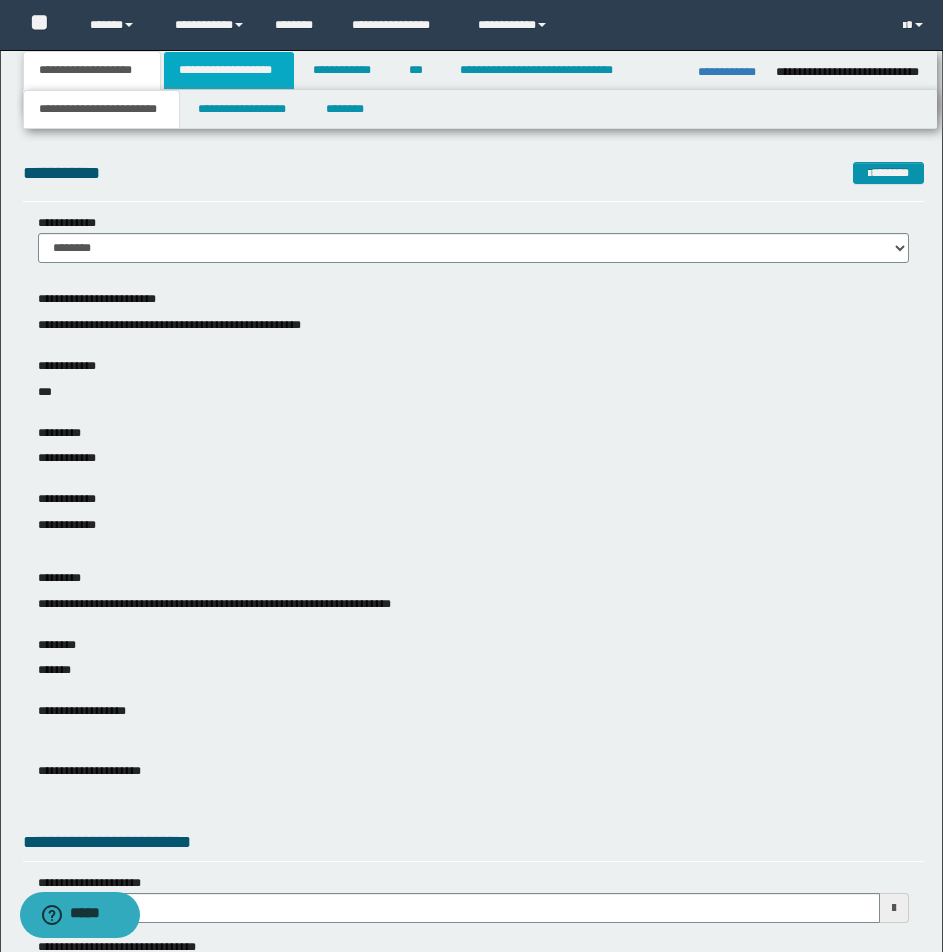 click on "**********" at bounding box center (229, 70) 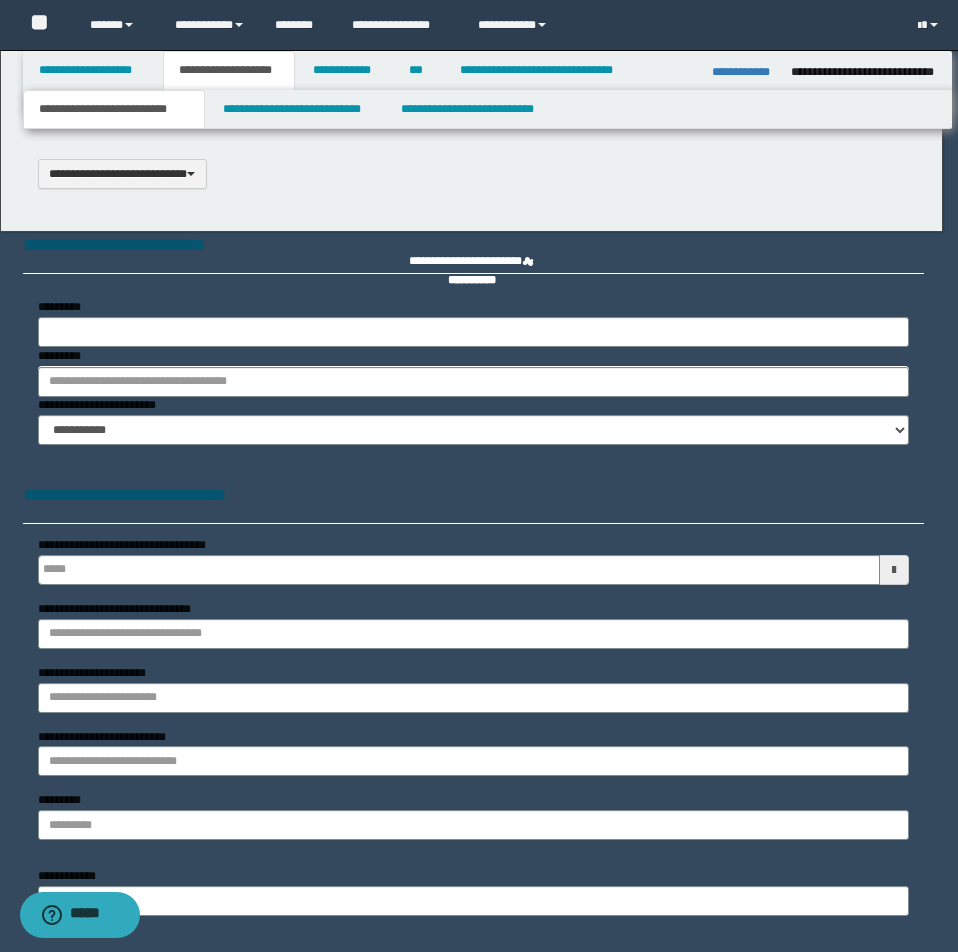 type 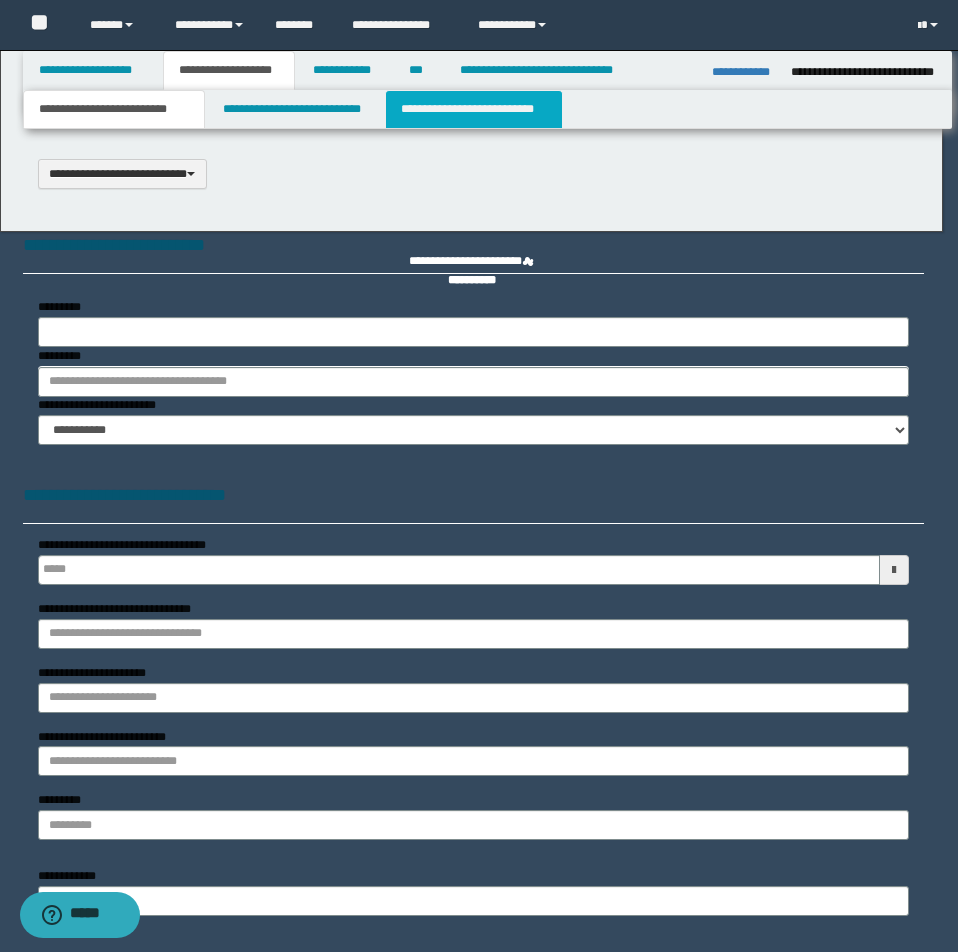 select on "*" 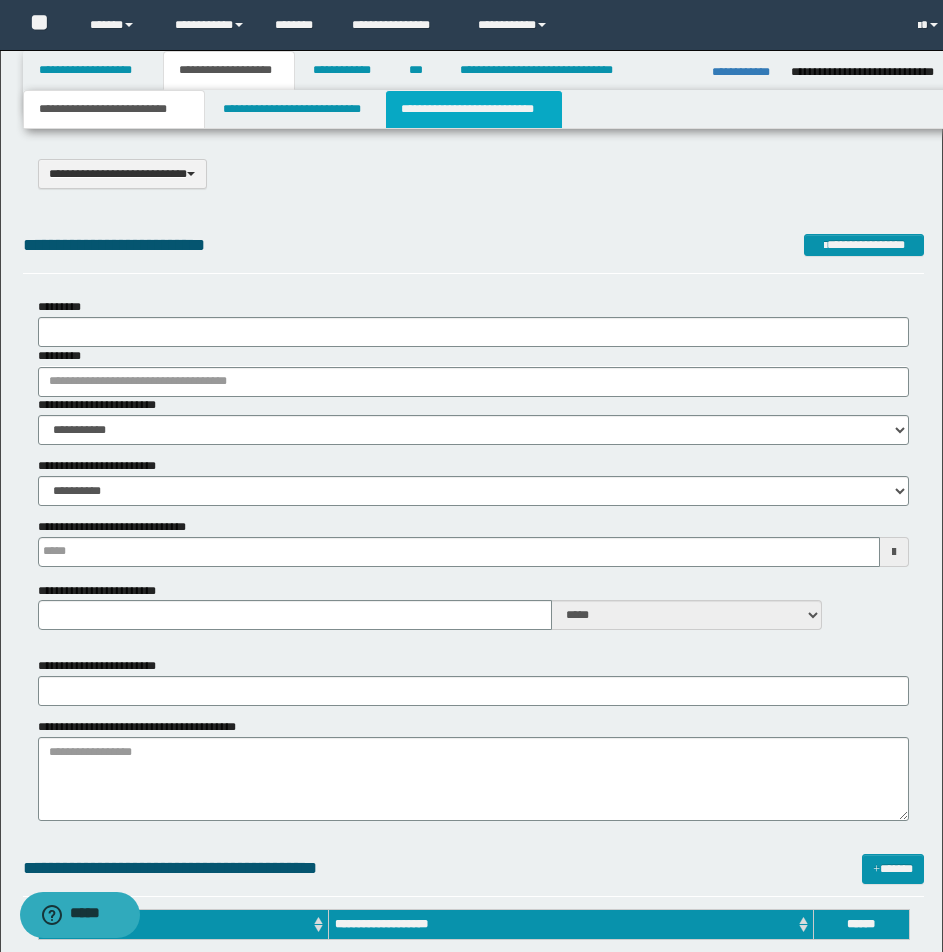 scroll, scrollTop: 0, scrollLeft: 0, axis: both 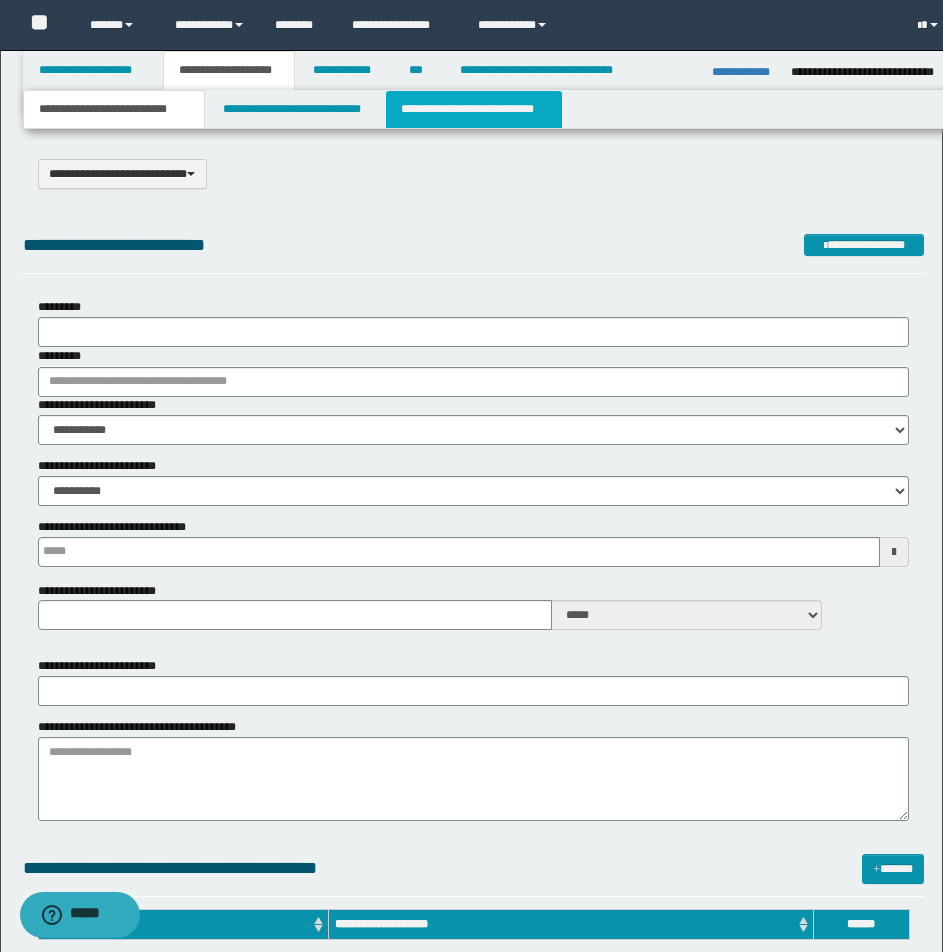 click on "**********" at bounding box center (474, 109) 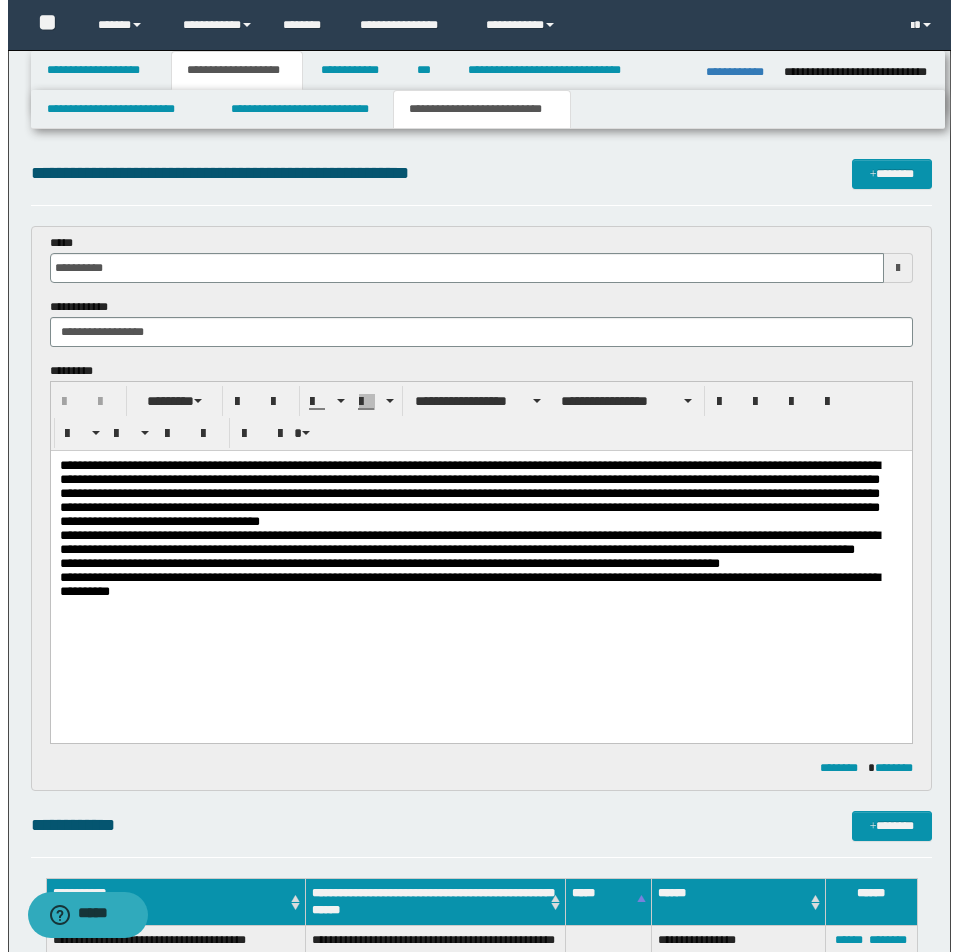 scroll, scrollTop: 0, scrollLeft: 0, axis: both 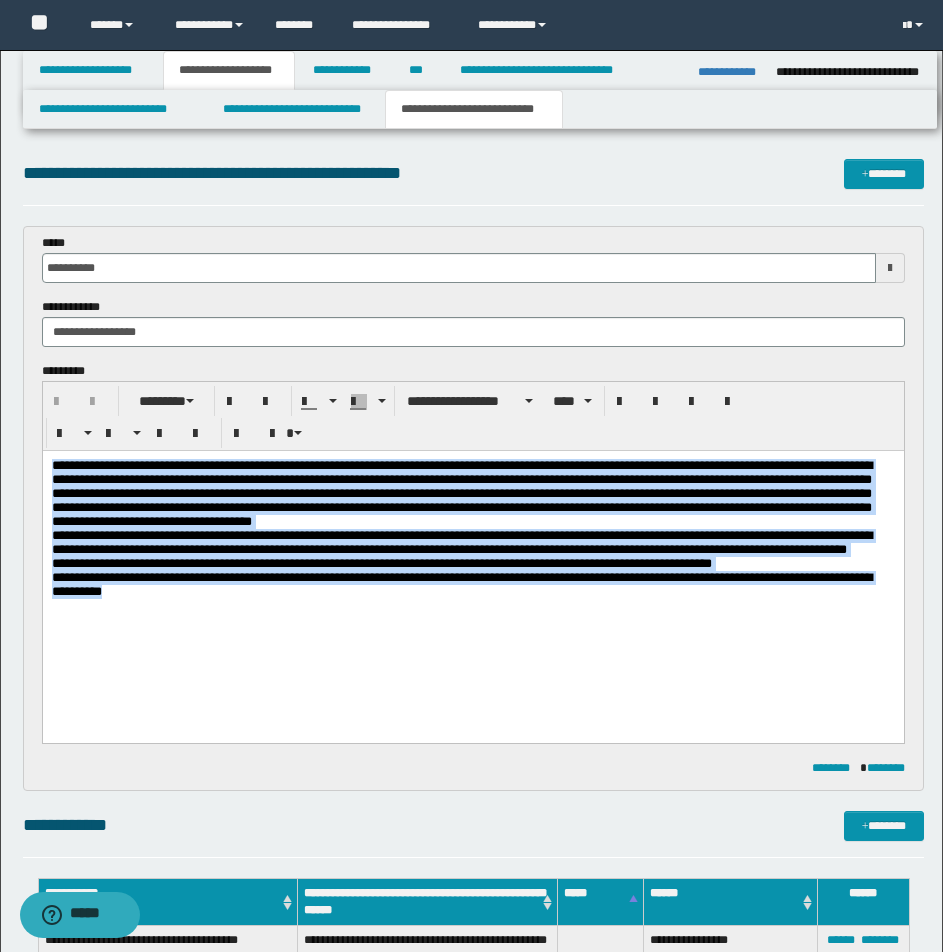 drag, startPoint x: 49, startPoint y: 464, endPoint x: 307, endPoint y: 668, distance: 328.9073 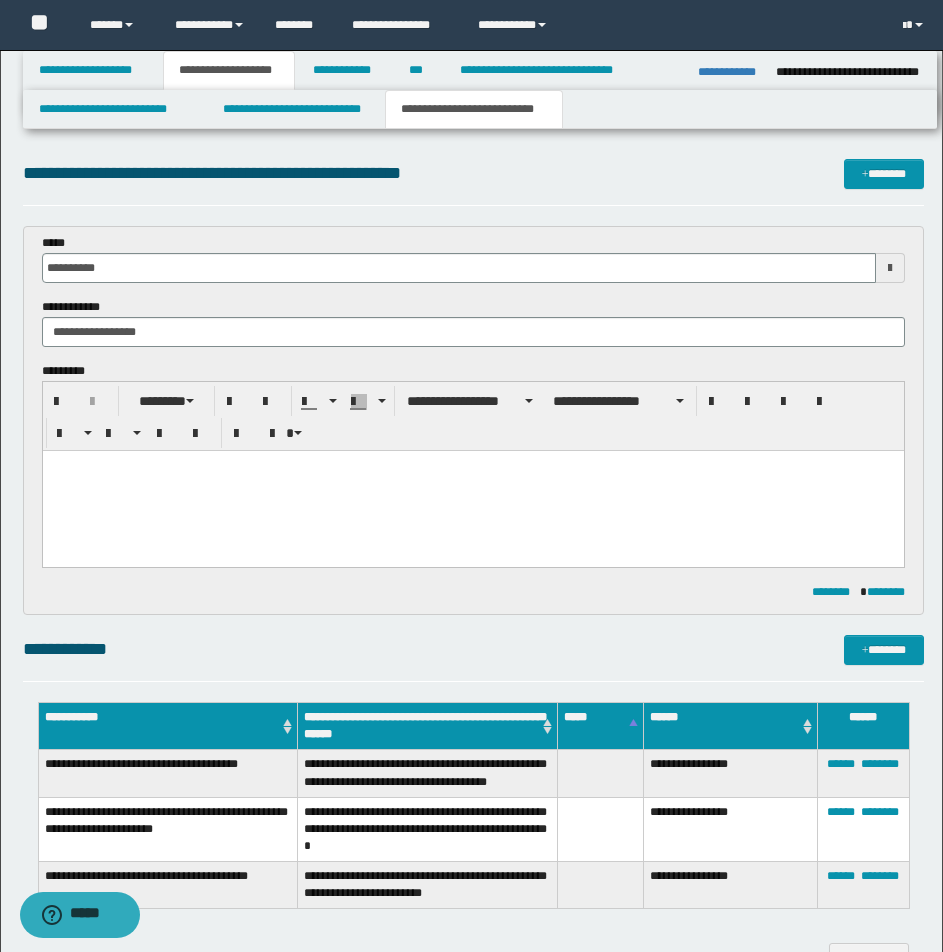 paste 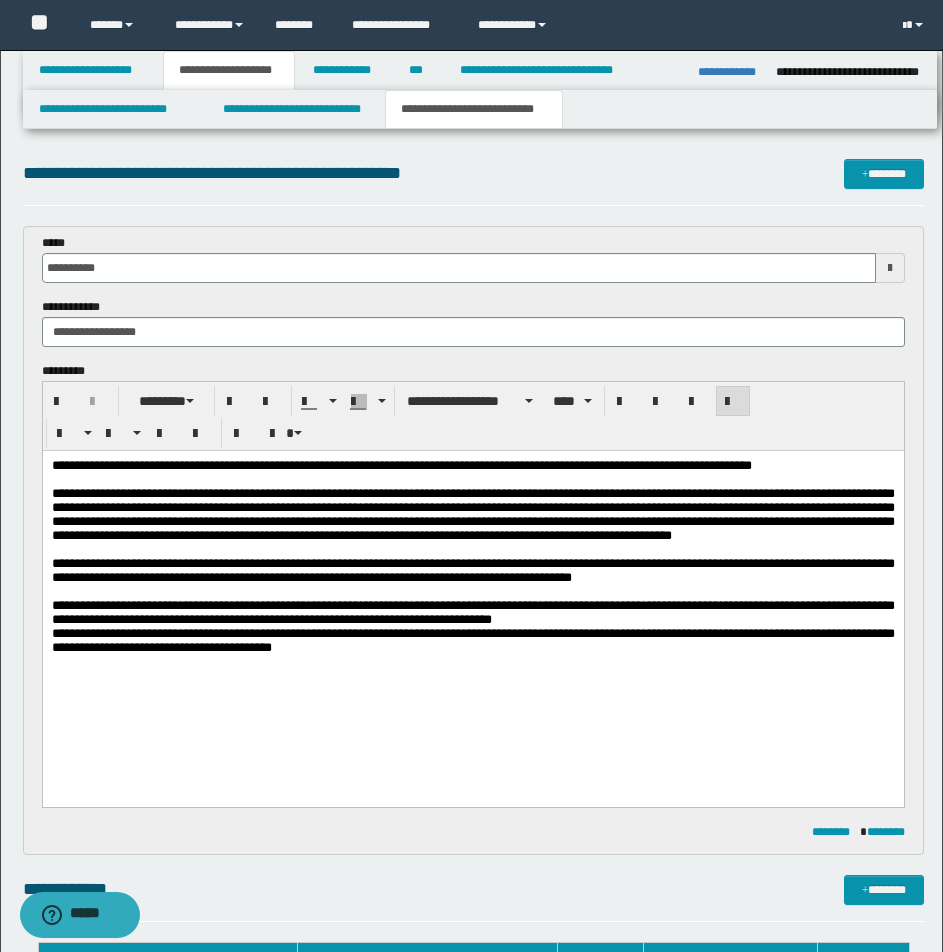 click on "**********" at bounding box center (472, 466) 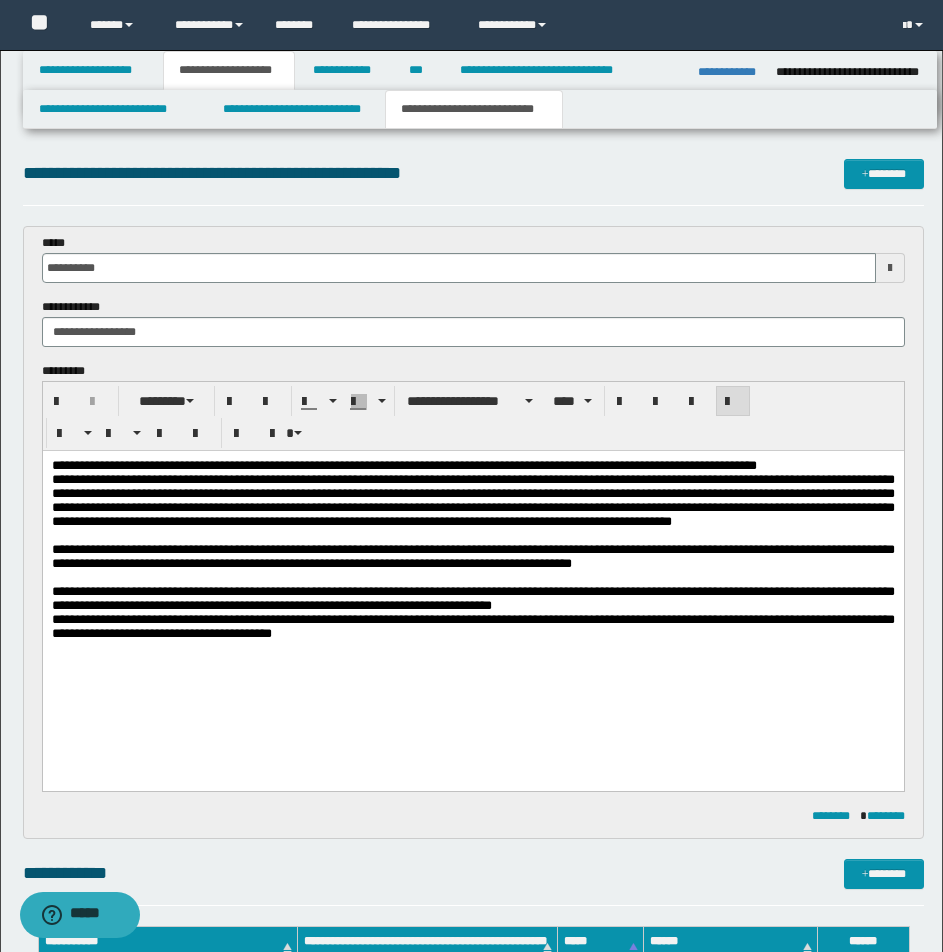 click on "**********" at bounding box center [472, 501] 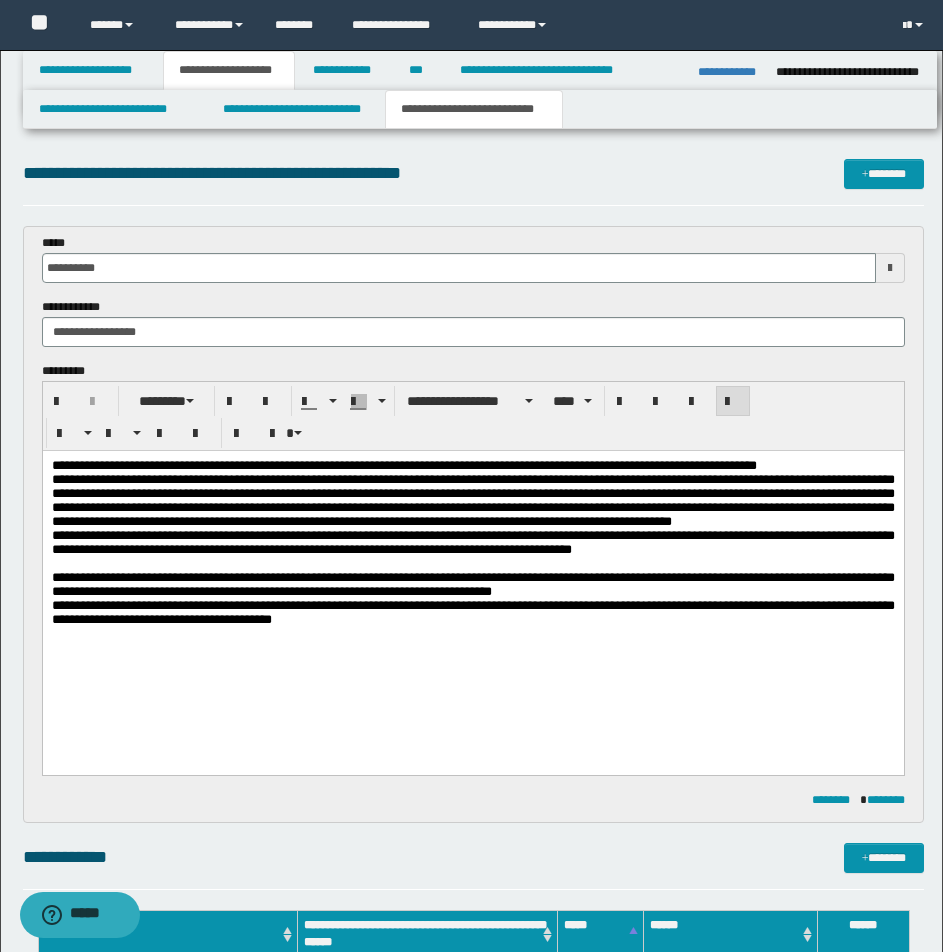 click on "**********" at bounding box center [472, 543] 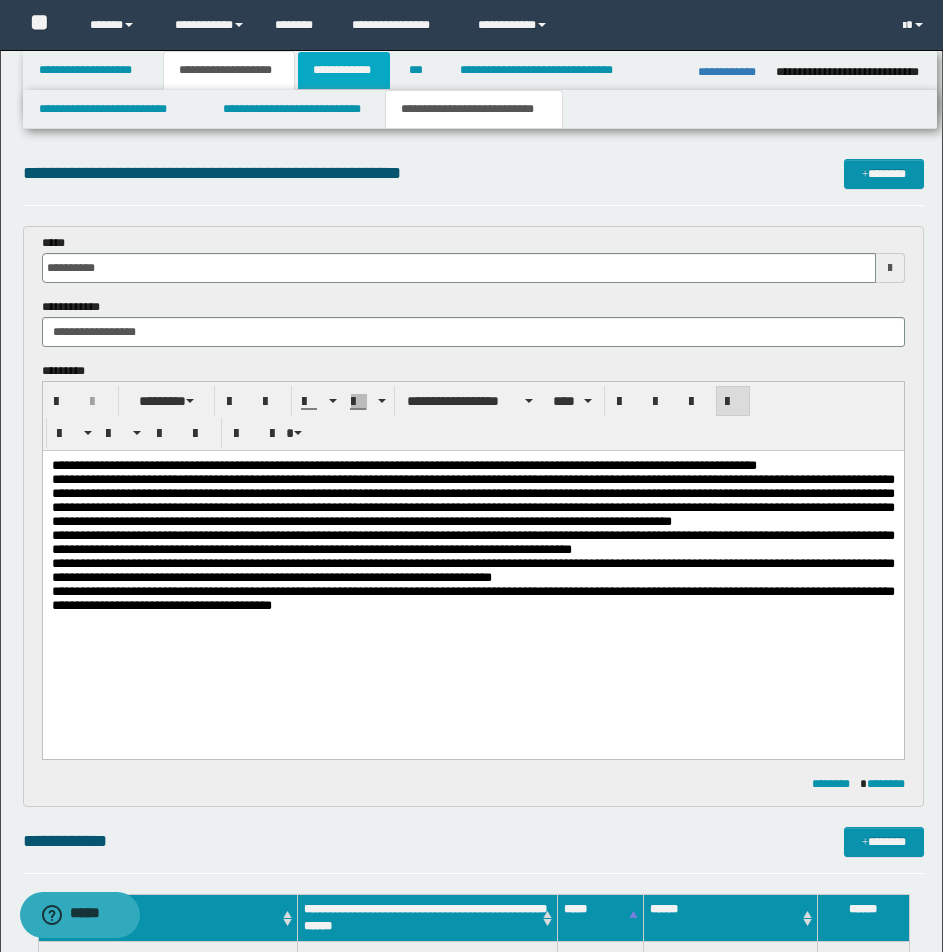 click on "**********" at bounding box center (344, 70) 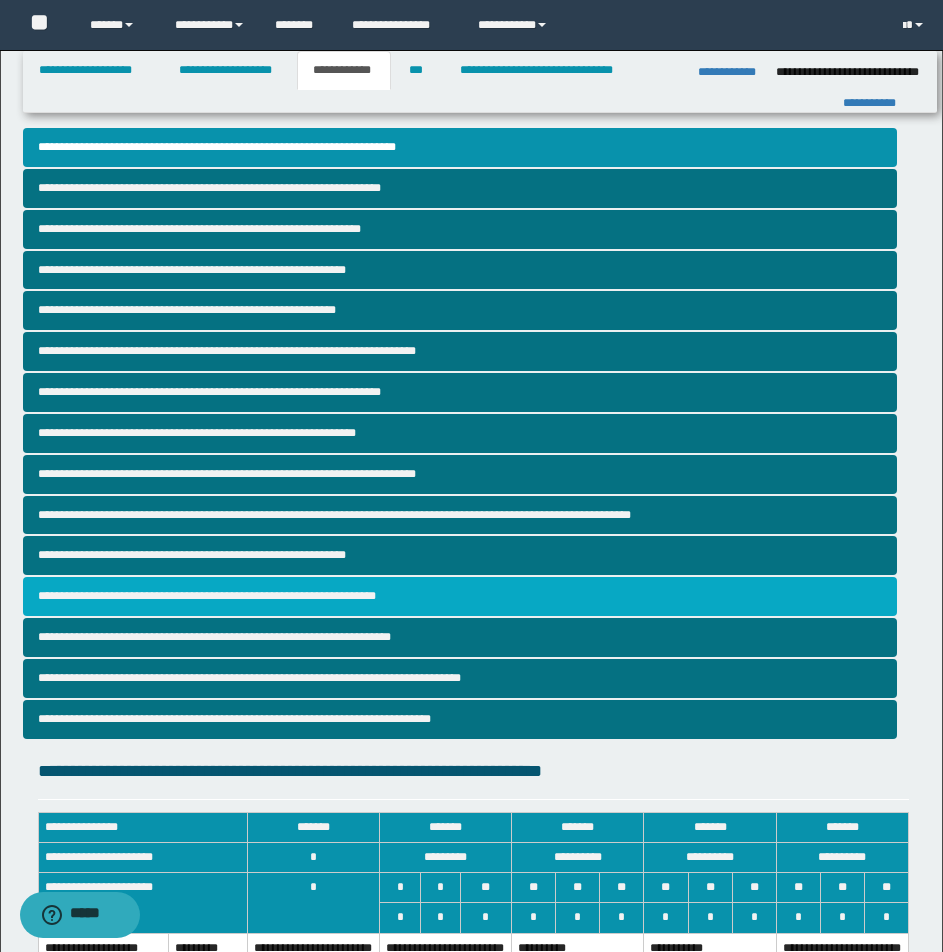 click on "**********" at bounding box center (460, 596) 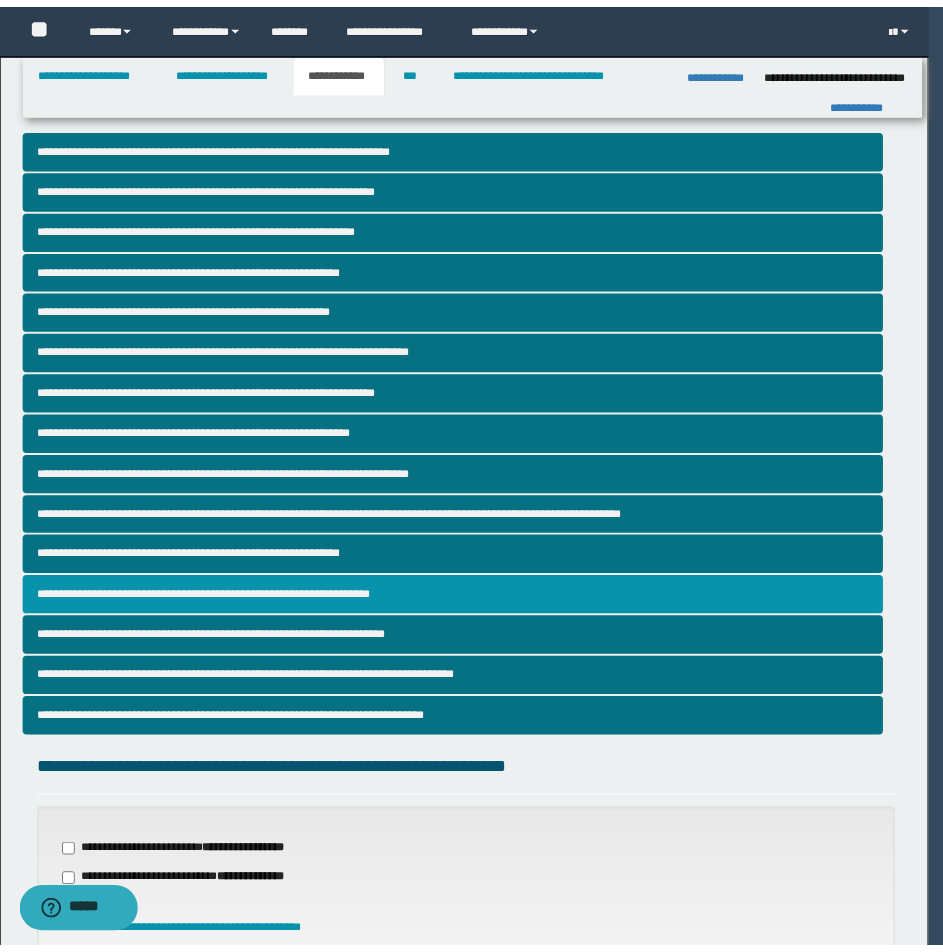 scroll, scrollTop: 406, scrollLeft: 0, axis: vertical 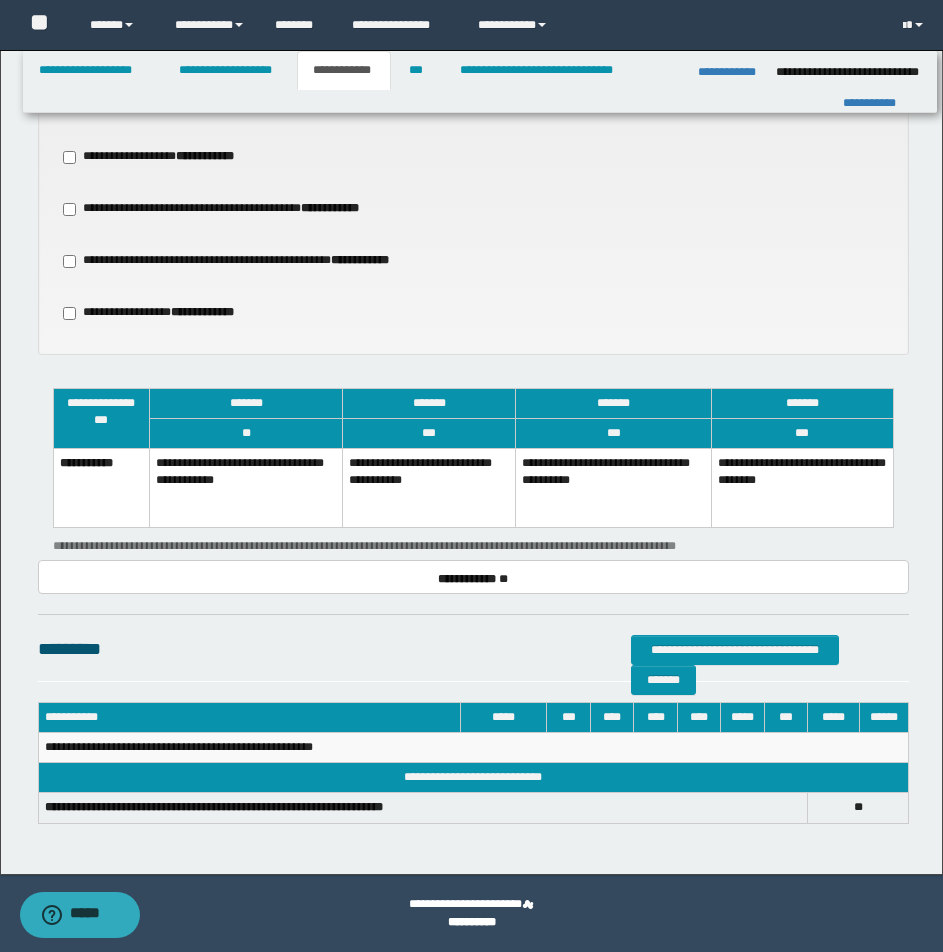 click on "**********" at bounding box center [613, 488] 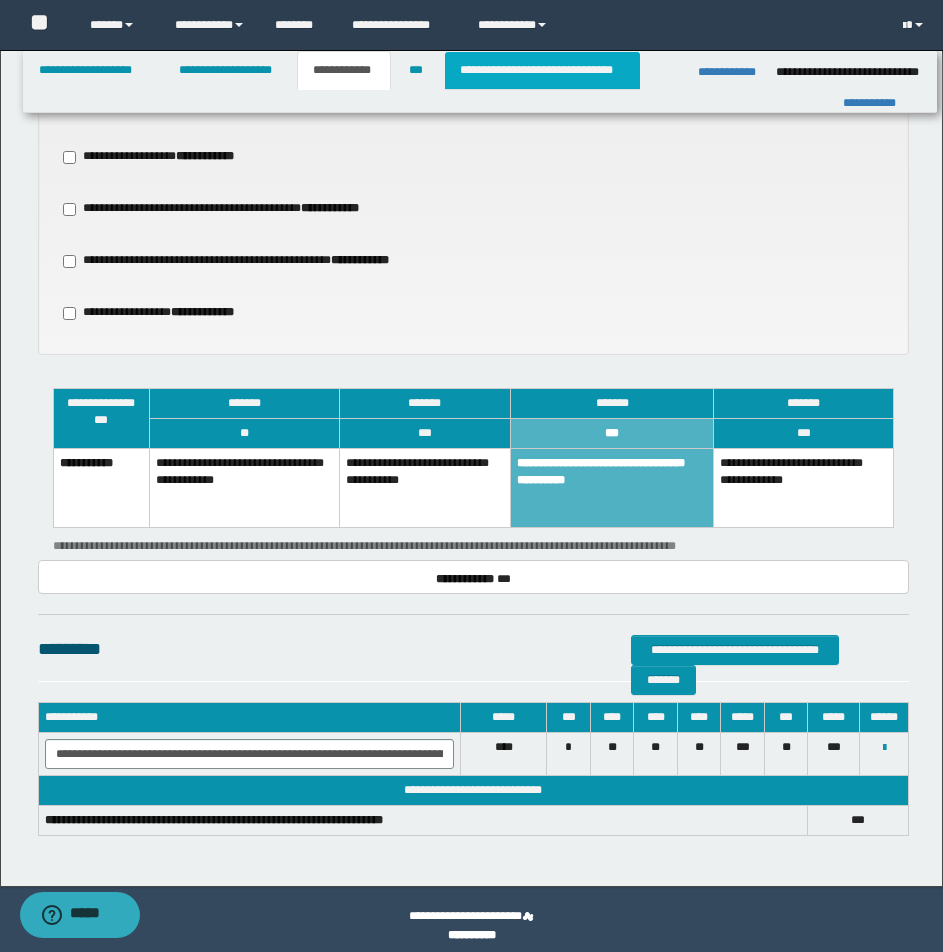 click on "**********" at bounding box center (542, 70) 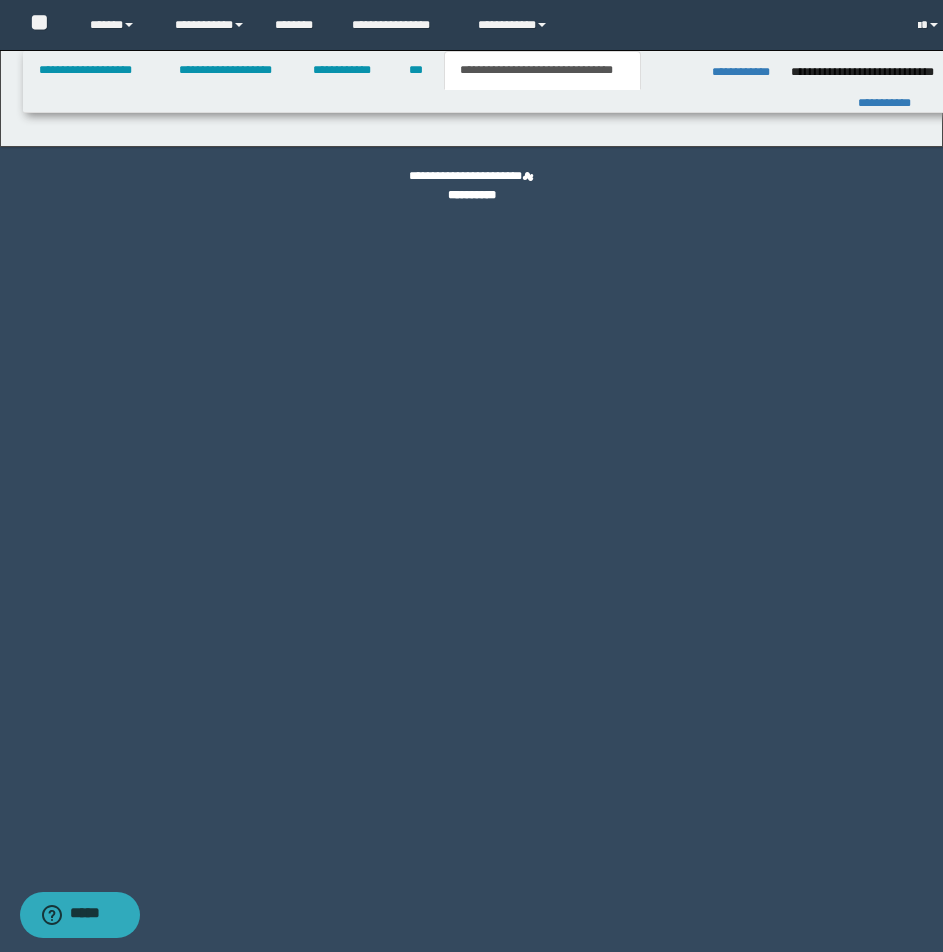 scroll, scrollTop: 0, scrollLeft: 0, axis: both 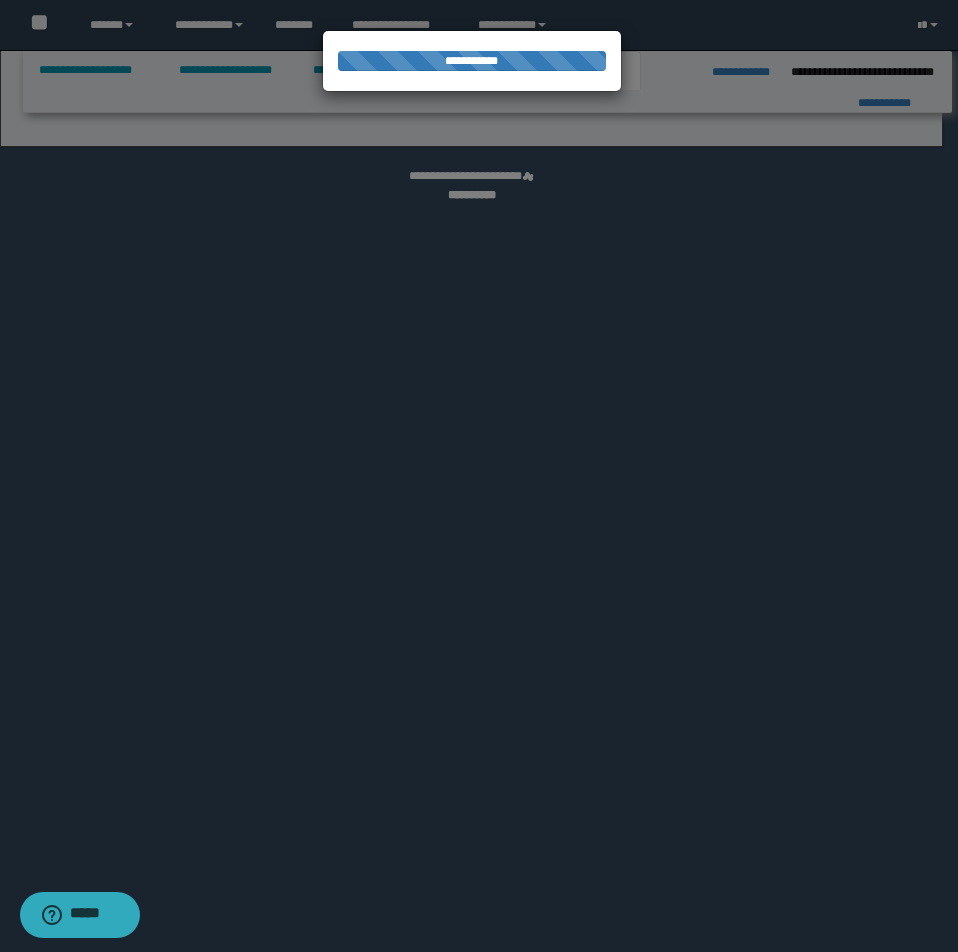 select on "*" 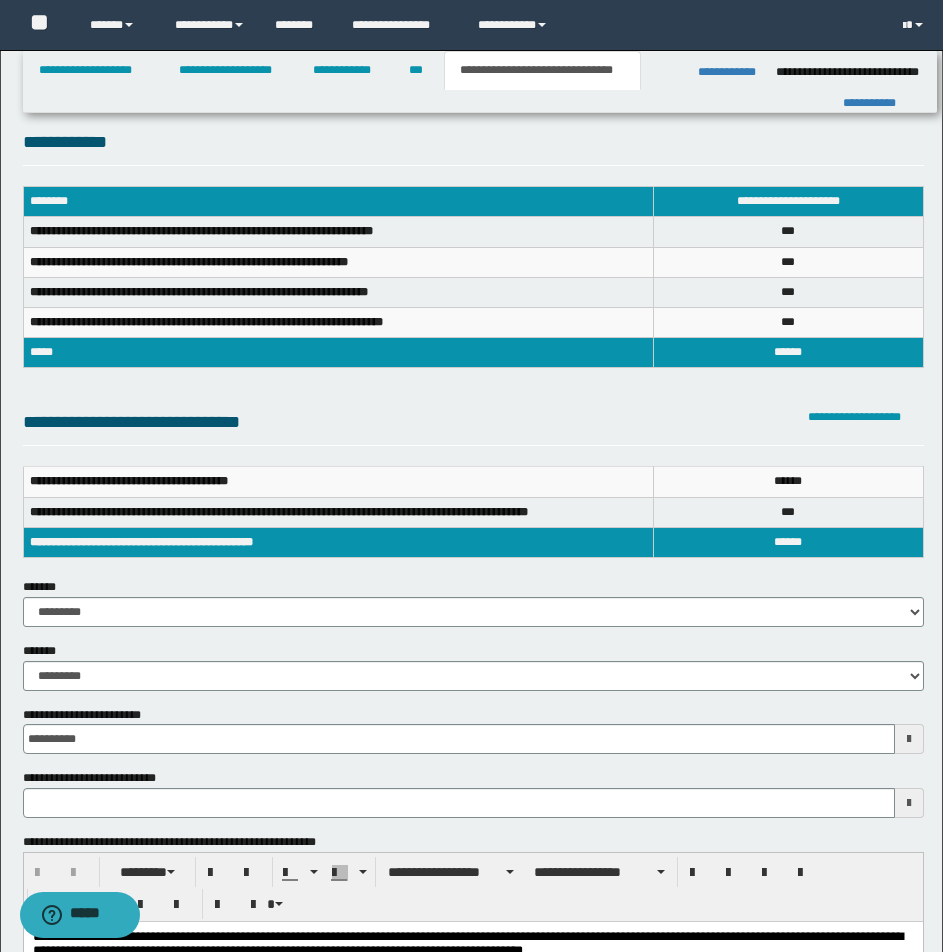 scroll, scrollTop: 0, scrollLeft: 0, axis: both 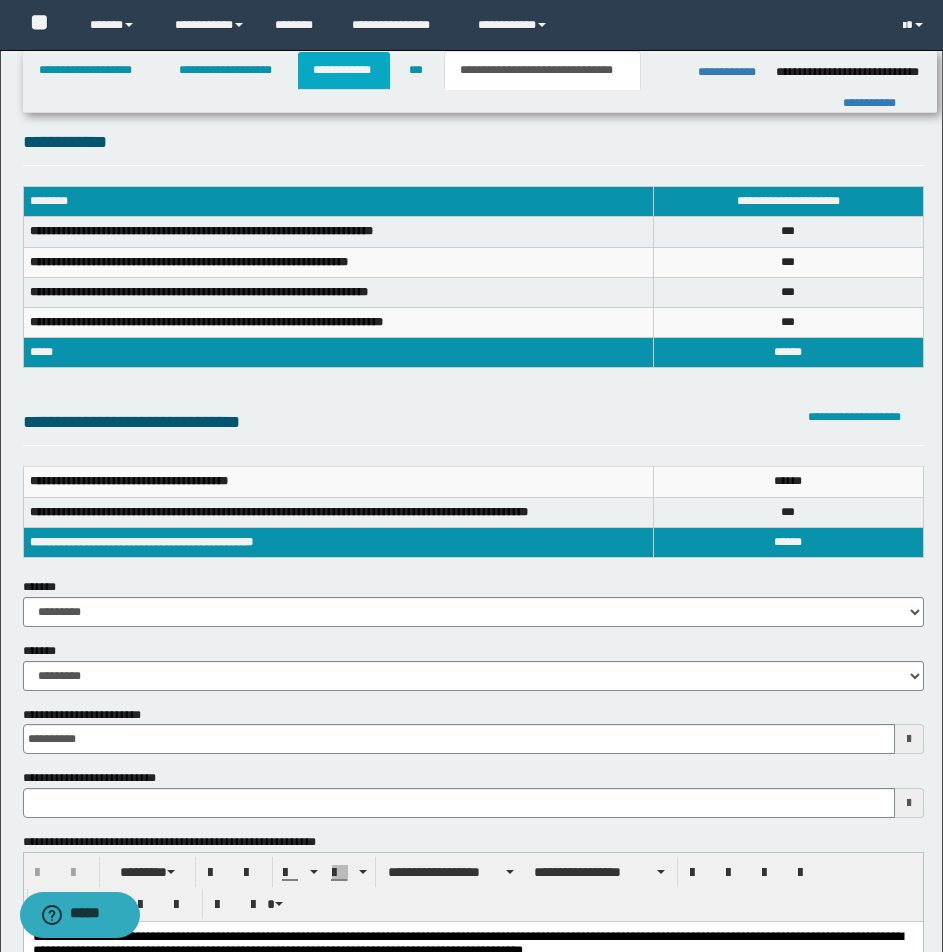click on "**********" at bounding box center (344, 70) 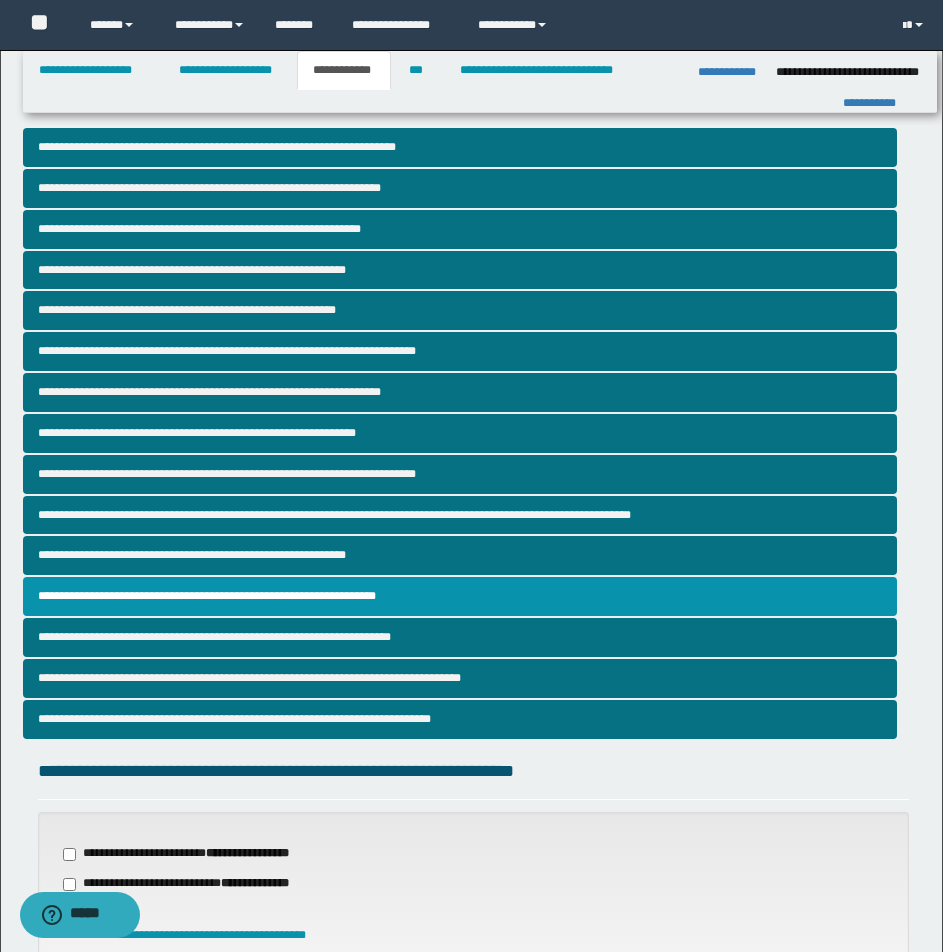 scroll, scrollTop: 833, scrollLeft: 0, axis: vertical 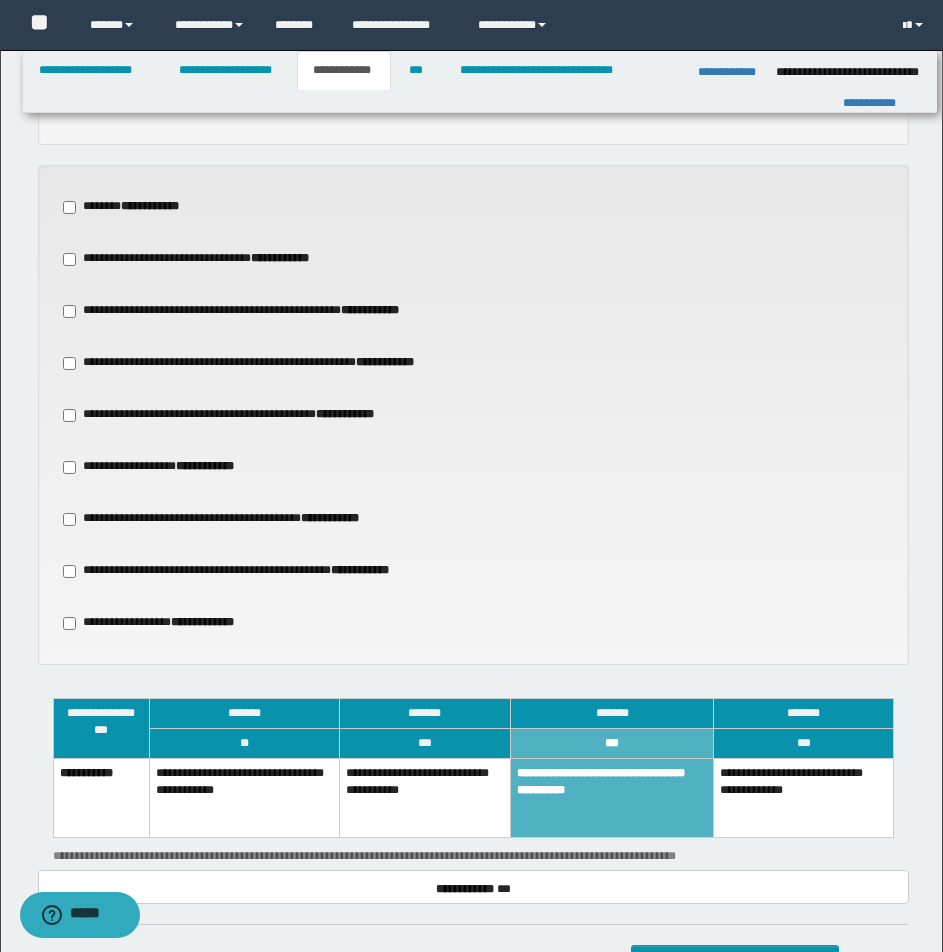 click on "**********" at bounding box center [612, 798] 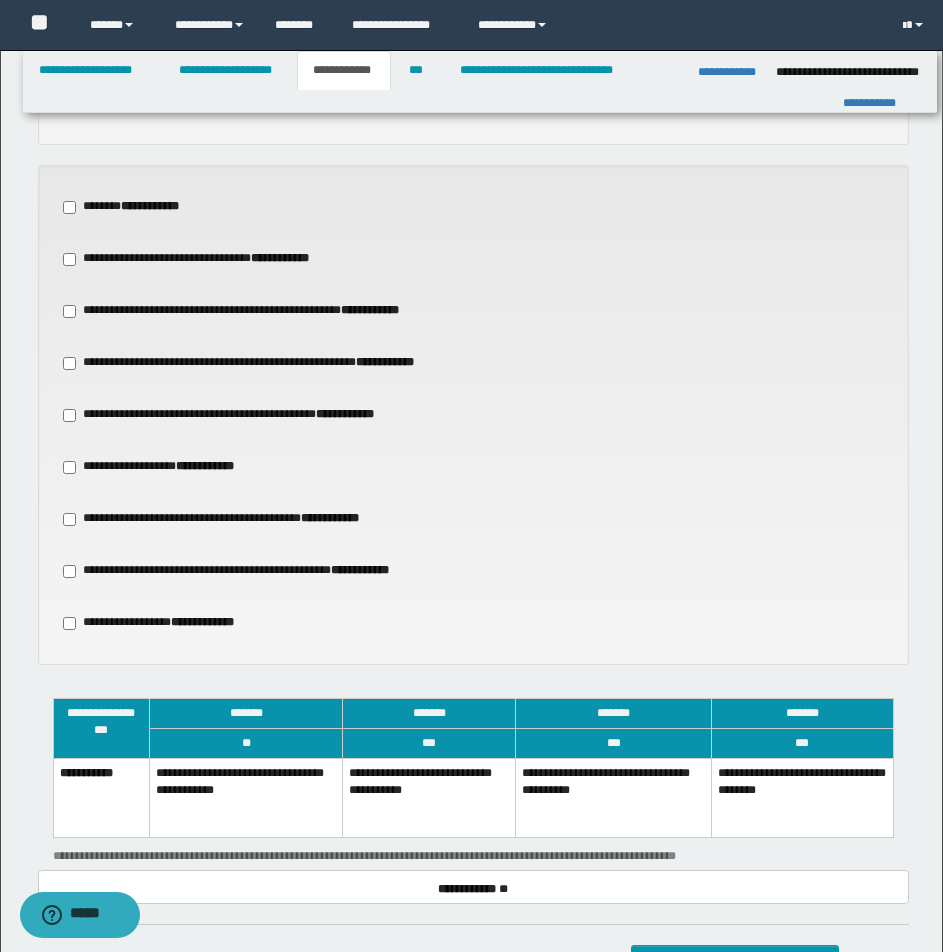 scroll, scrollTop: 1143, scrollLeft: 0, axis: vertical 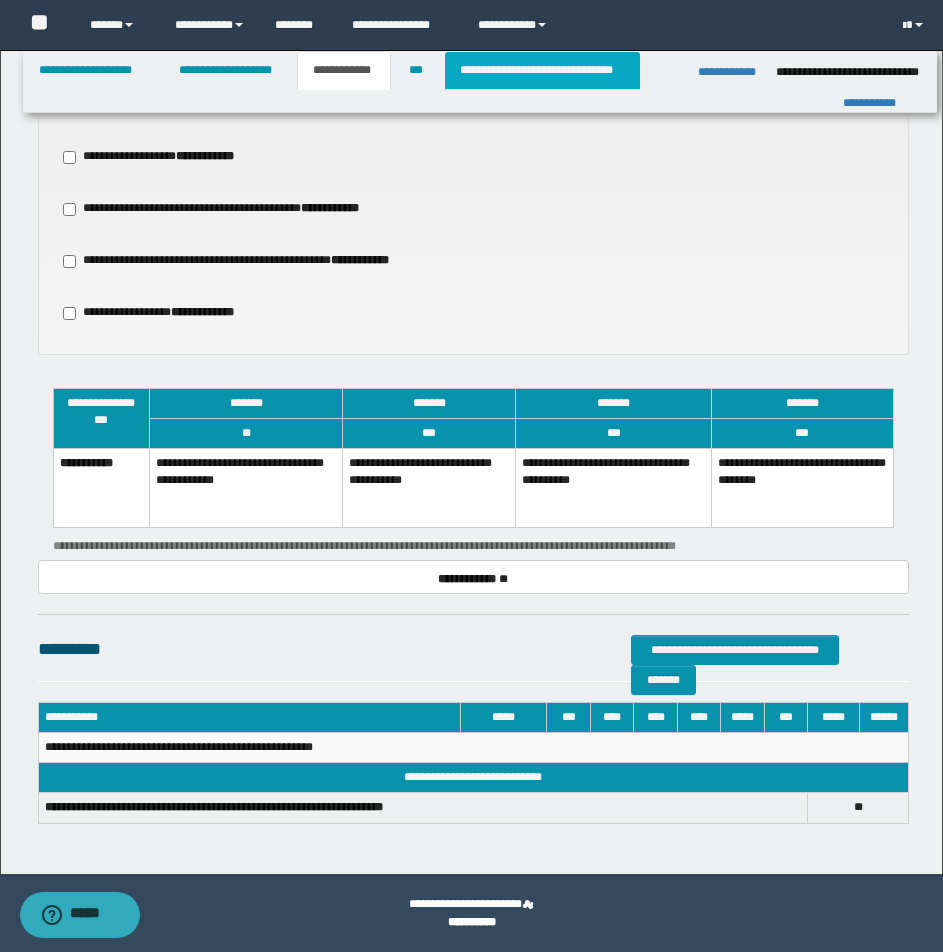 click on "**********" at bounding box center [542, 70] 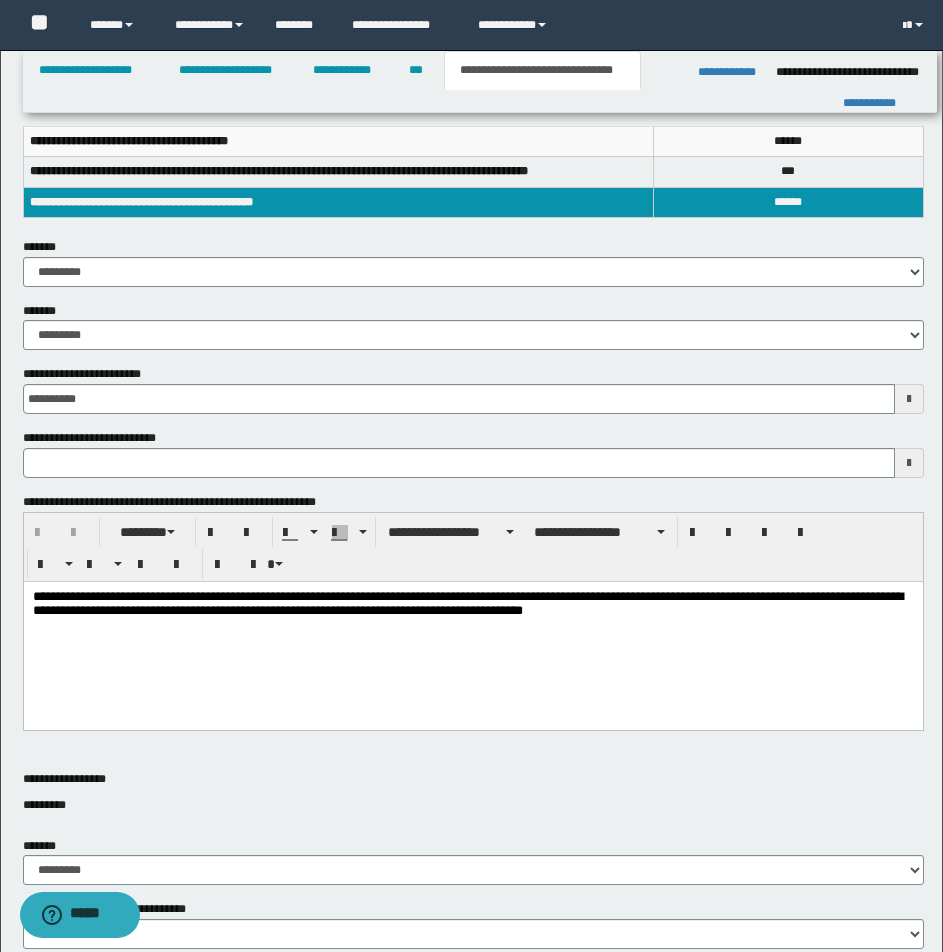 scroll, scrollTop: 50, scrollLeft: 0, axis: vertical 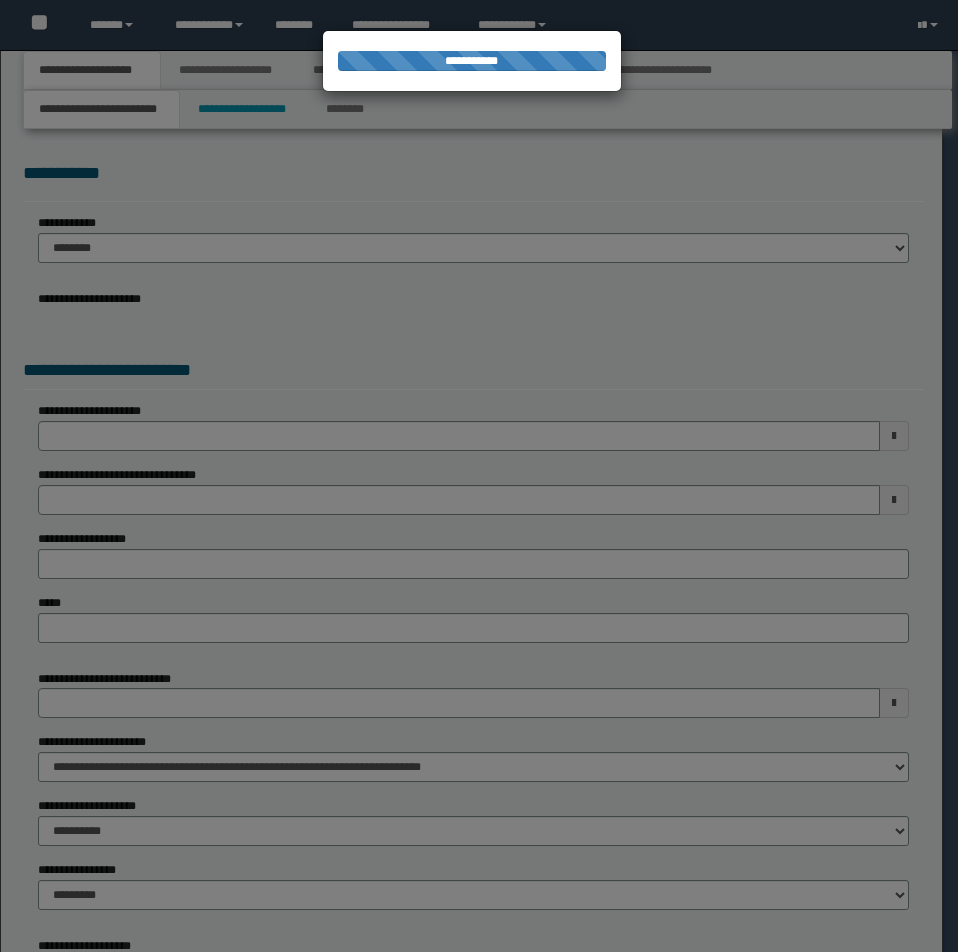 select on "*" 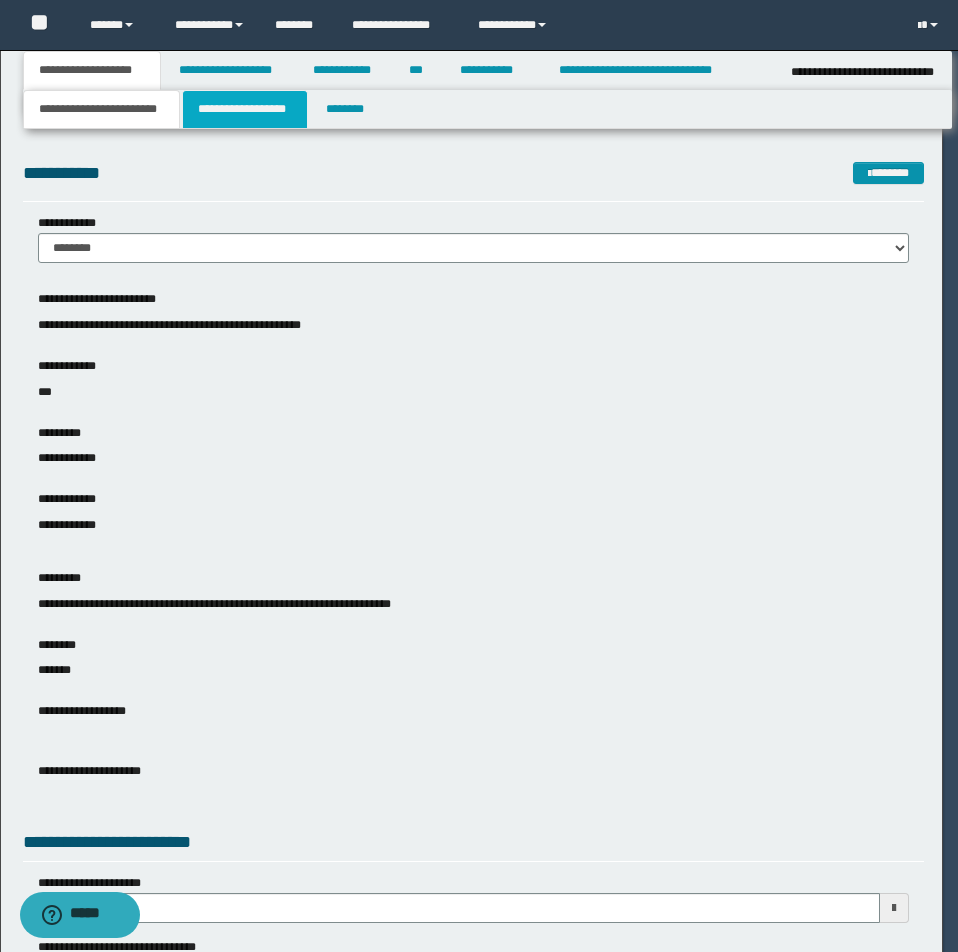 scroll, scrollTop: 0, scrollLeft: 0, axis: both 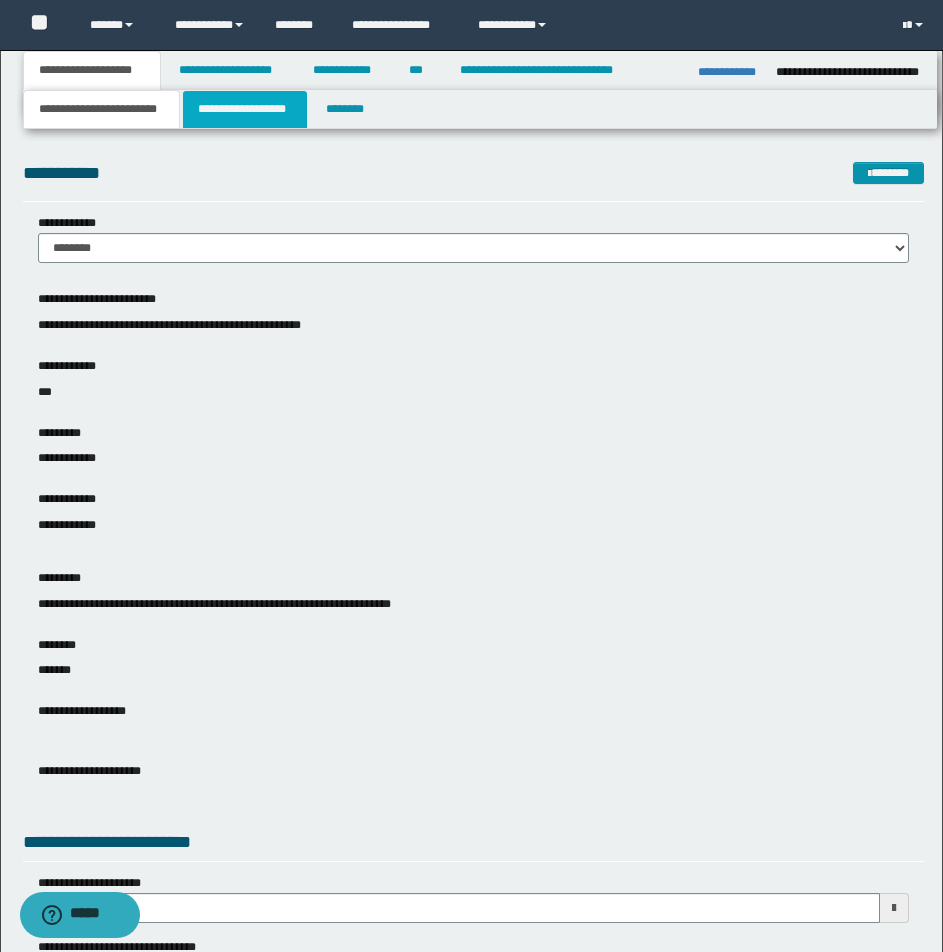 click on "**********" at bounding box center (245, 109) 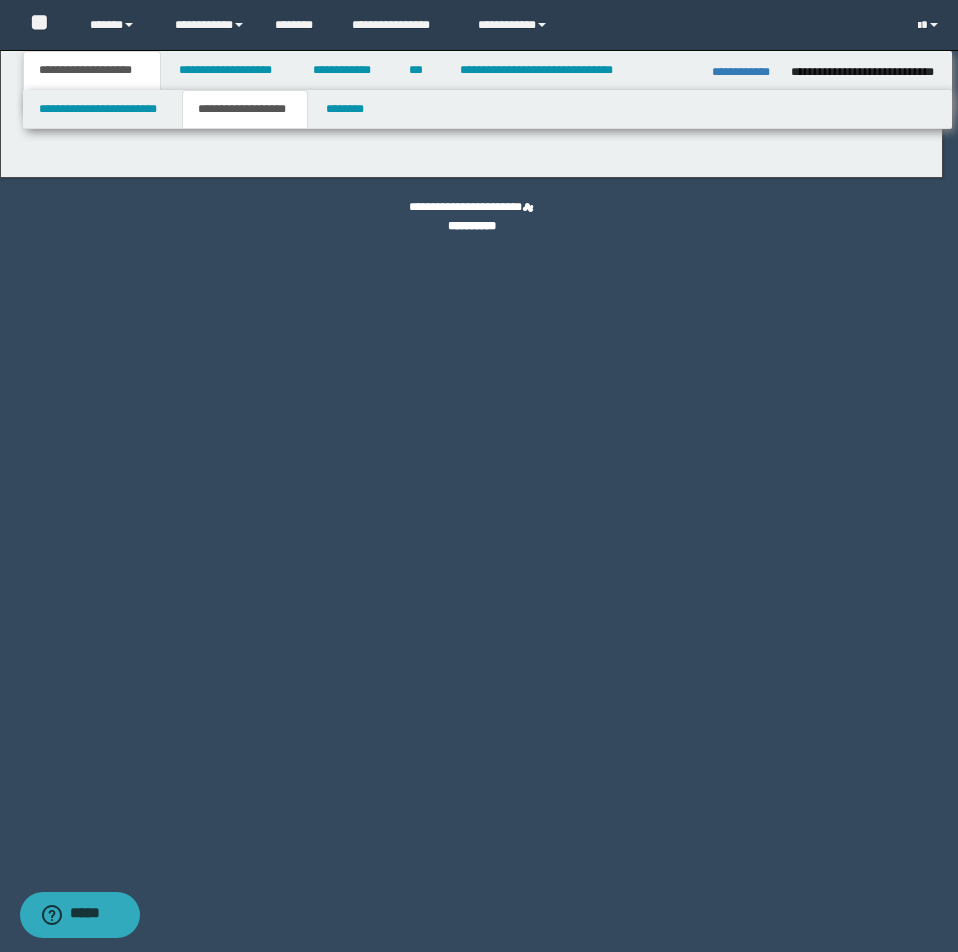 type on "********" 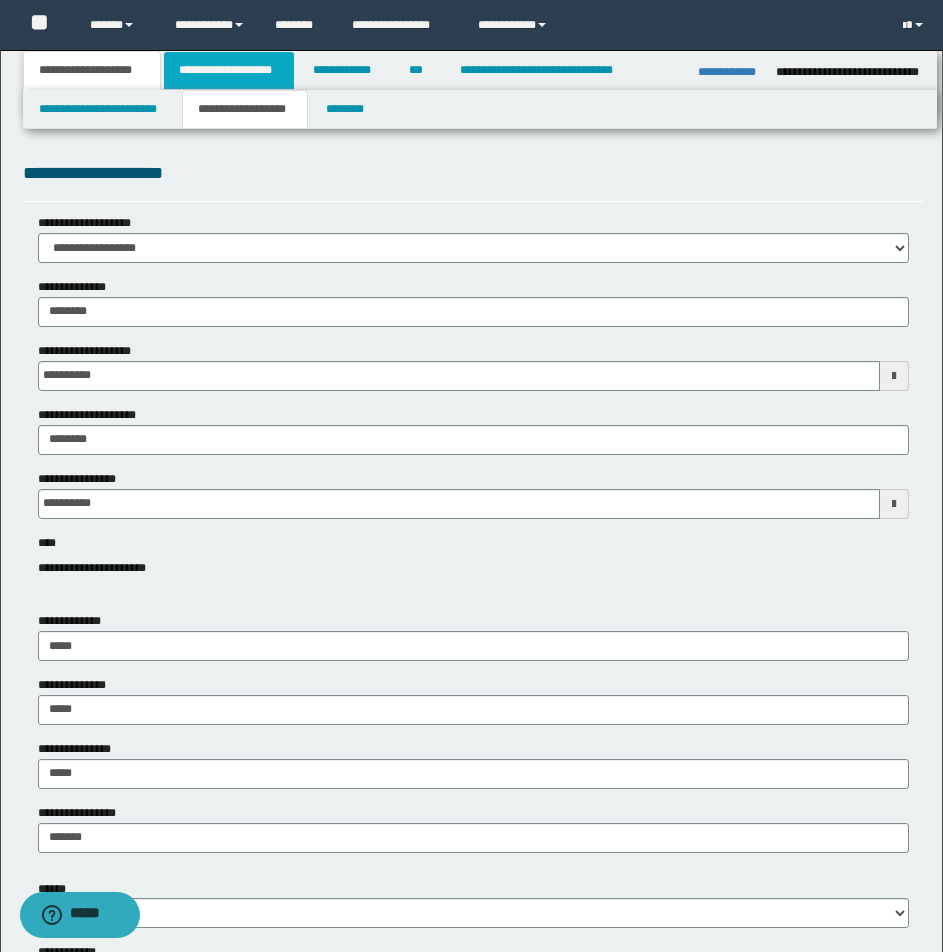 click on "**********" at bounding box center (229, 70) 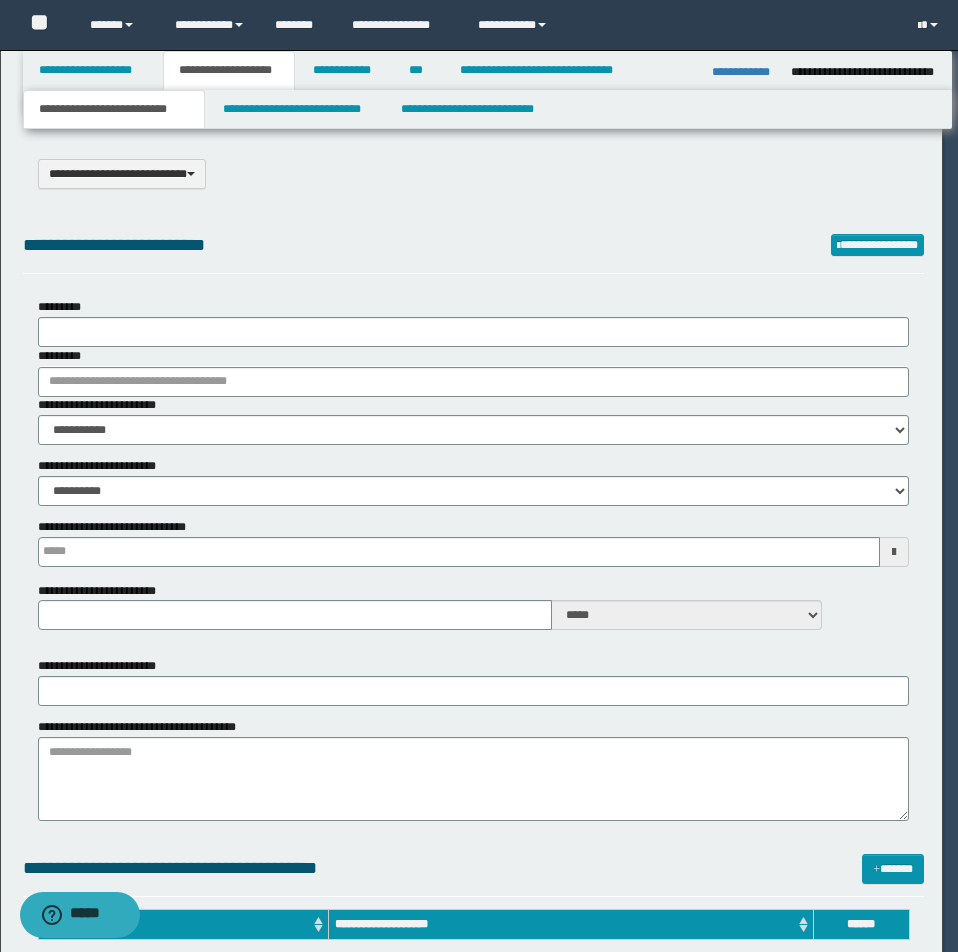 select on "*" 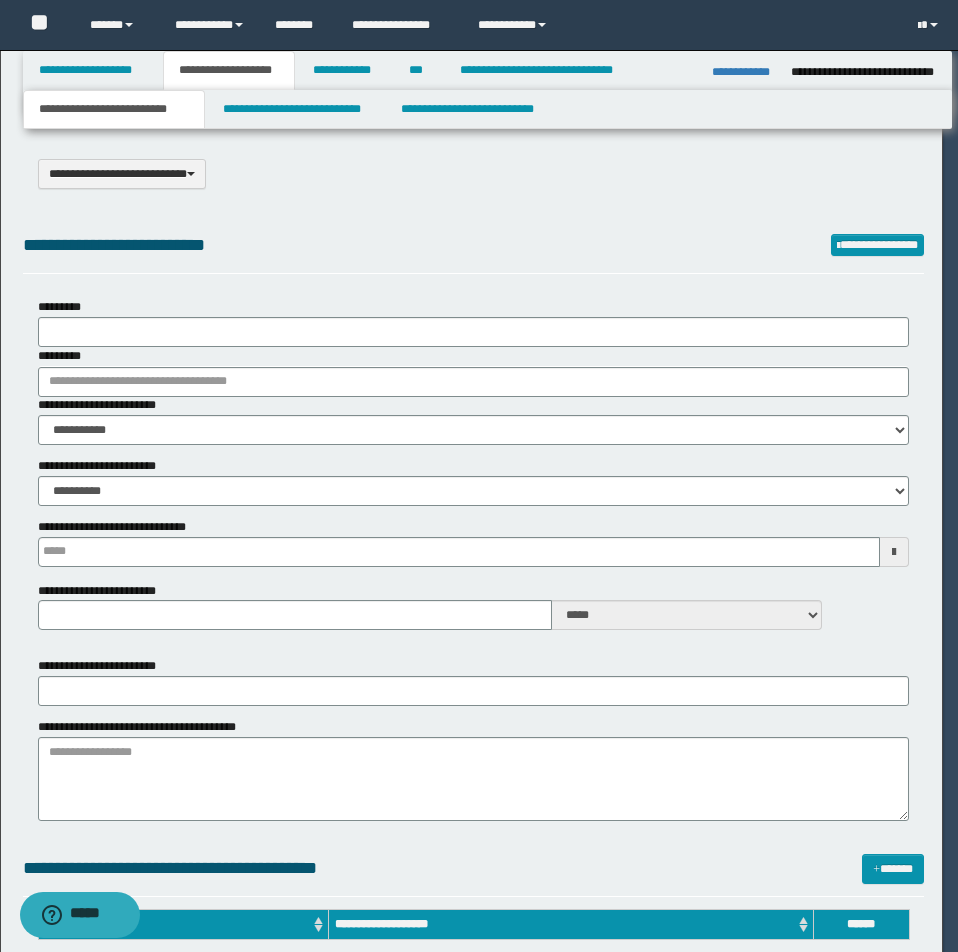 type 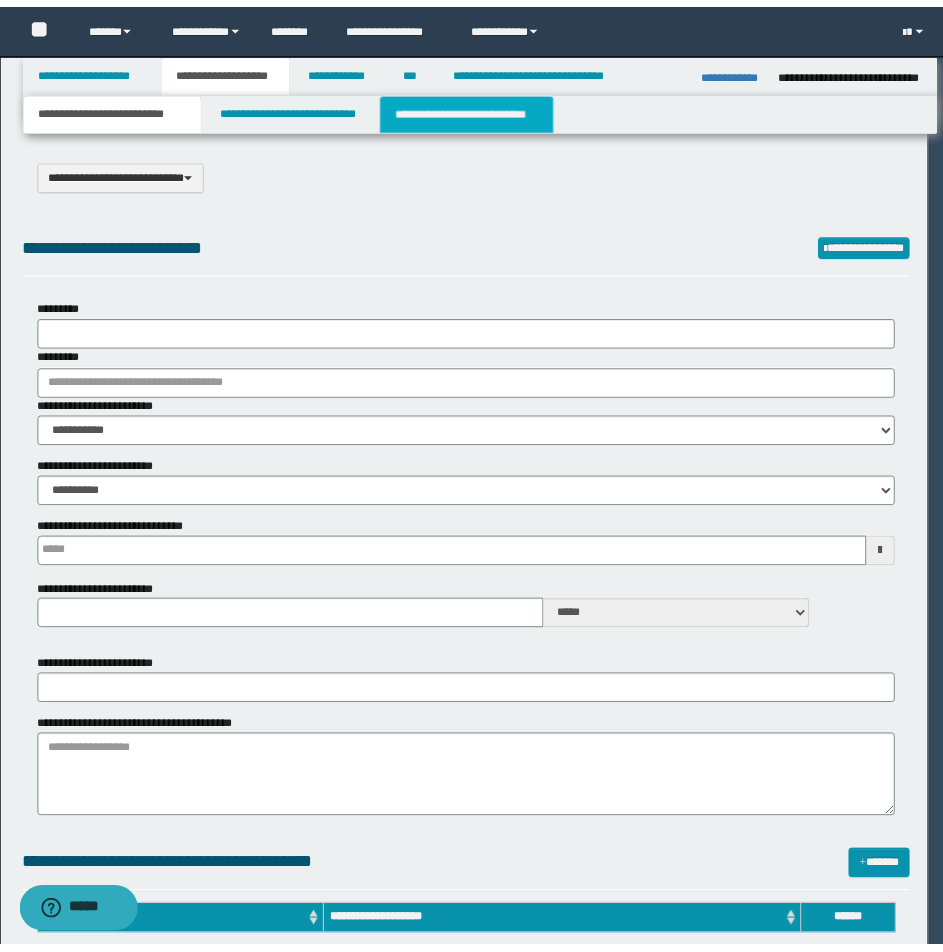 scroll, scrollTop: 0, scrollLeft: 0, axis: both 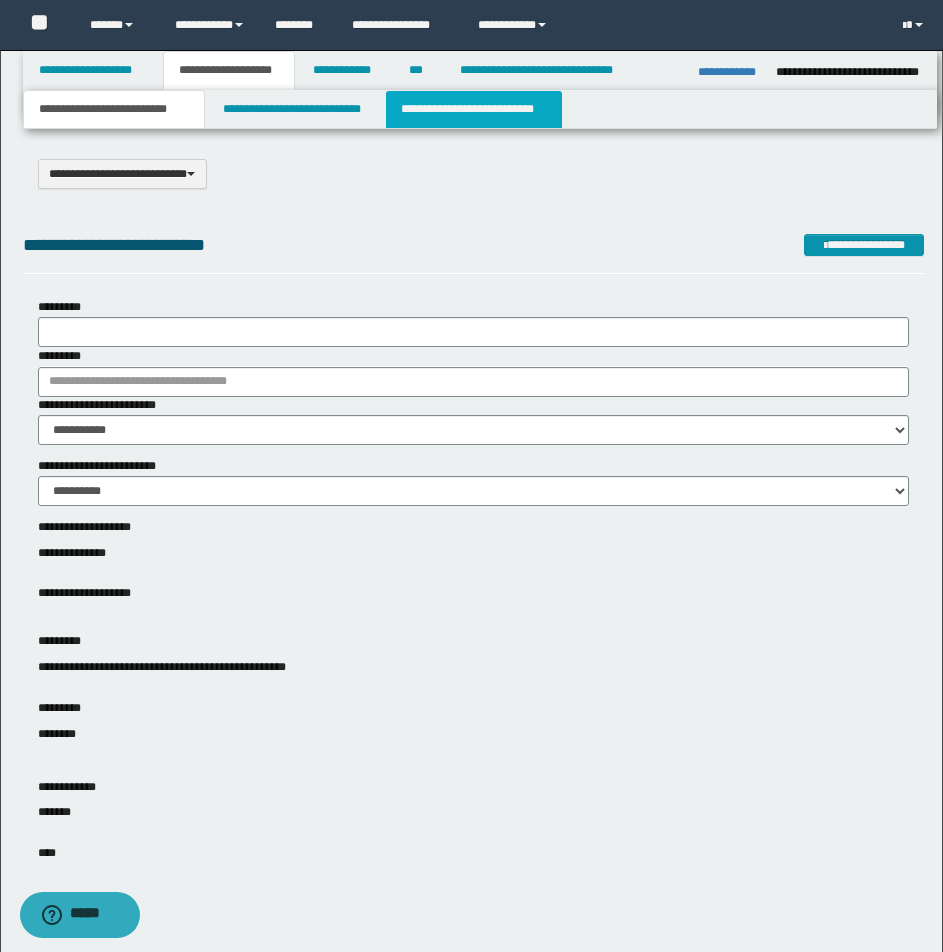 click on "**********" at bounding box center (474, 109) 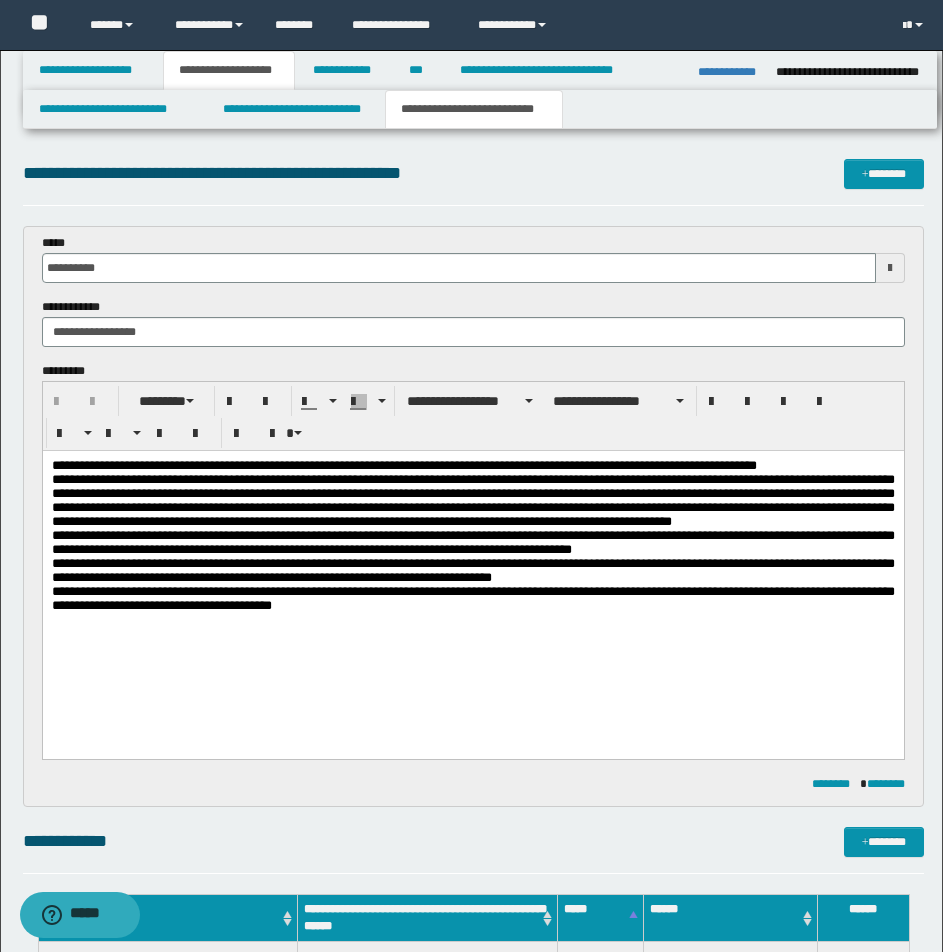 scroll, scrollTop: 0, scrollLeft: 0, axis: both 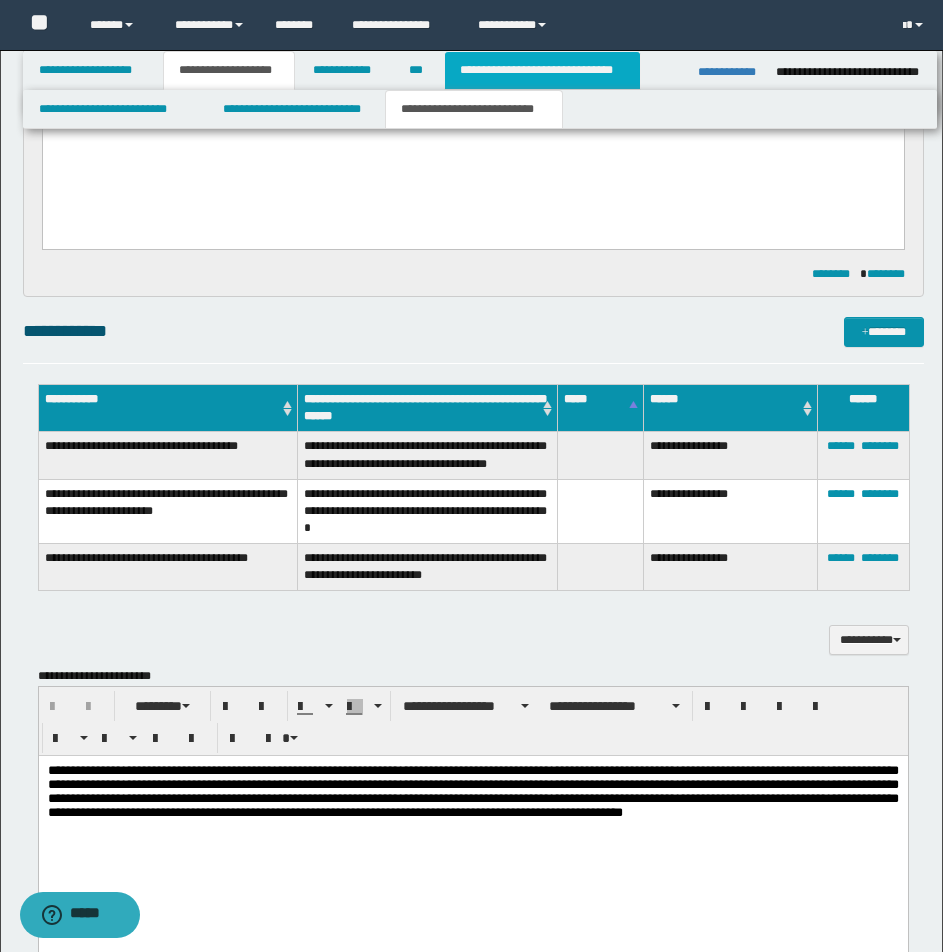 click on "**********" at bounding box center (542, 70) 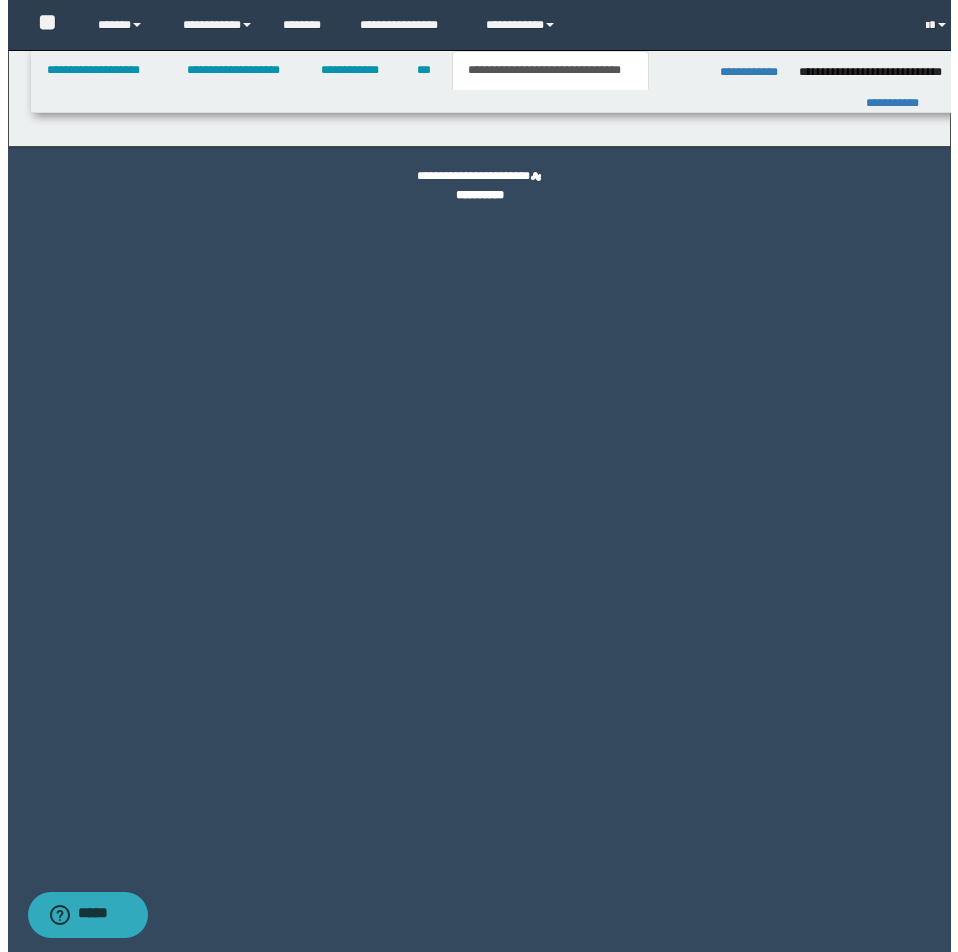 scroll, scrollTop: 0, scrollLeft: 0, axis: both 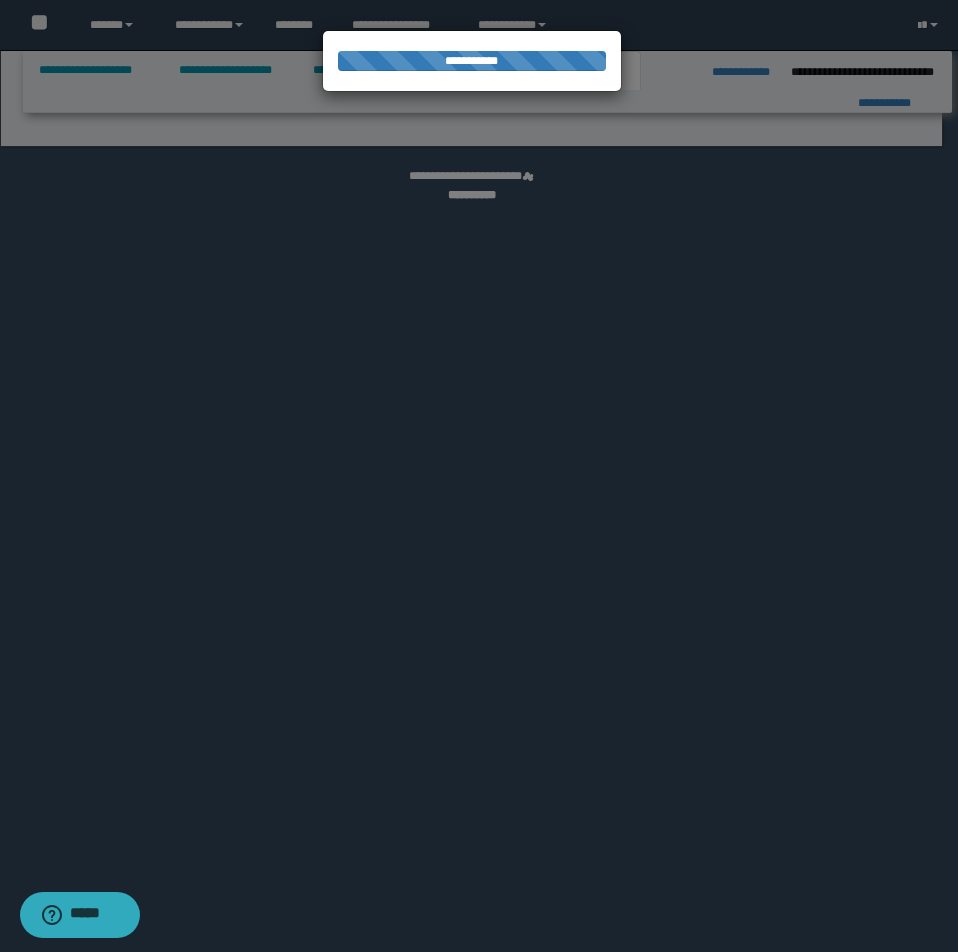 select on "*" 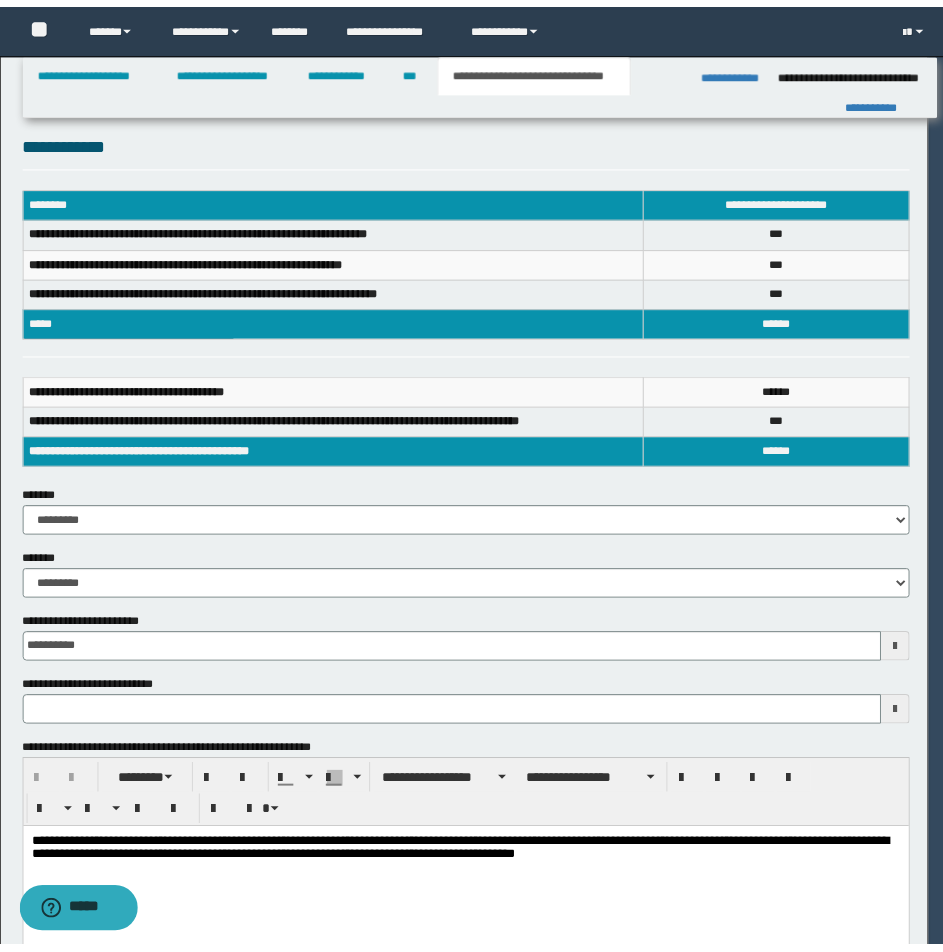 scroll, scrollTop: 0, scrollLeft: 0, axis: both 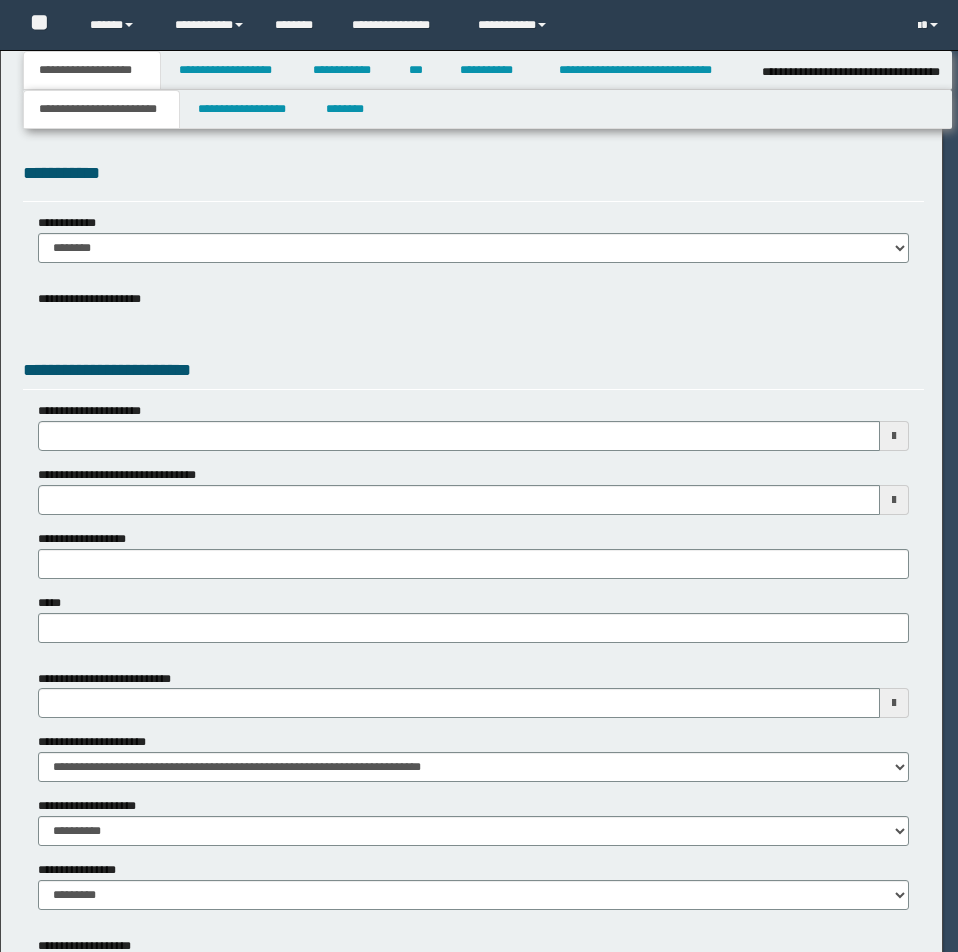 select on "*" 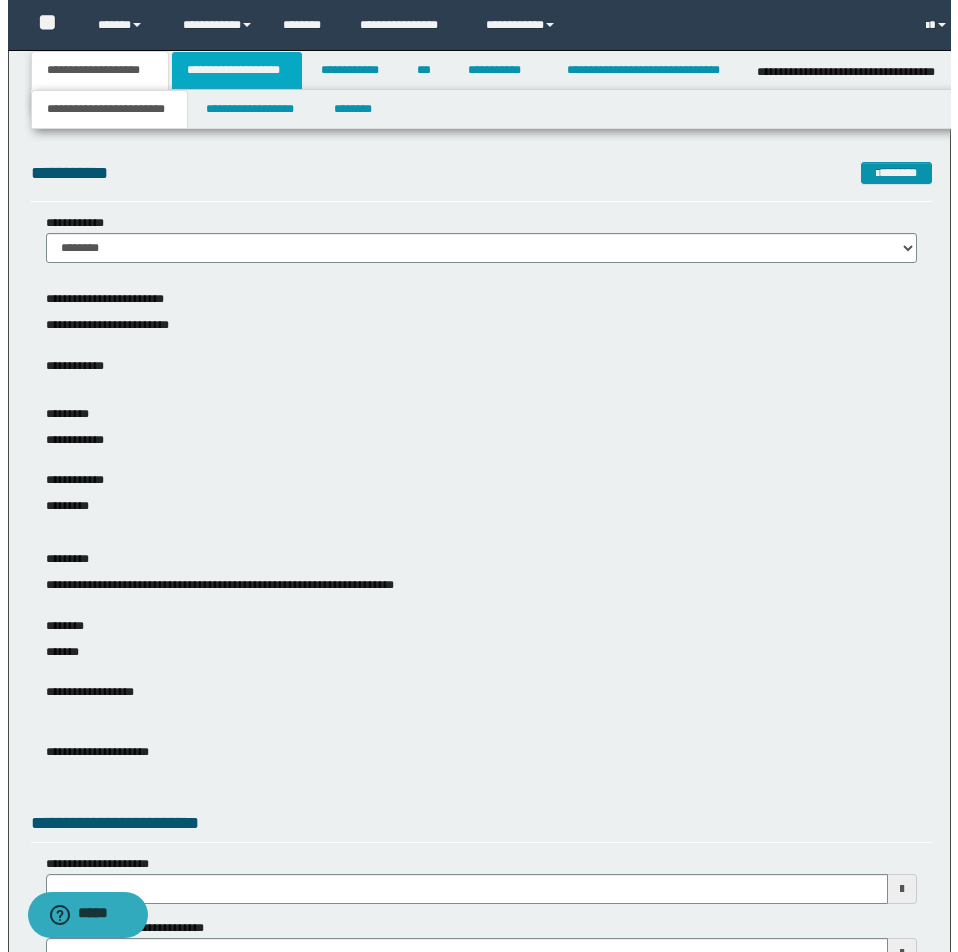 scroll, scrollTop: 0, scrollLeft: 0, axis: both 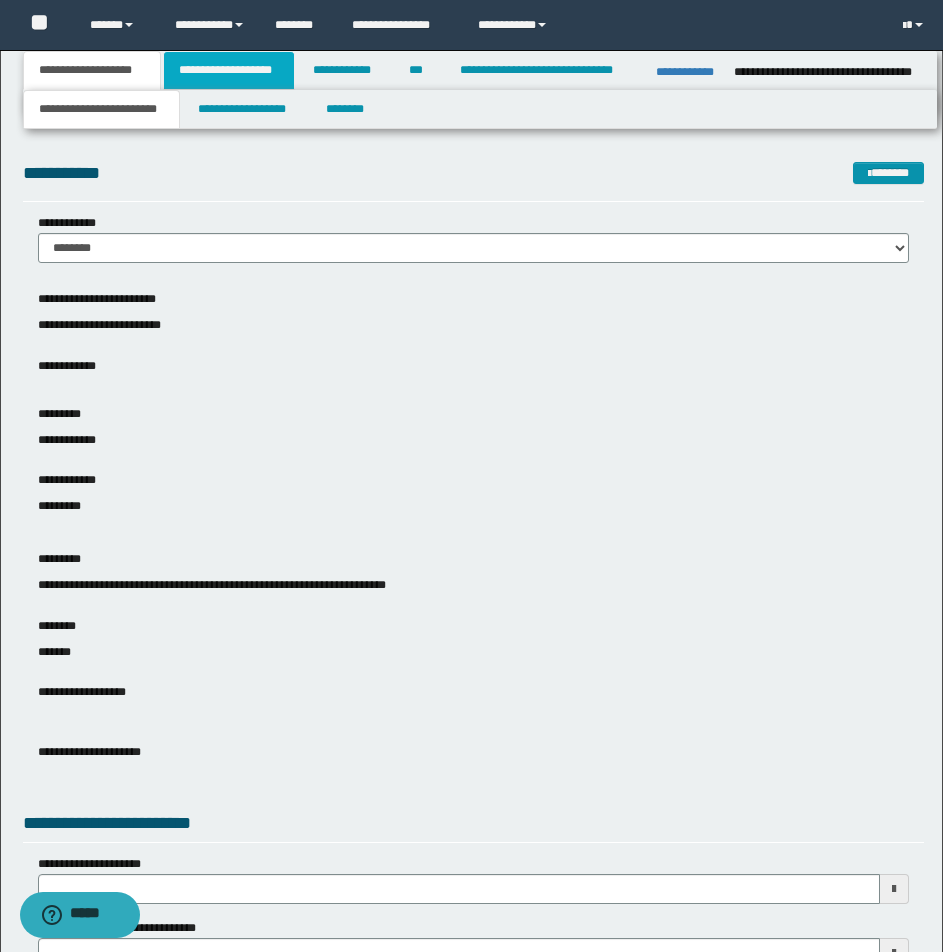click on "**********" at bounding box center (229, 70) 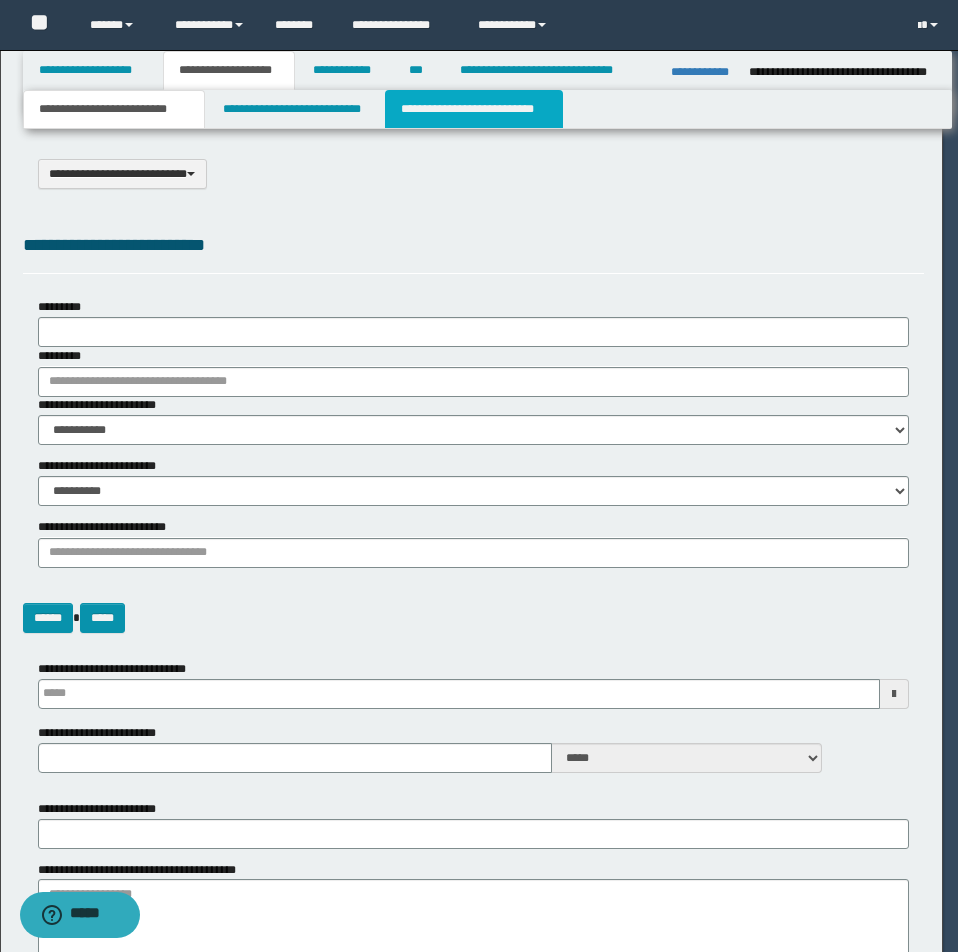click on "**********" at bounding box center [474, 109] 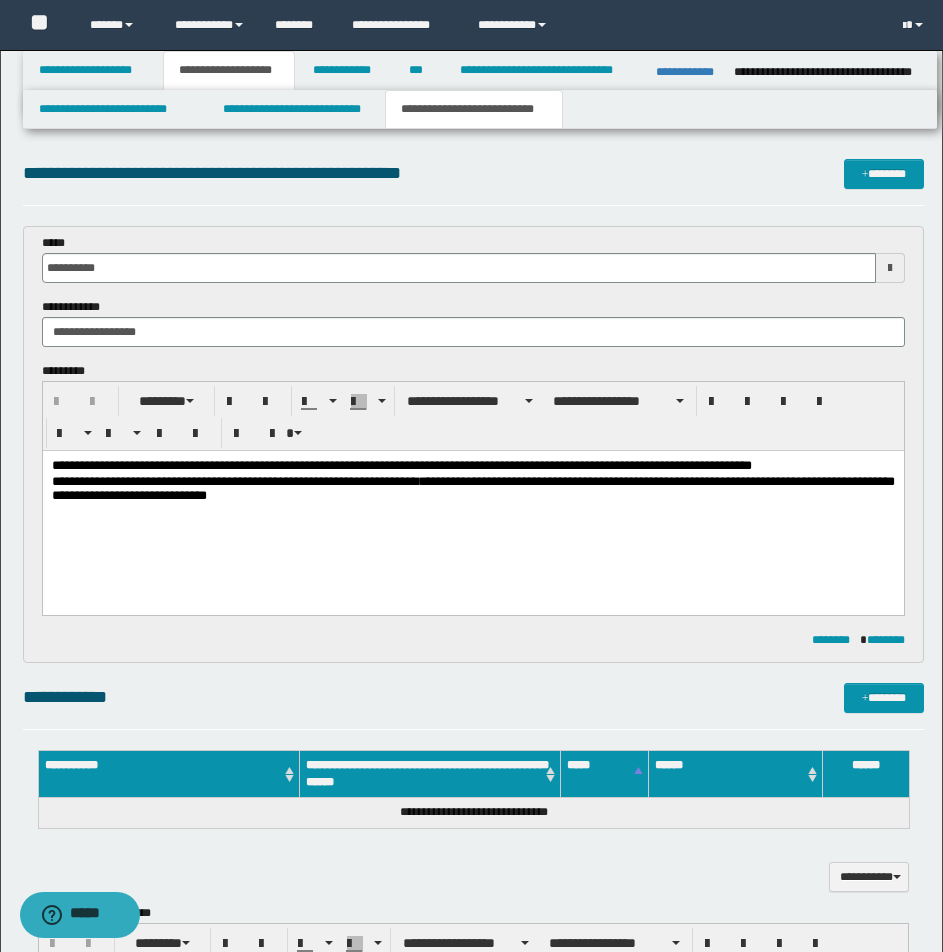 scroll, scrollTop: 0, scrollLeft: 0, axis: both 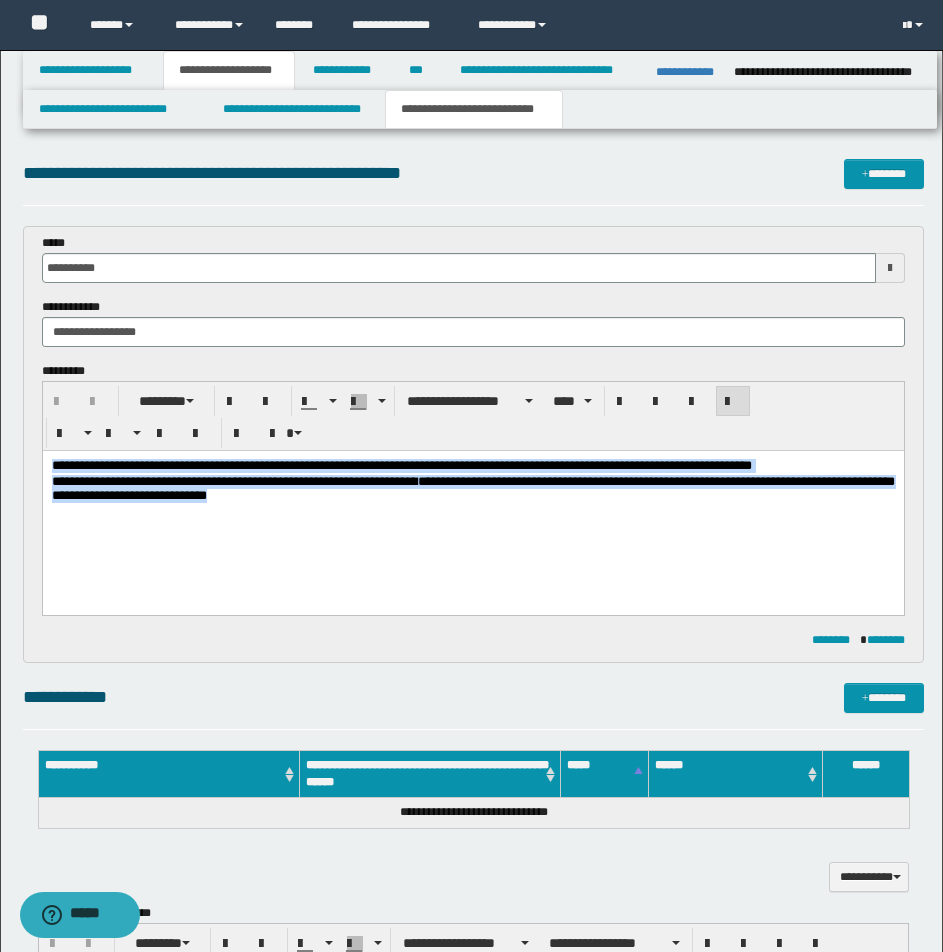 drag, startPoint x: 50, startPoint y: 462, endPoint x: 637, endPoint y: 593, distance: 601.43994 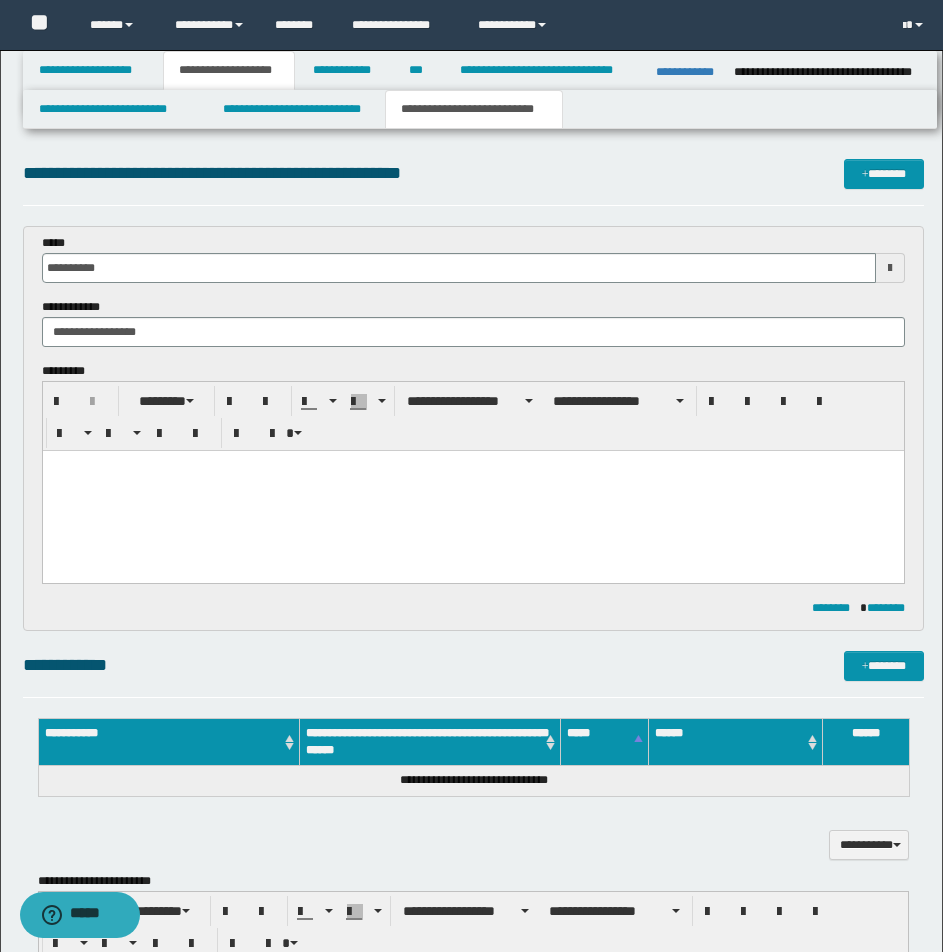 paste 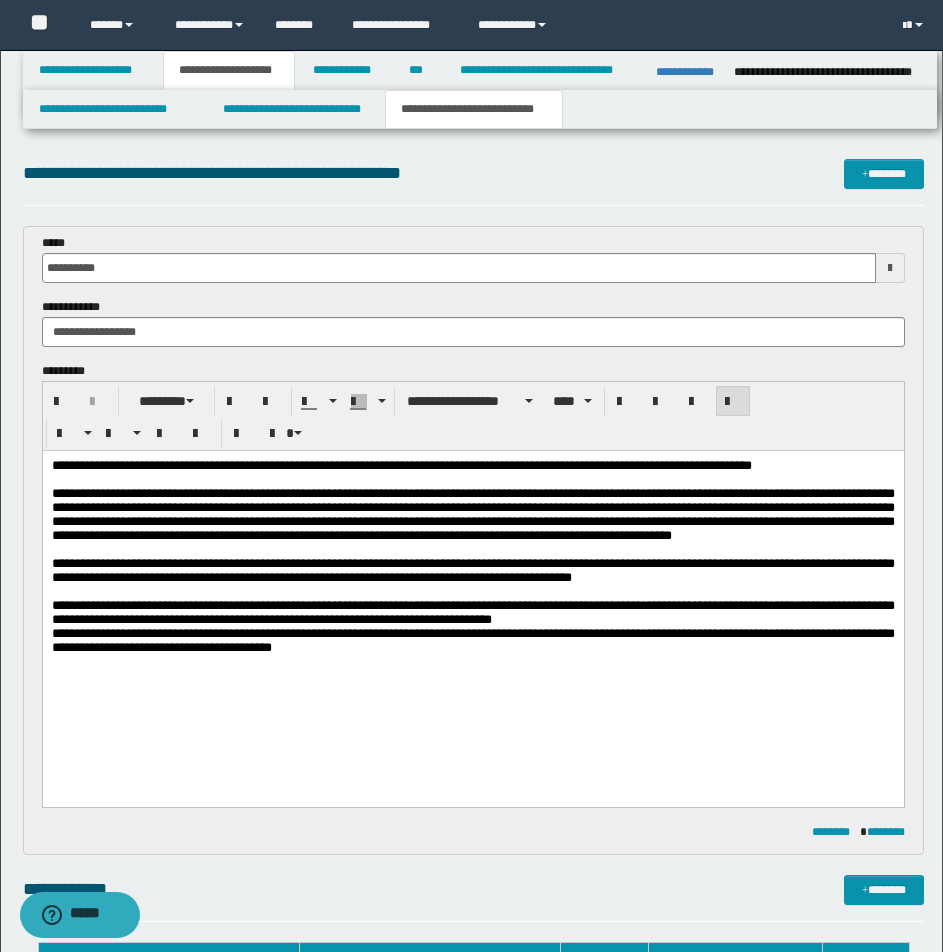 click on "**********" at bounding box center (472, 466) 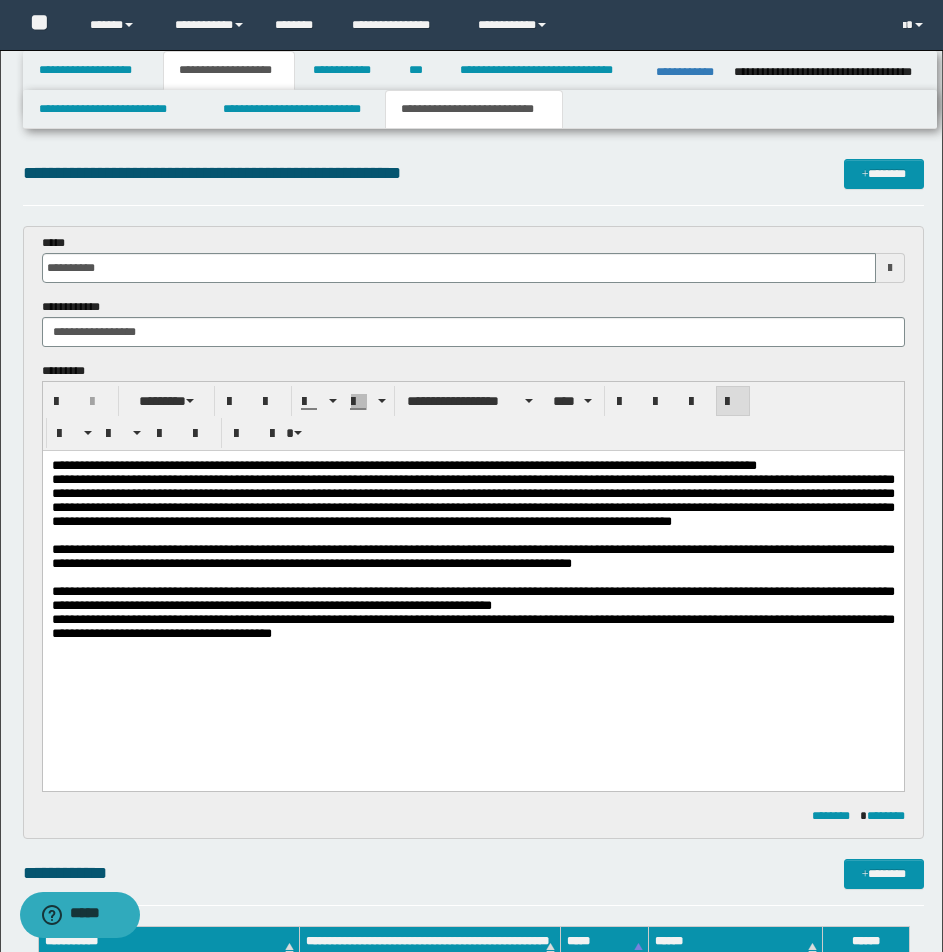 click on "**********" at bounding box center (472, 501) 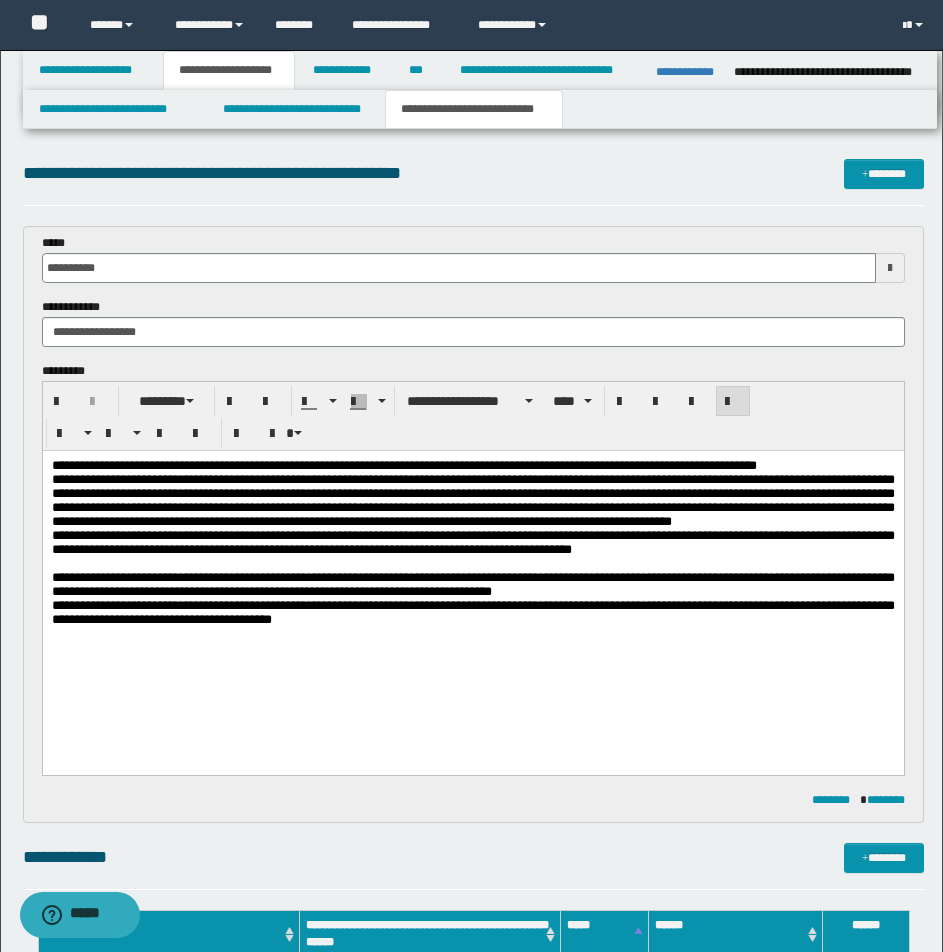 click on "**********" at bounding box center [472, 543] 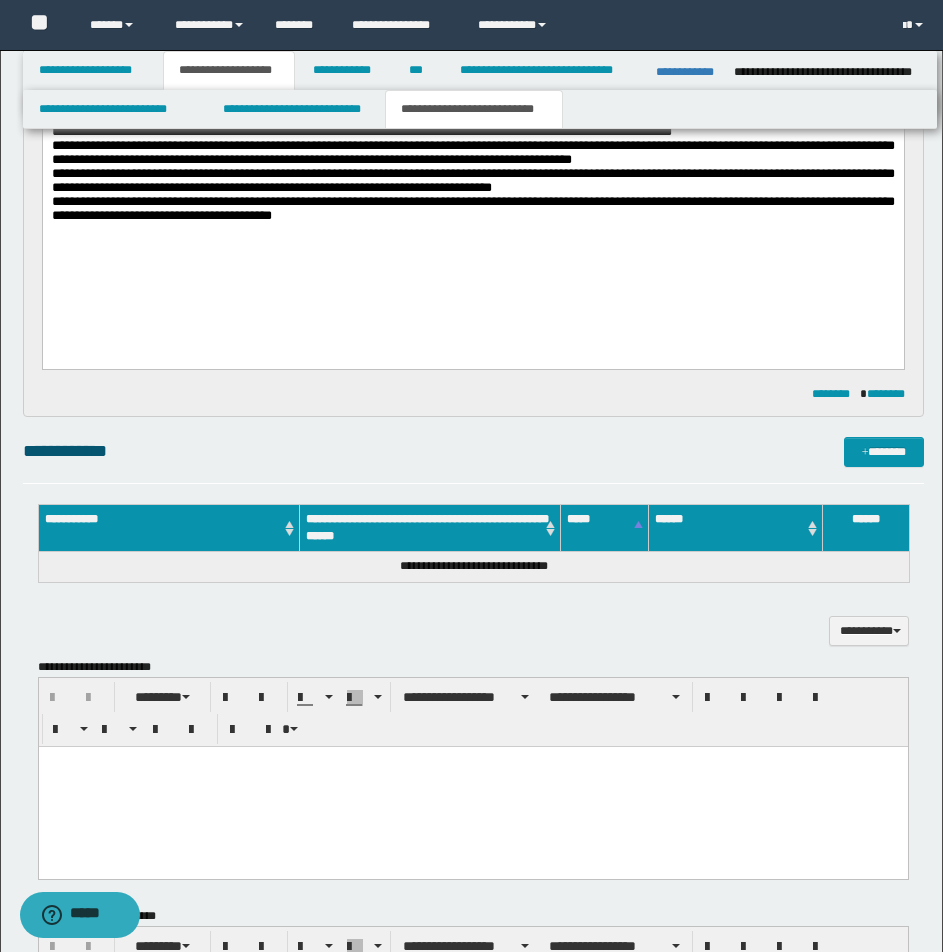 scroll, scrollTop: 540, scrollLeft: 0, axis: vertical 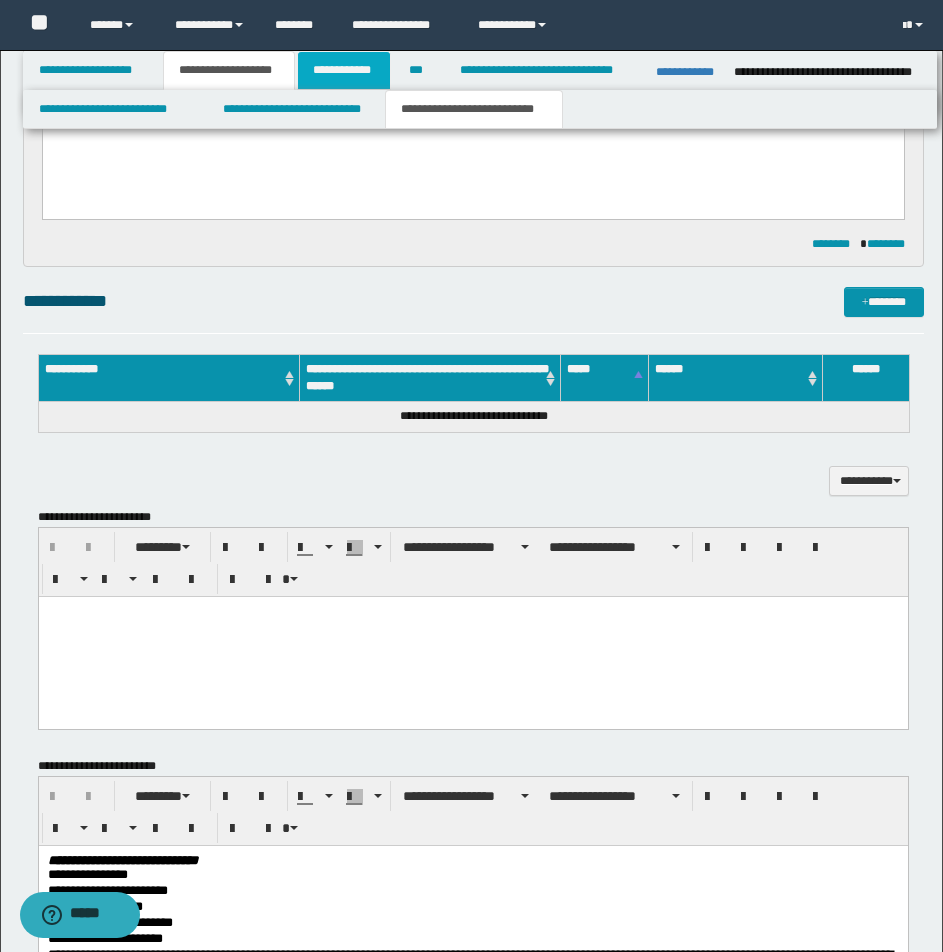 click on "**********" at bounding box center (344, 70) 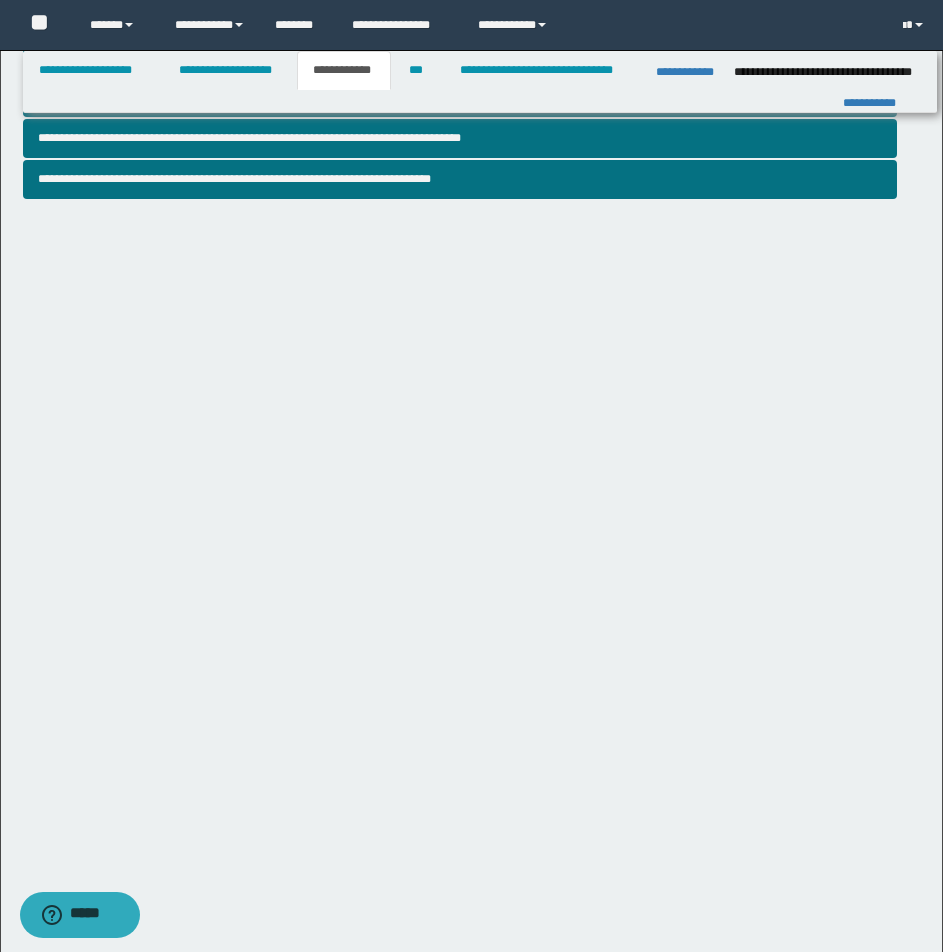 scroll, scrollTop: 0, scrollLeft: 0, axis: both 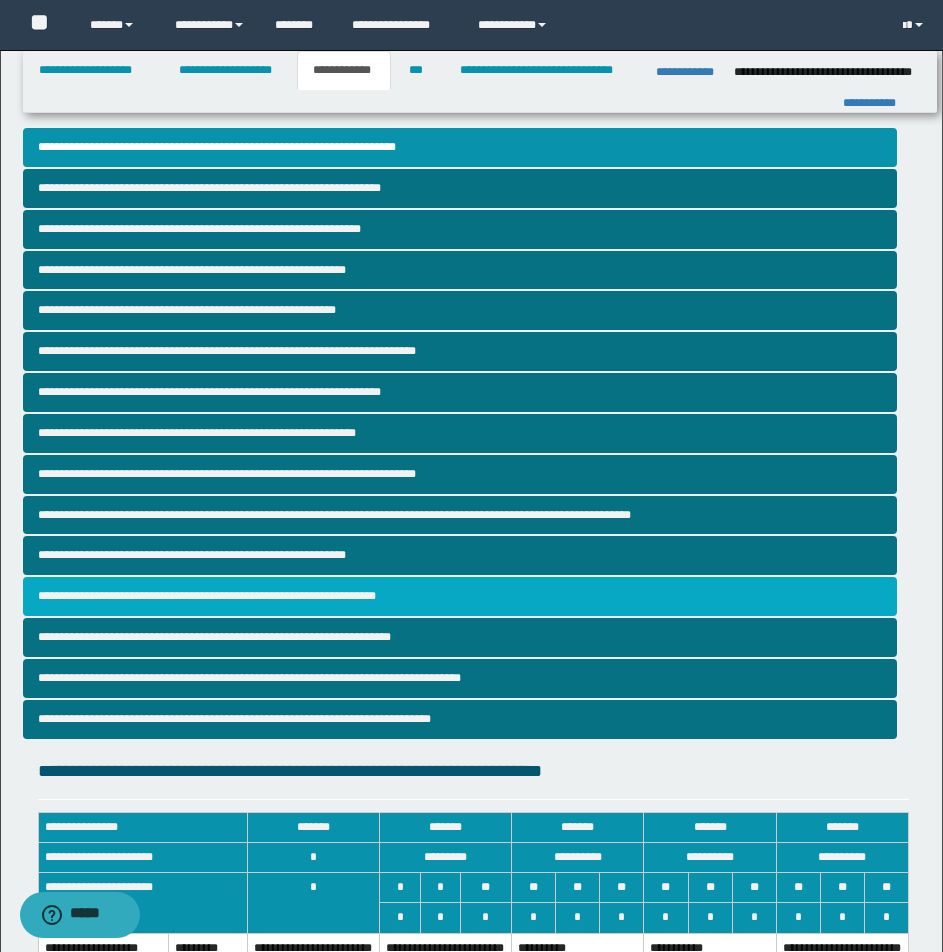 click on "**********" at bounding box center [460, 596] 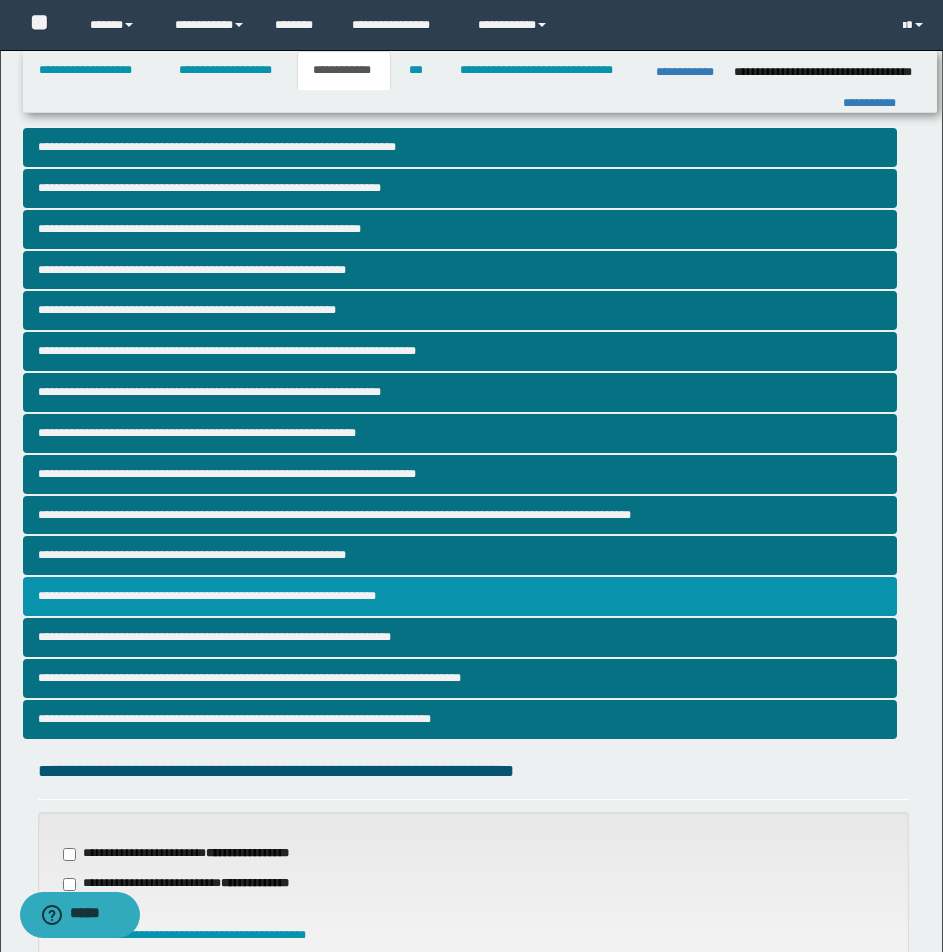 scroll, scrollTop: 406, scrollLeft: 0, axis: vertical 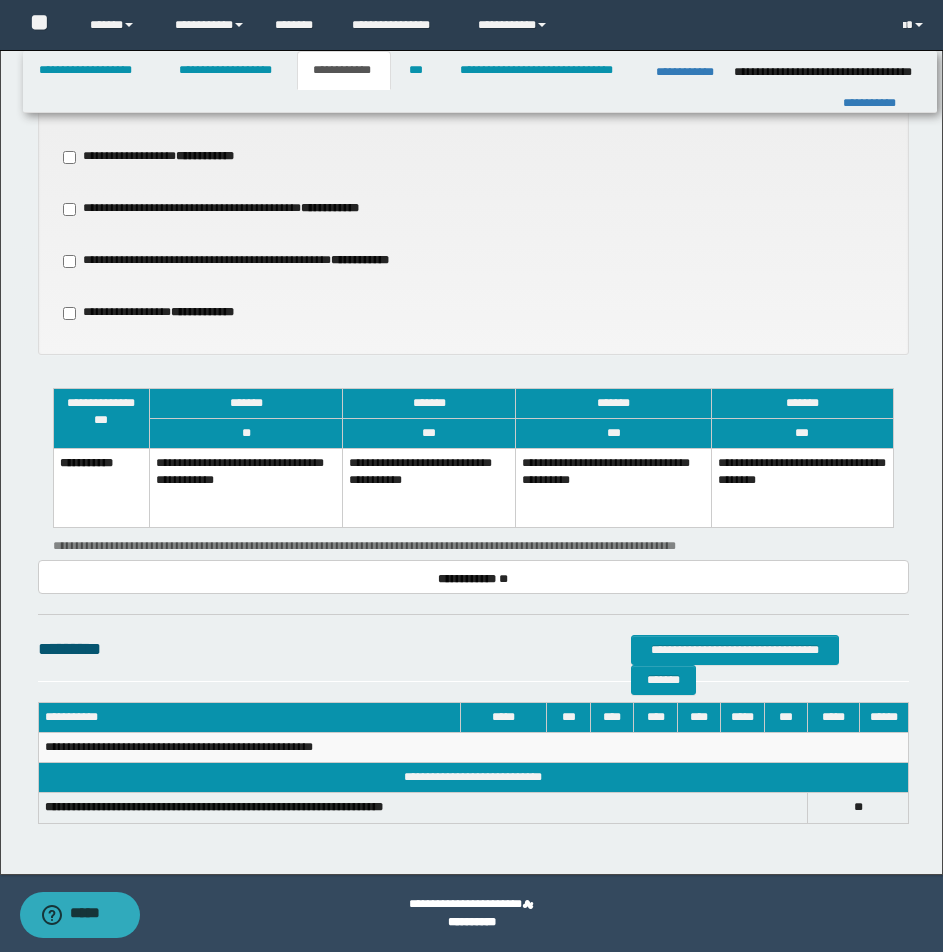 click on "**********" at bounding box center (613, 488) 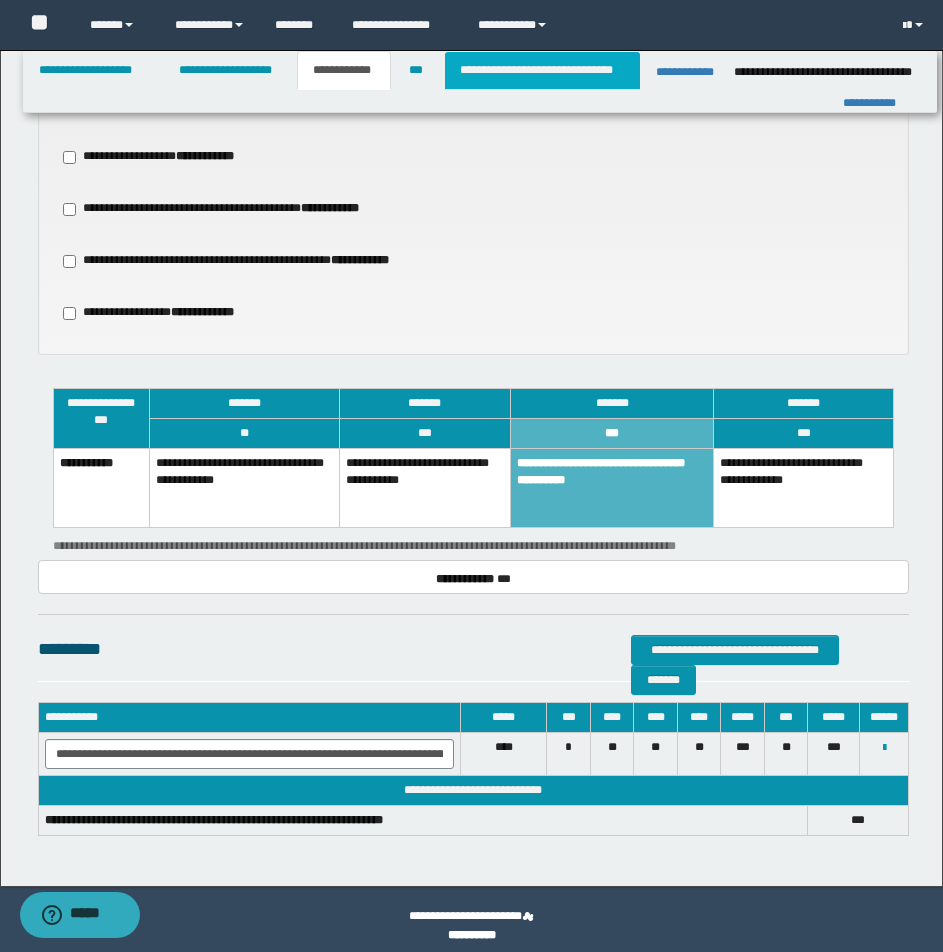 click on "**********" at bounding box center [542, 70] 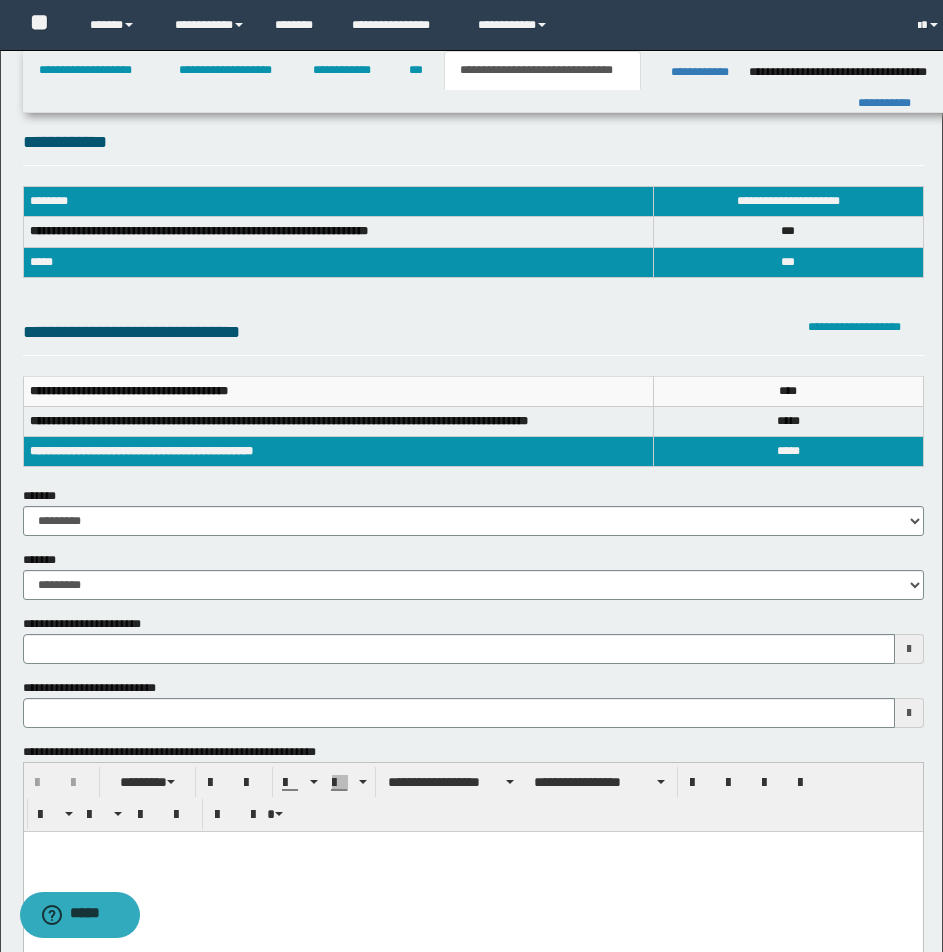 scroll, scrollTop: 0, scrollLeft: 0, axis: both 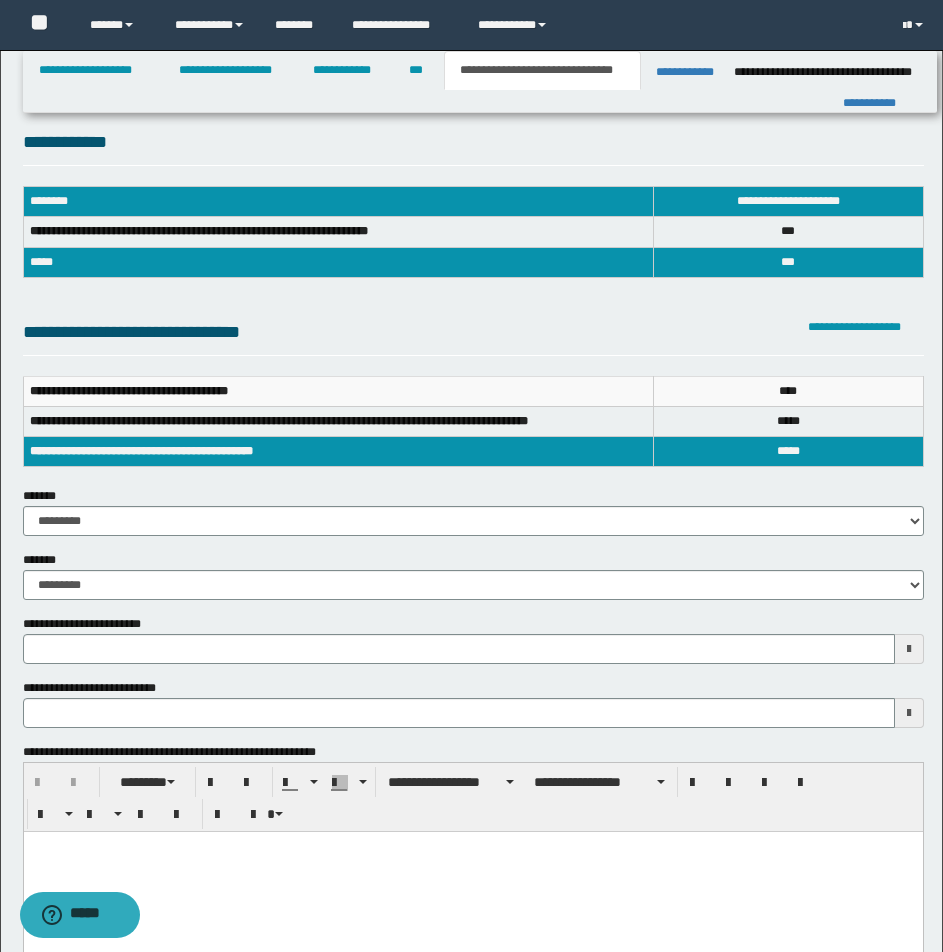 type 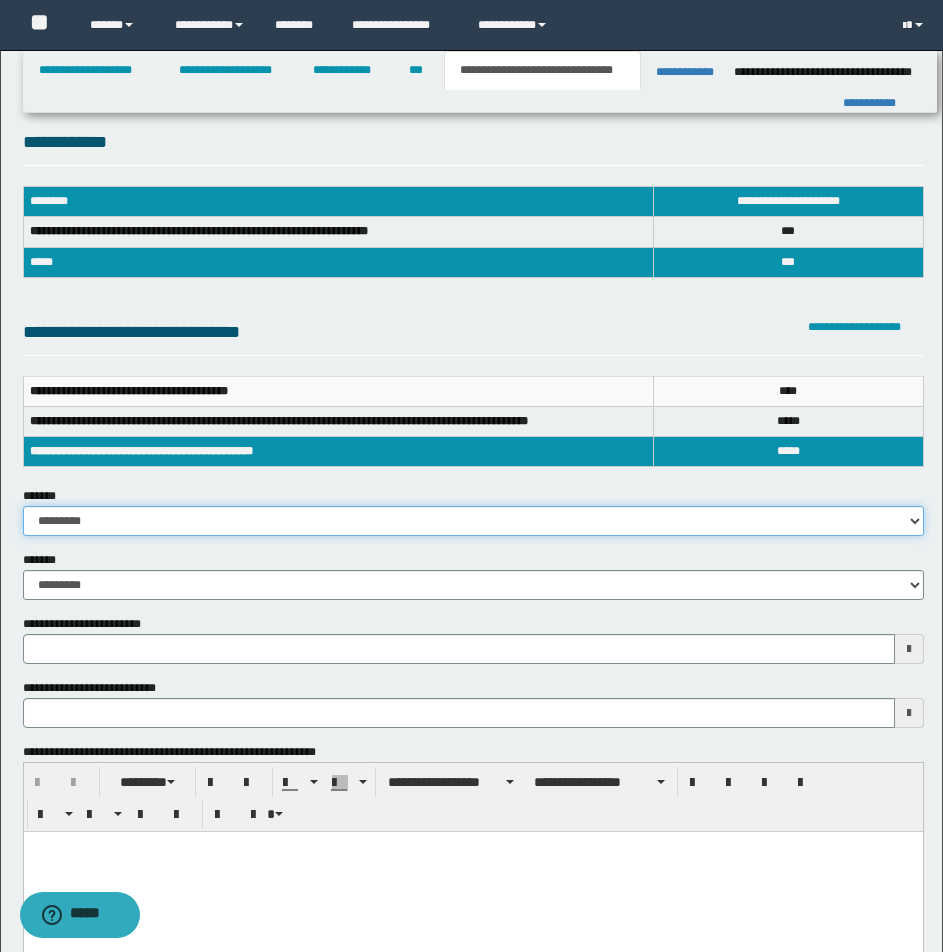 click on "**********" at bounding box center [473, 521] 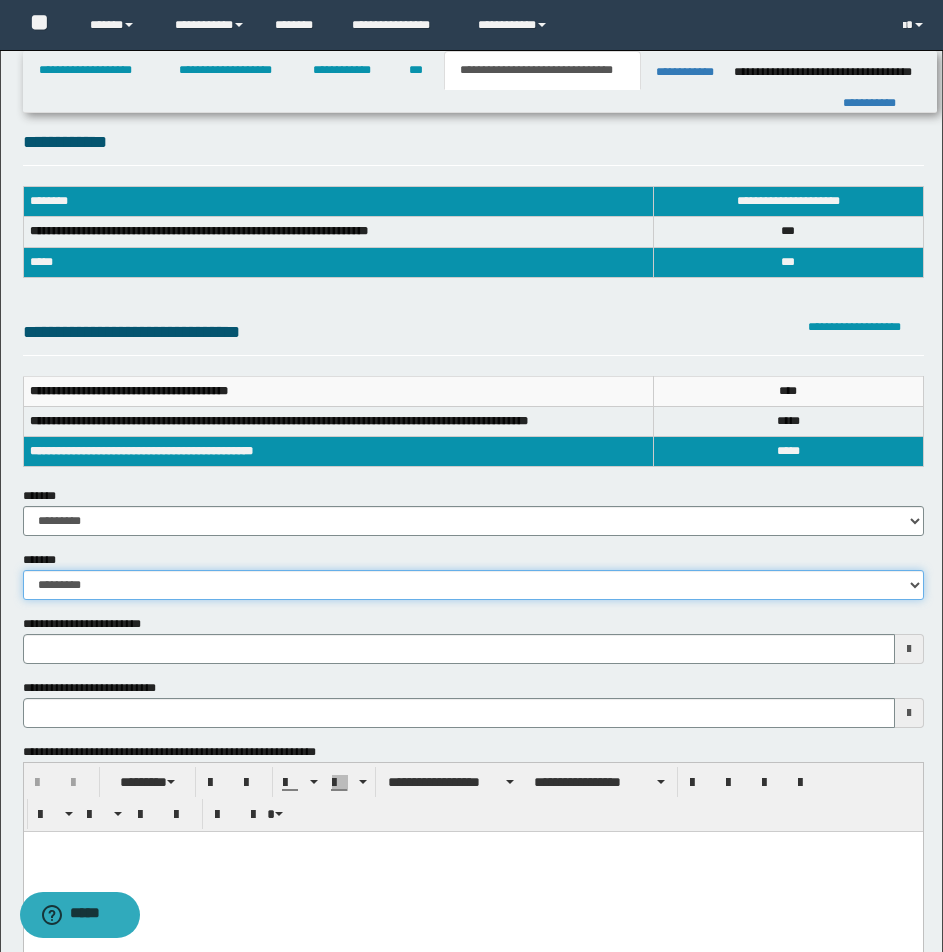 drag, startPoint x: 919, startPoint y: 578, endPoint x: 905, endPoint y: 579, distance: 14.035668 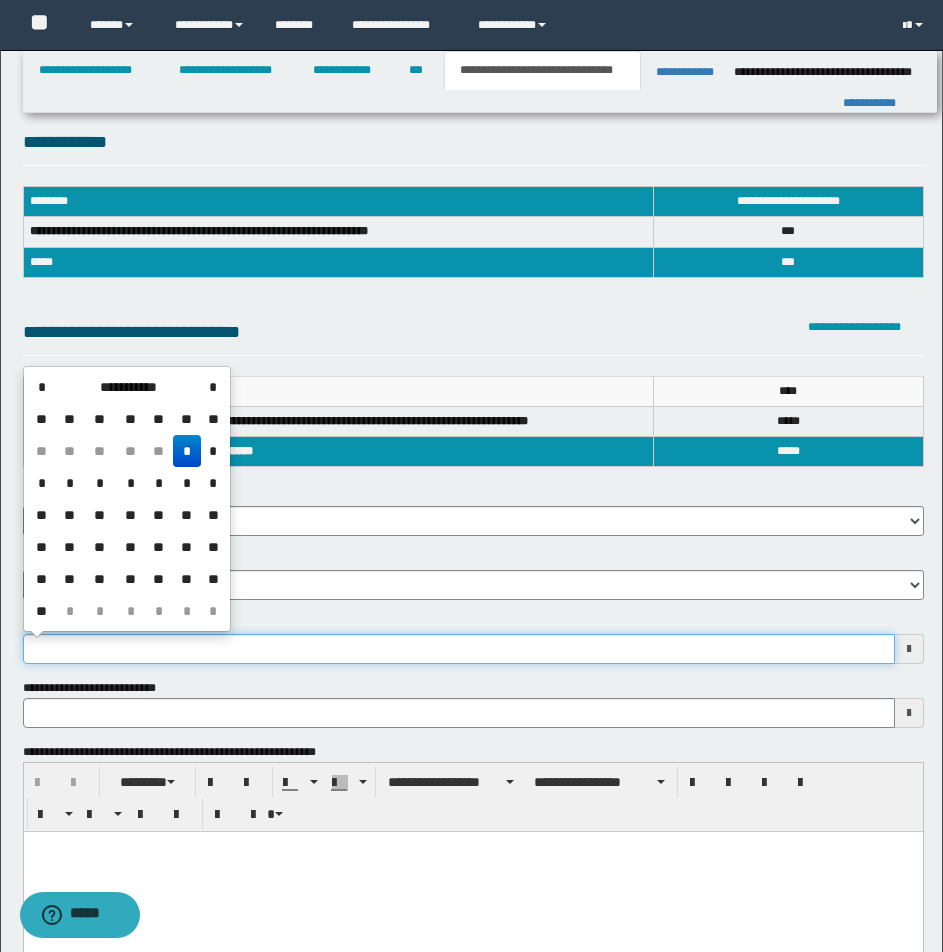 click on "**********" at bounding box center [459, 649] 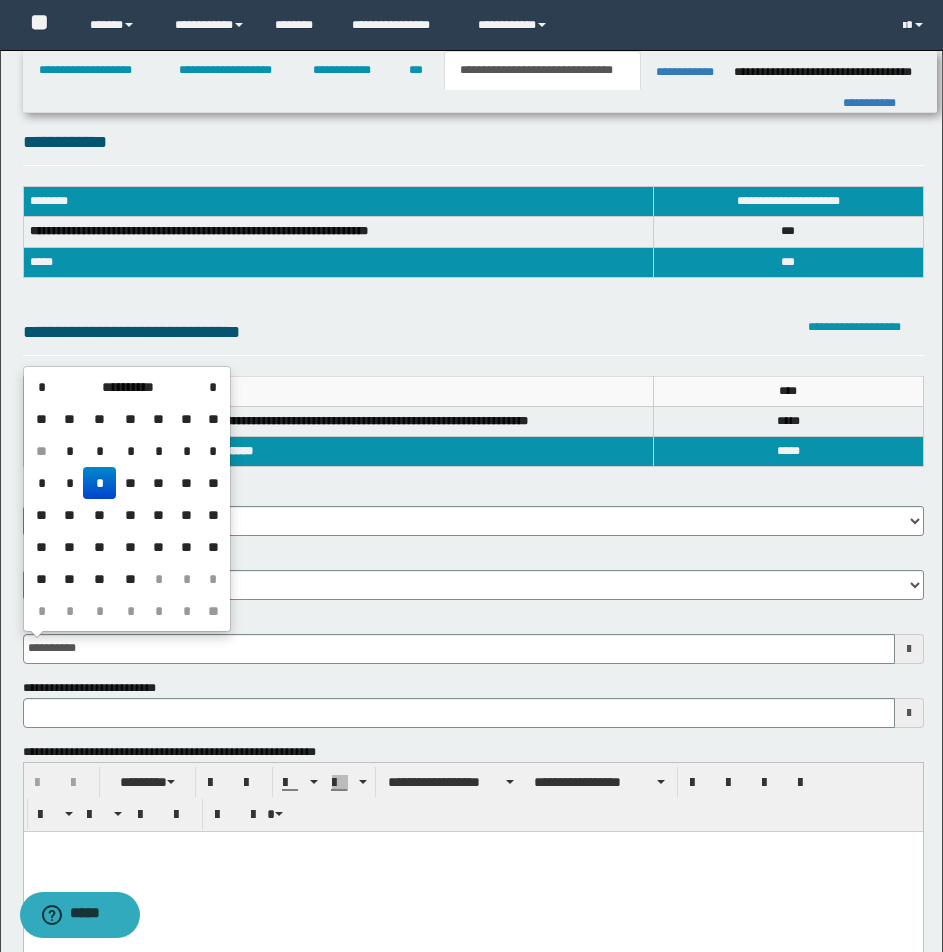 click on "*" at bounding box center [99, 483] 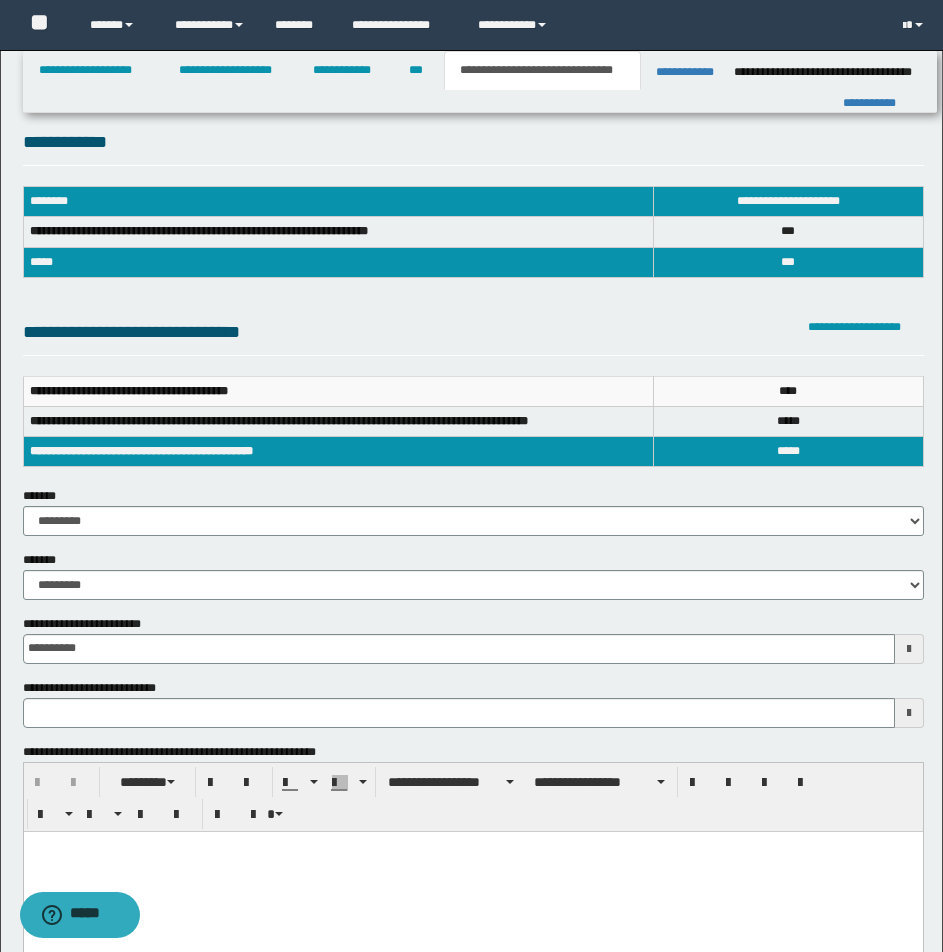 type 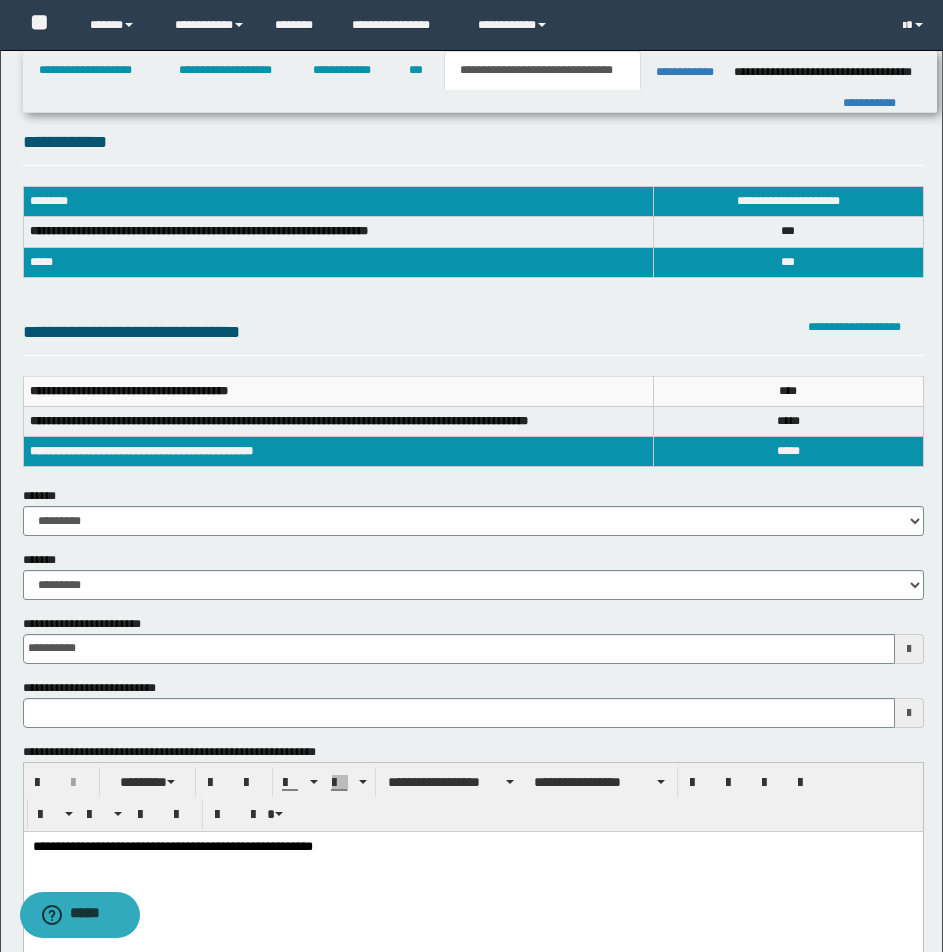 click on "**********" at bounding box center [472, 847] 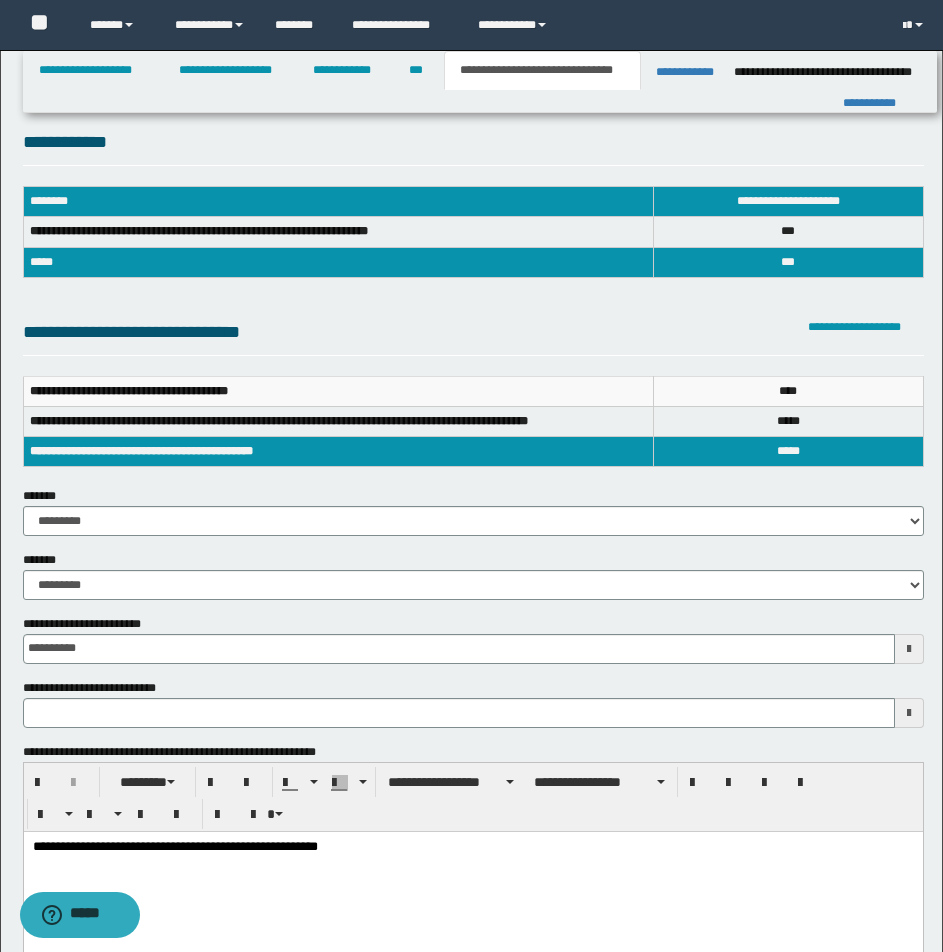 drag, startPoint x: 28, startPoint y: 840, endPoint x: 485, endPoint y: 893, distance: 460.06305 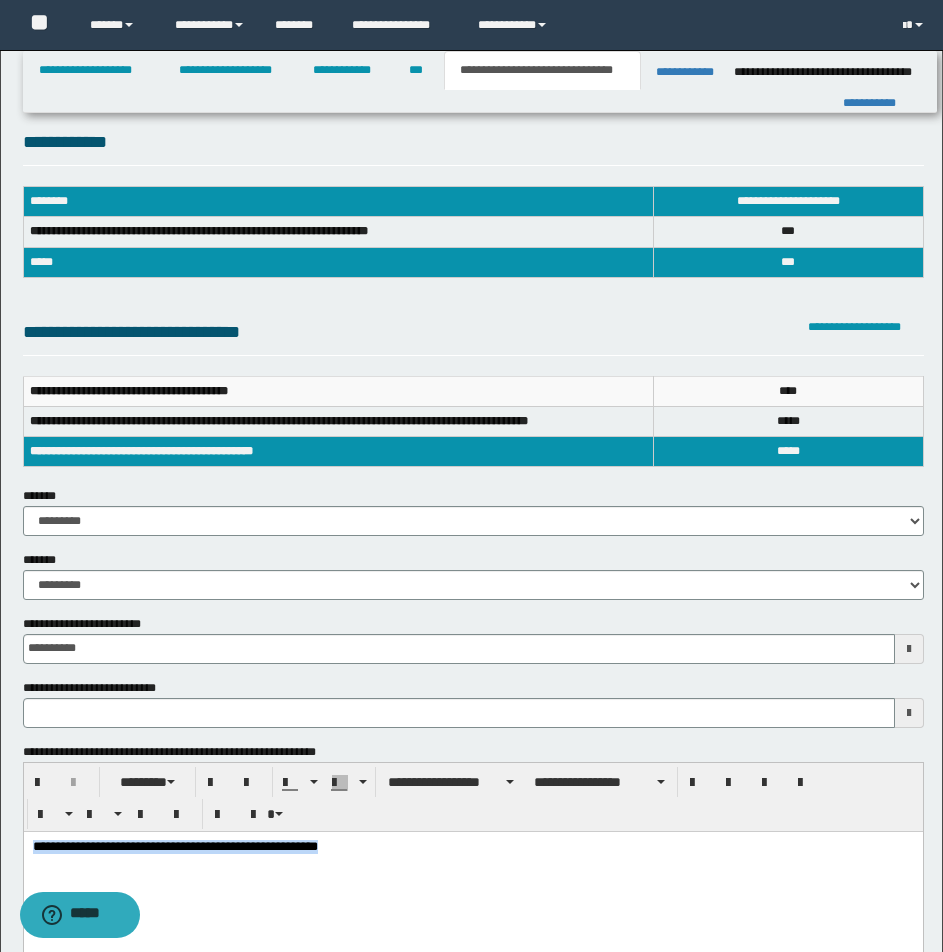 drag, startPoint x: 30, startPoint y: 843, endPoint x: 475, endPoint y: 879, distance: 446.4538 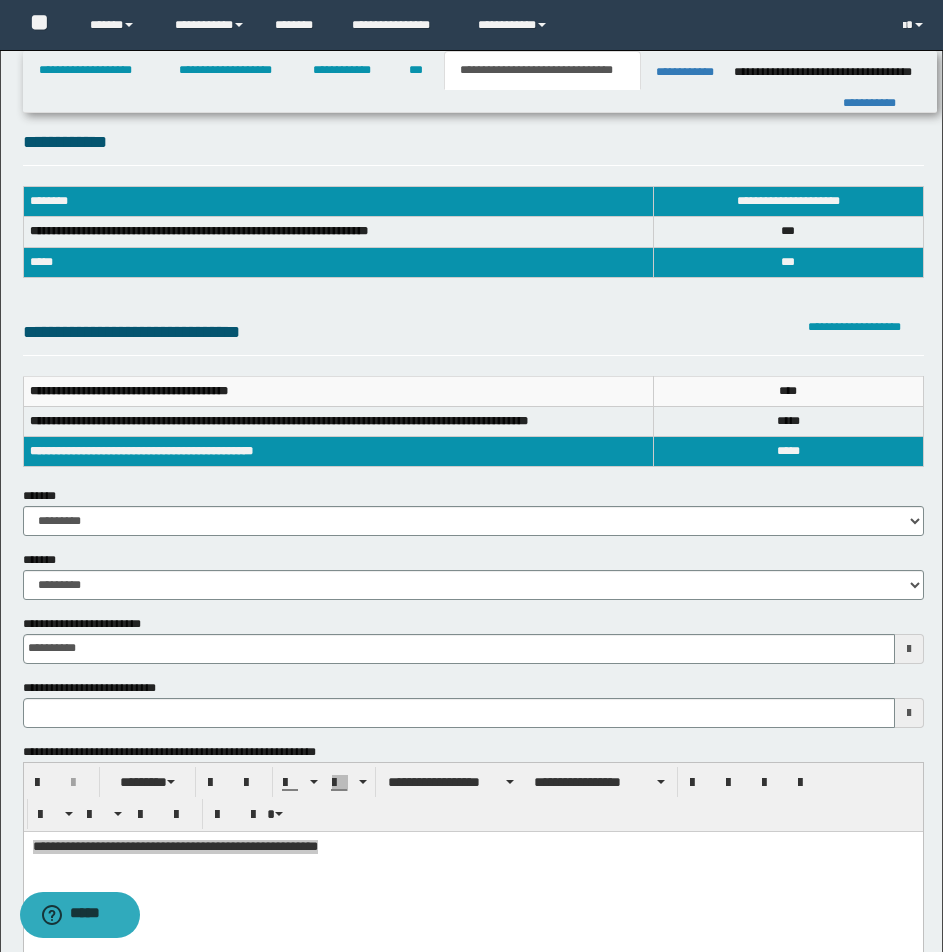 type 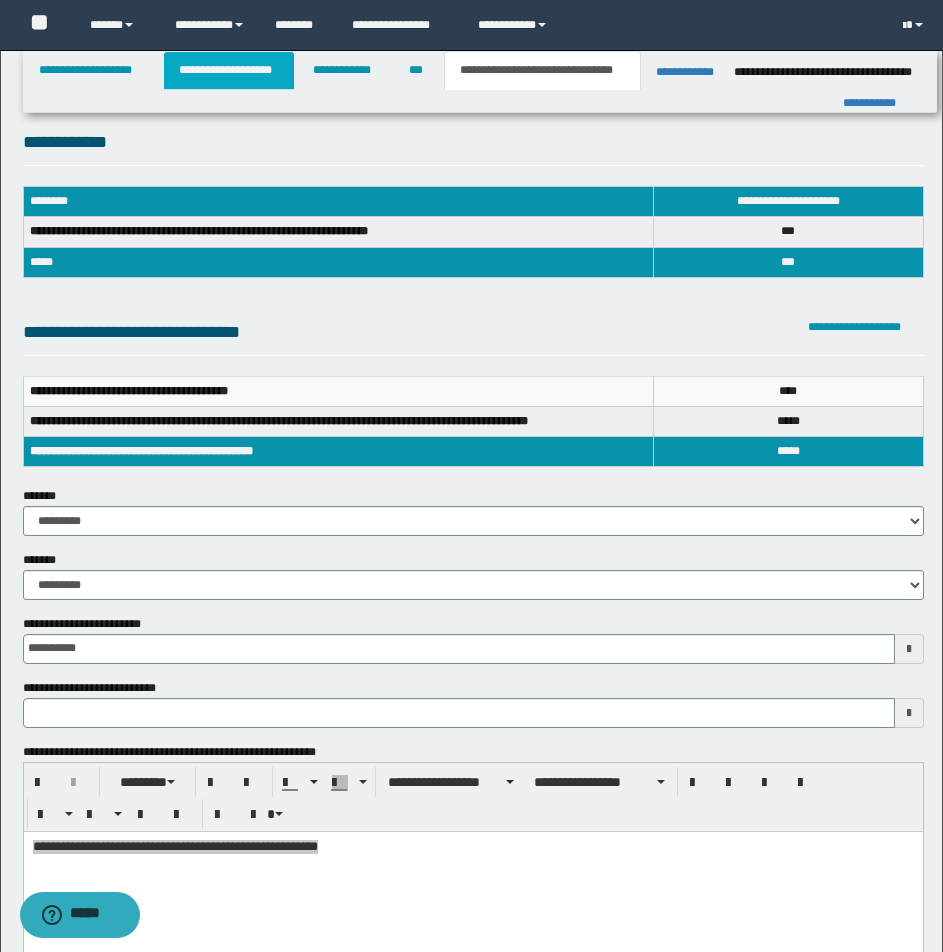 click on "**********" at bounding box center [229, 70] 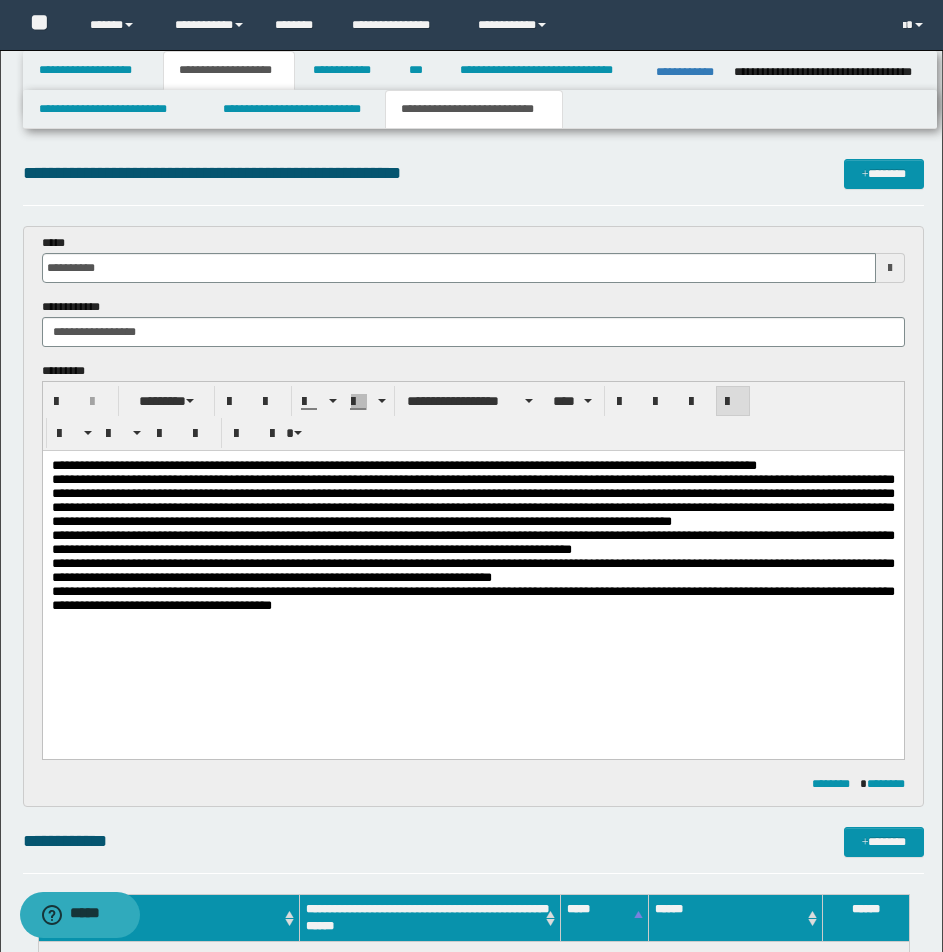 scroll, scrollTop: 833, scrollLeft: 0, axis: vertical 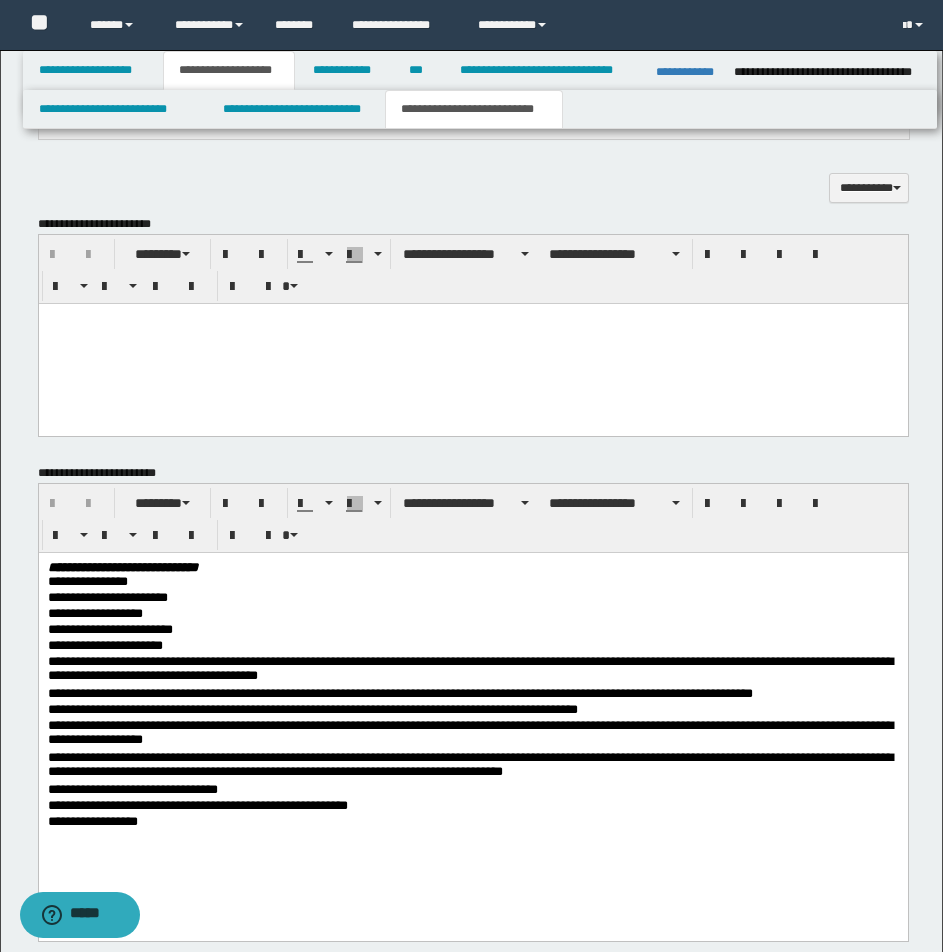 click at bounding box center [472, 343] 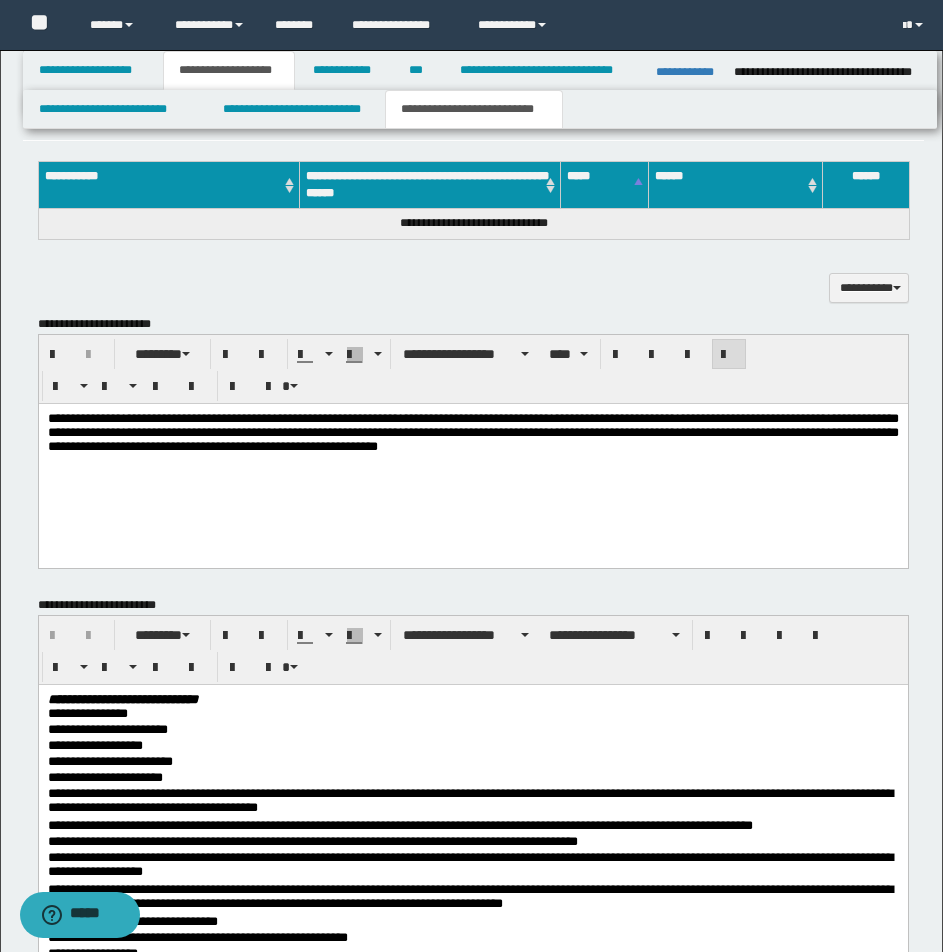 scroll, scrollTop: 713, scrollLeft: 0, axis: vertical 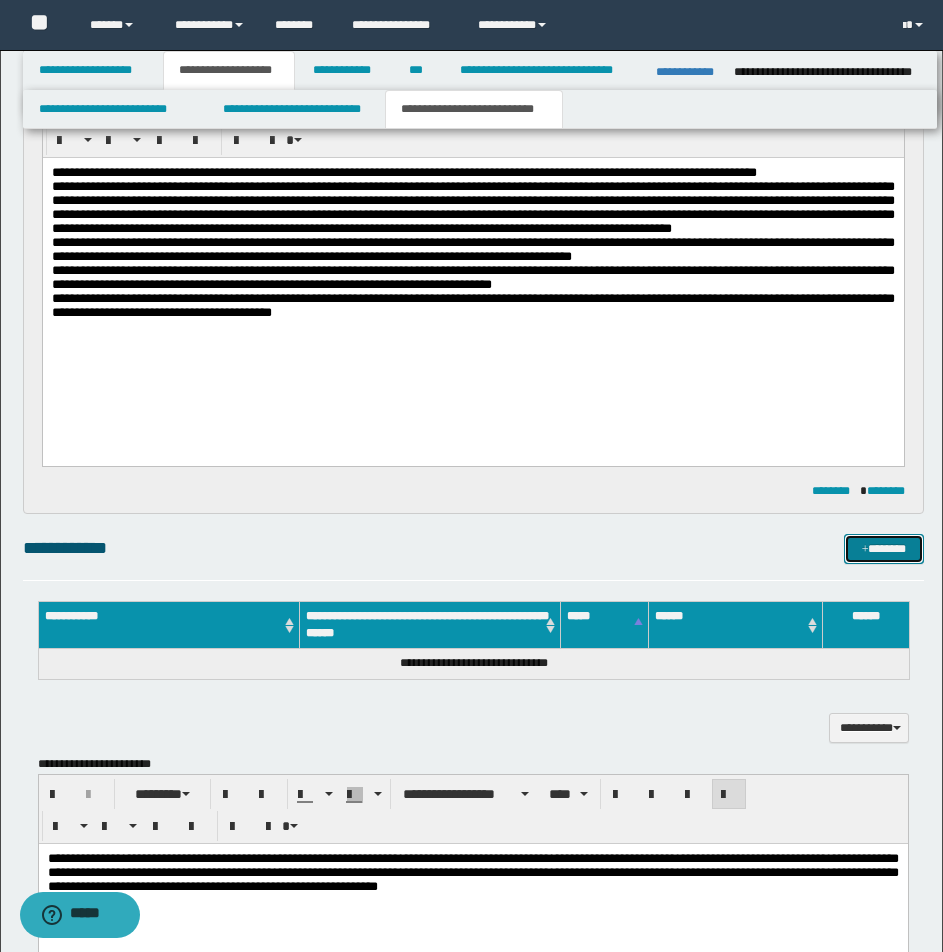 click on "*******" at bounding box center (884, 549) 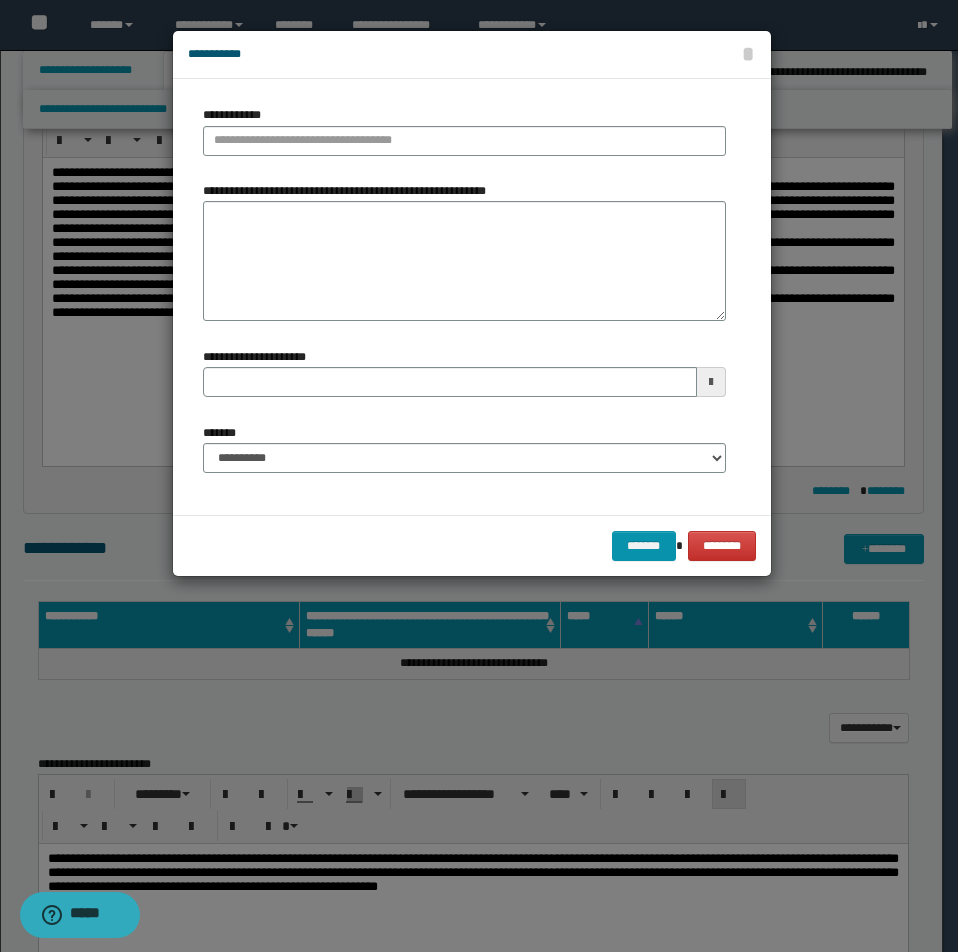 type 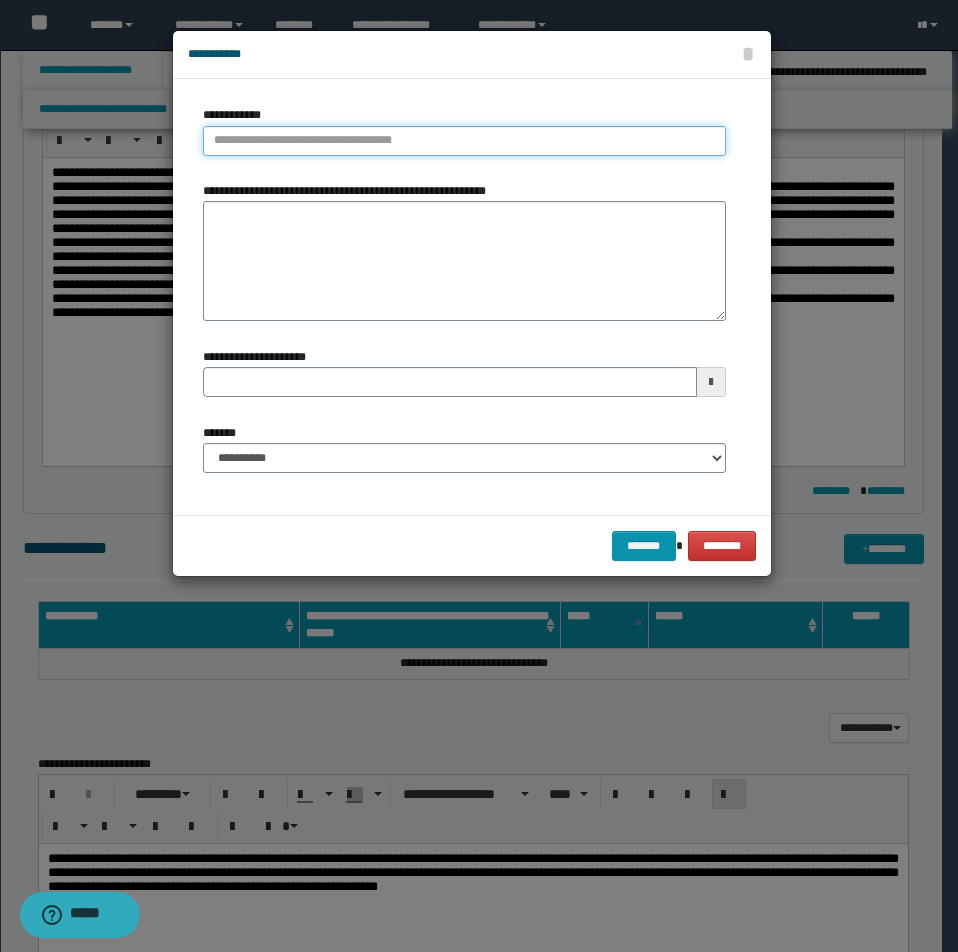 click on "**********" at bounding box center (464, 141) 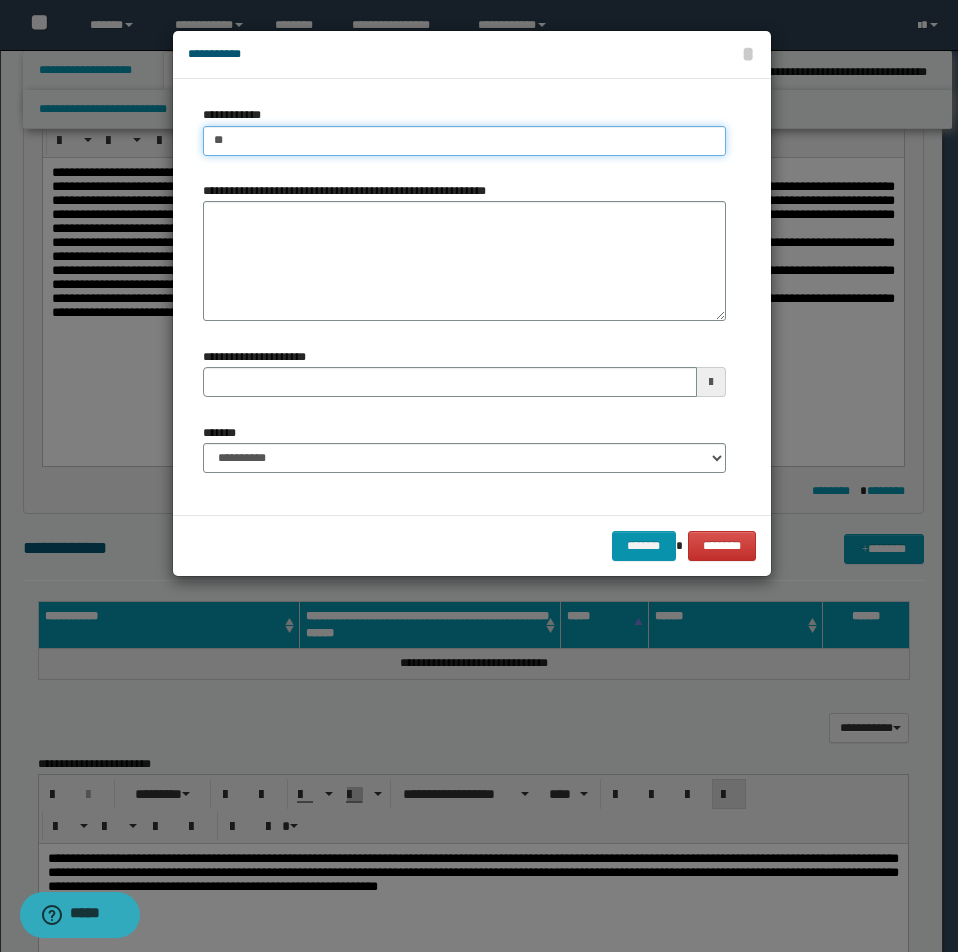 type on "***" 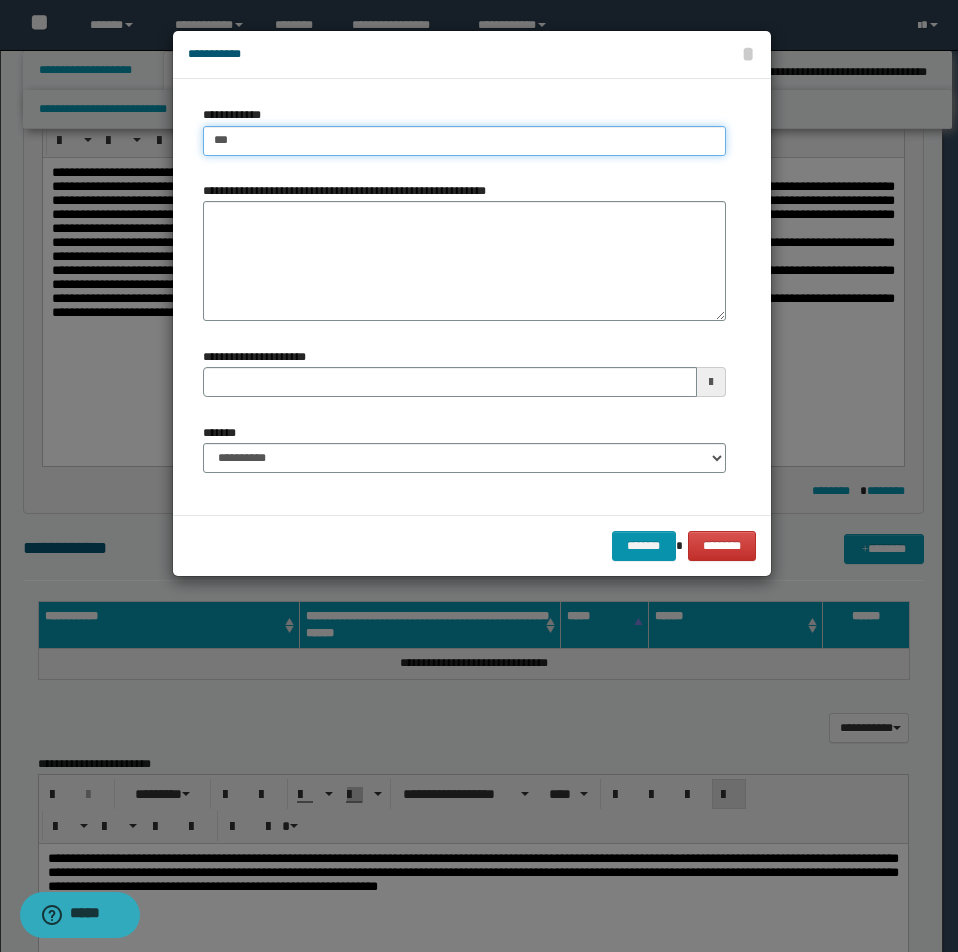 type on "***" 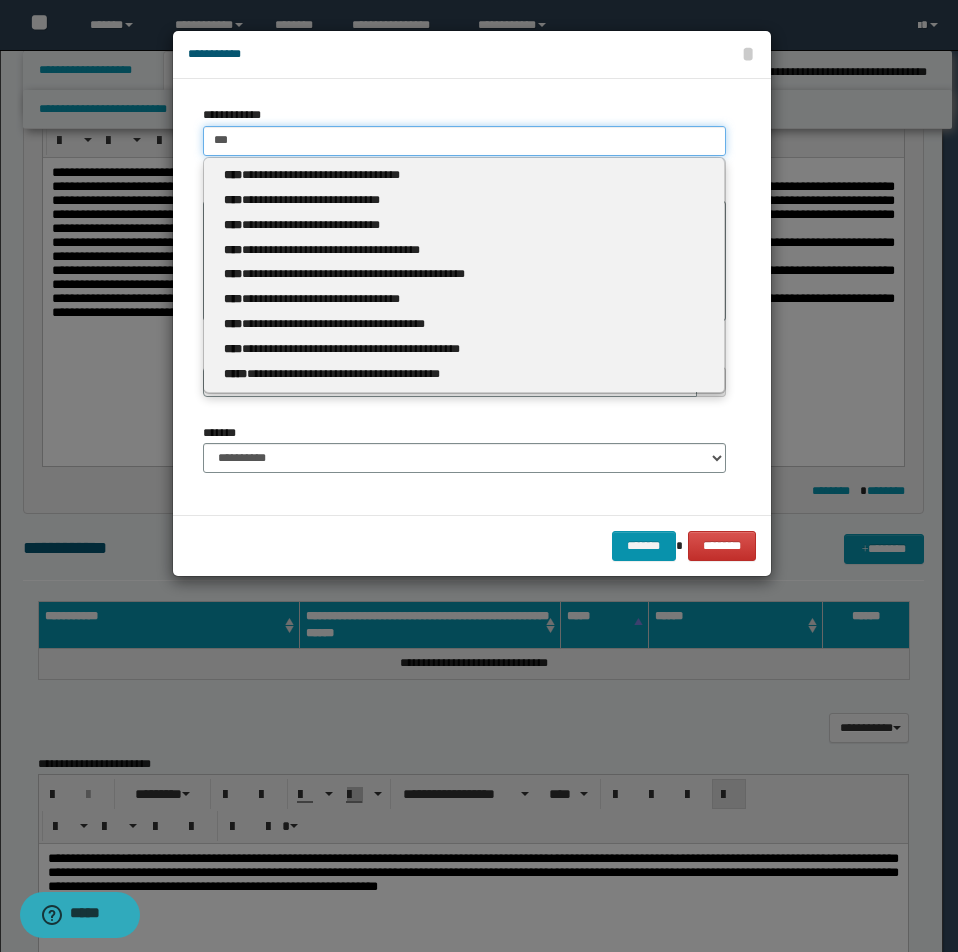 type 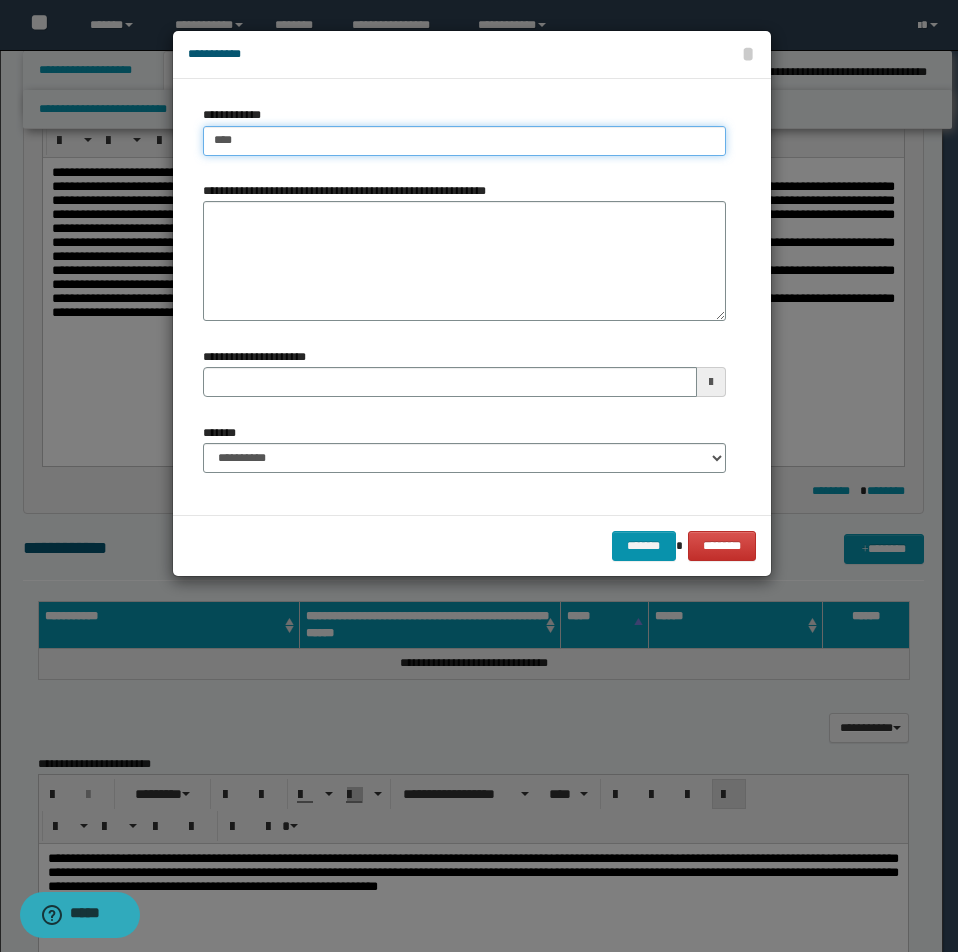 type on "****" 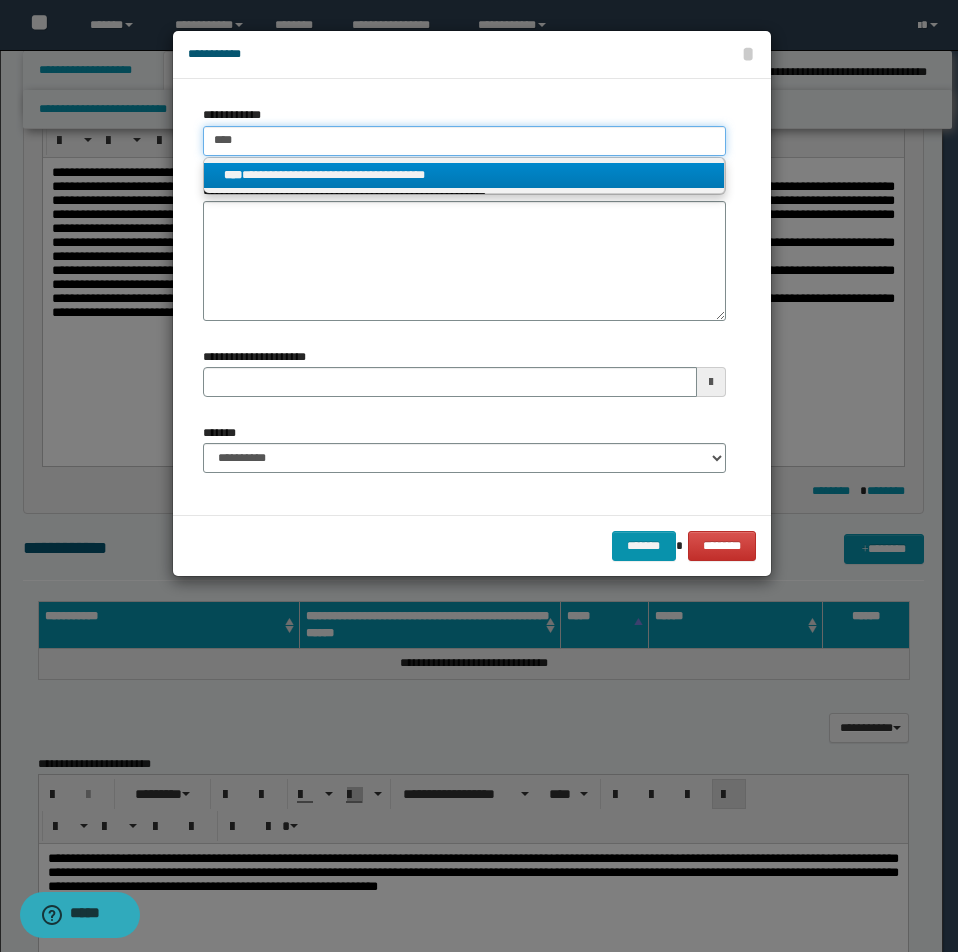 type on "****" 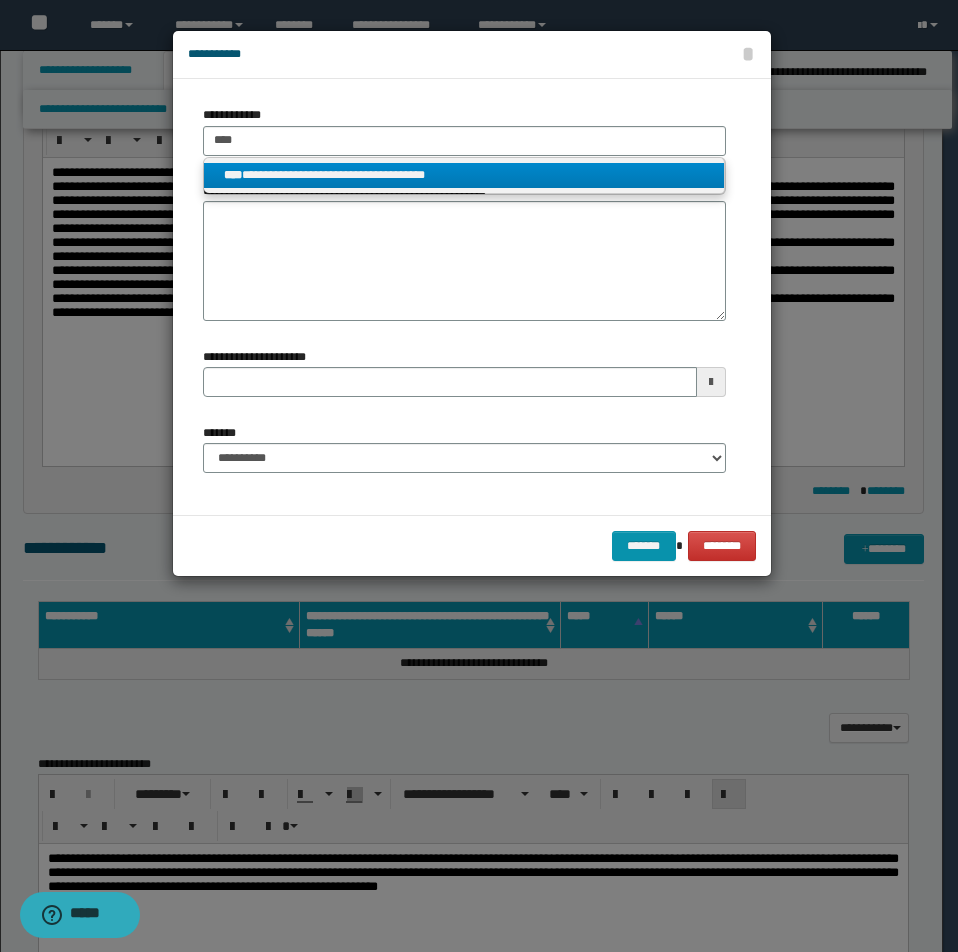 click on "**********" at bounding box center [464, 175] 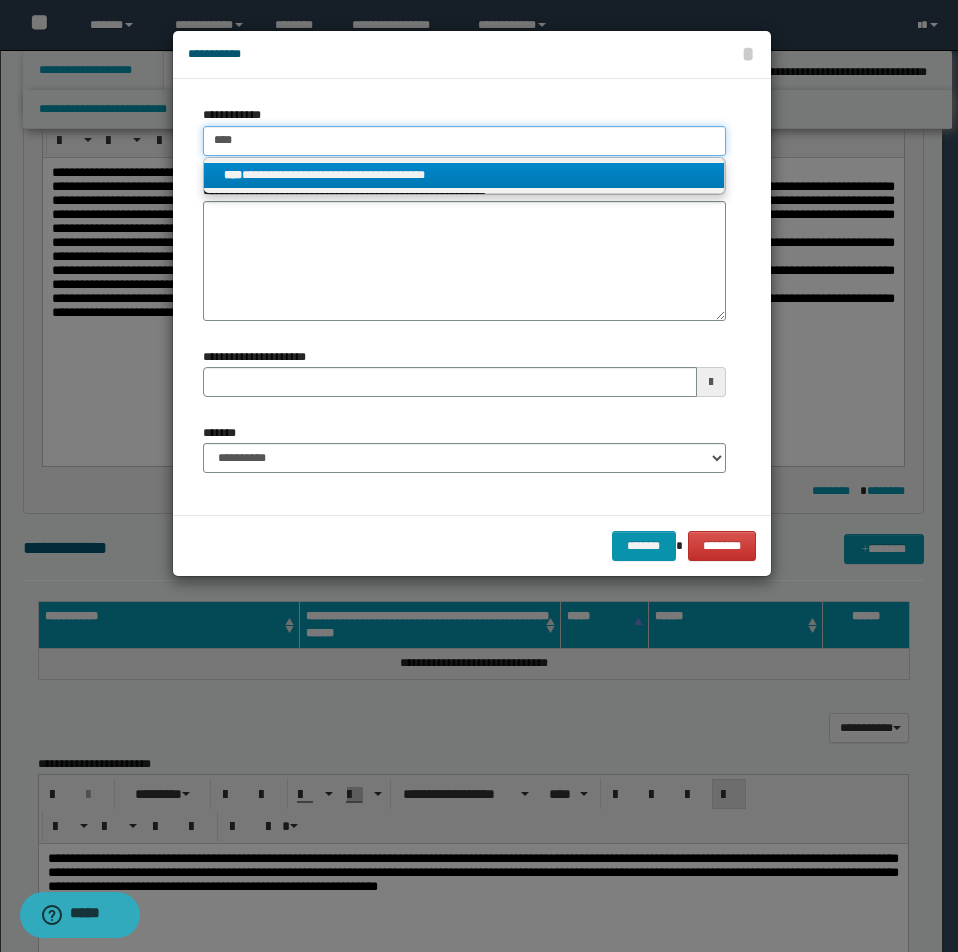 type 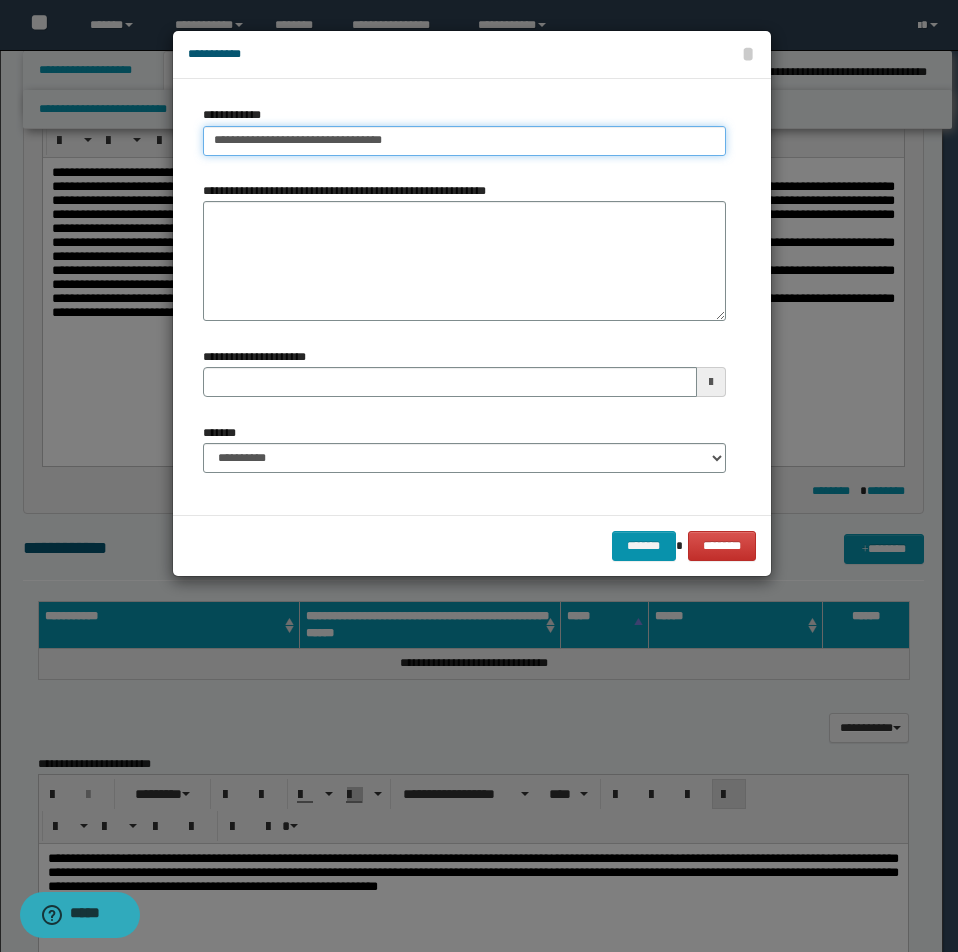 drag, startPoint x: 216, startPoint y: 141, endPoint x: 627, endPoint y: 141, distance: 411 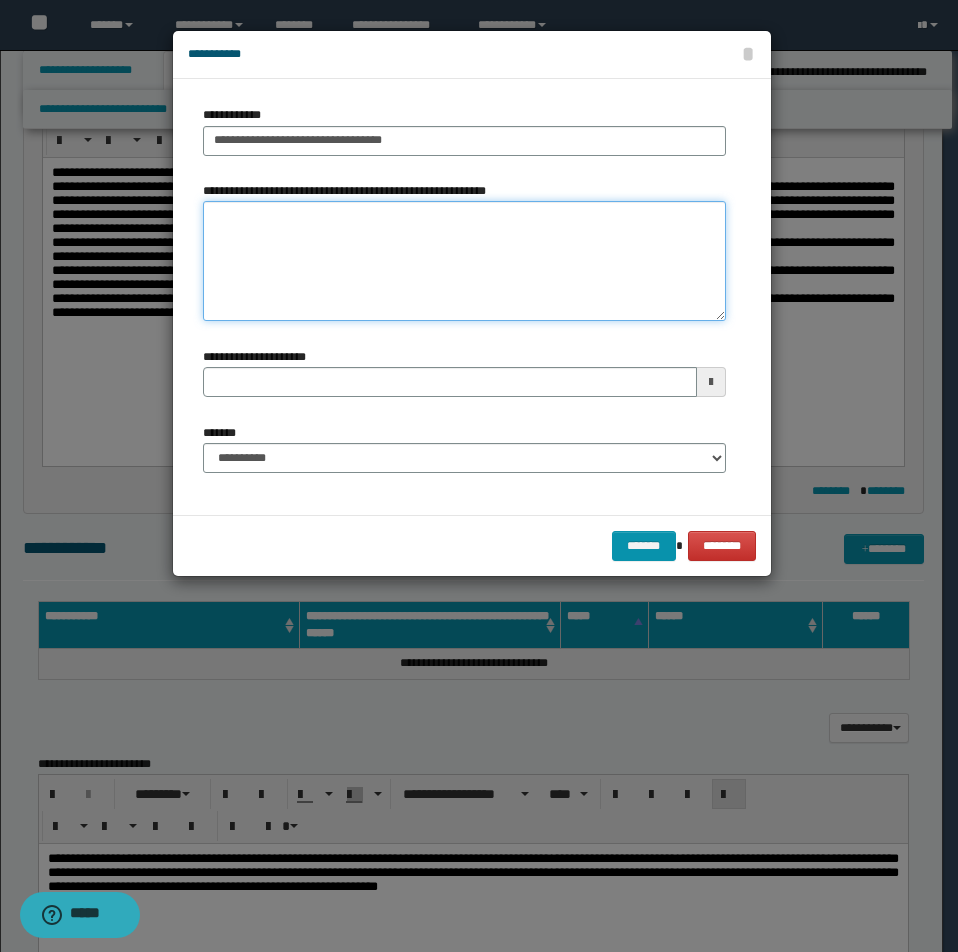 click on "**********" at bounding box center [464, 261] 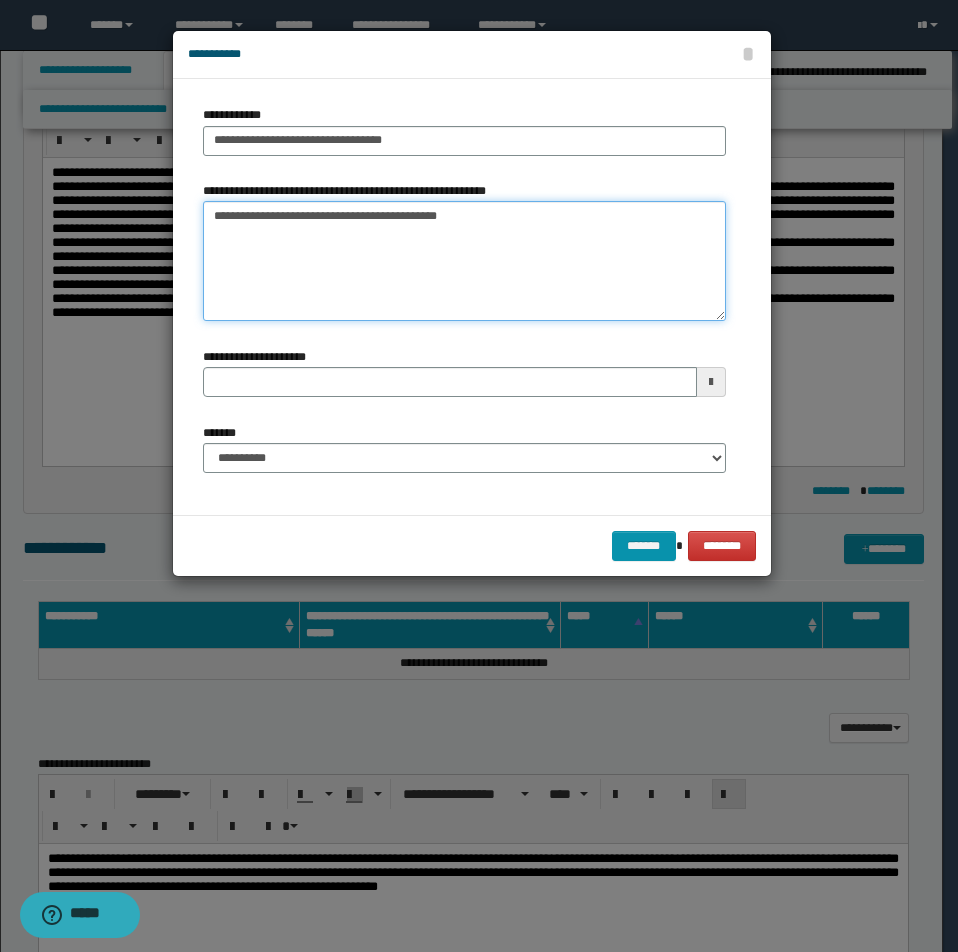 click on "**********" at bounding box center [464, 261] 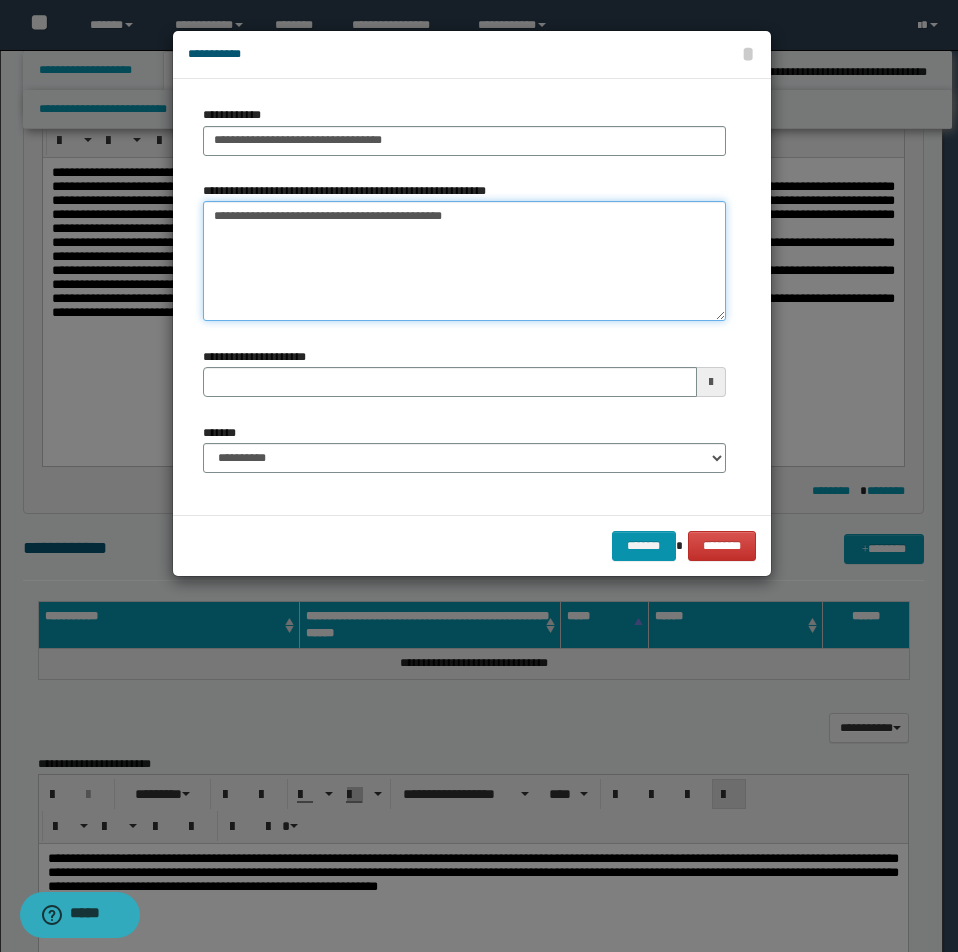 type on "**********" 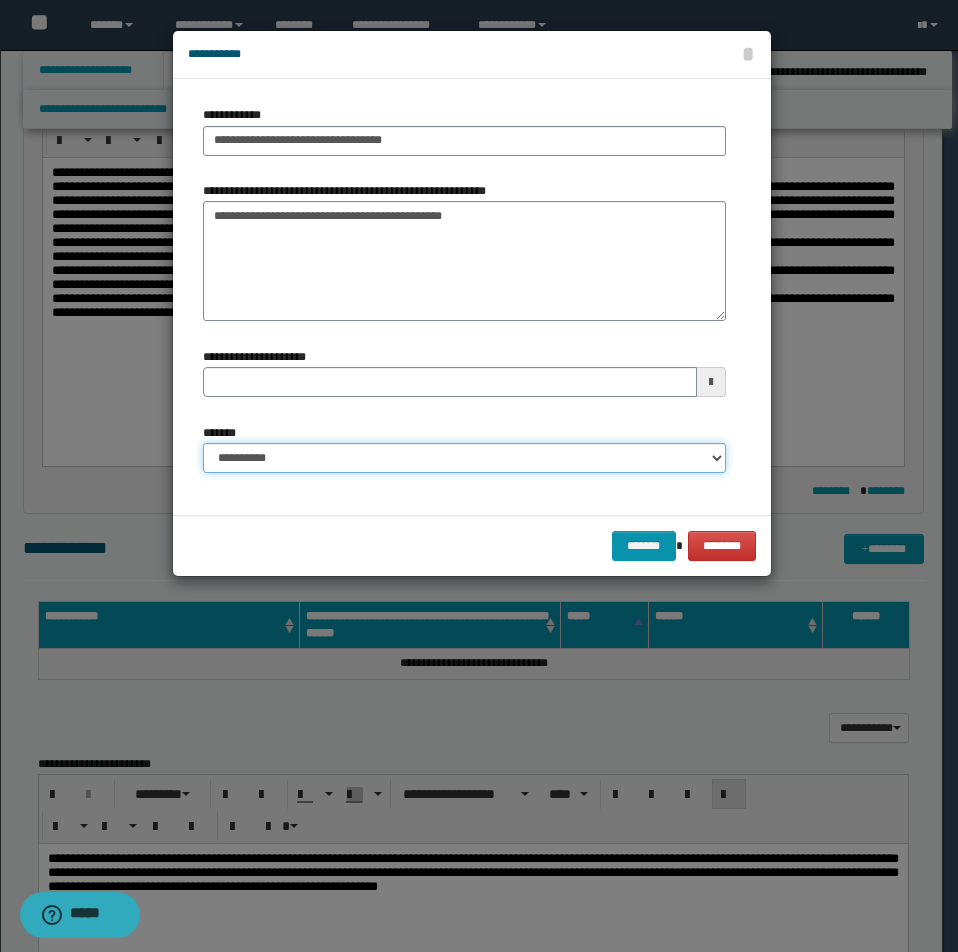 click on "**********" at bounding box center [464, 458] 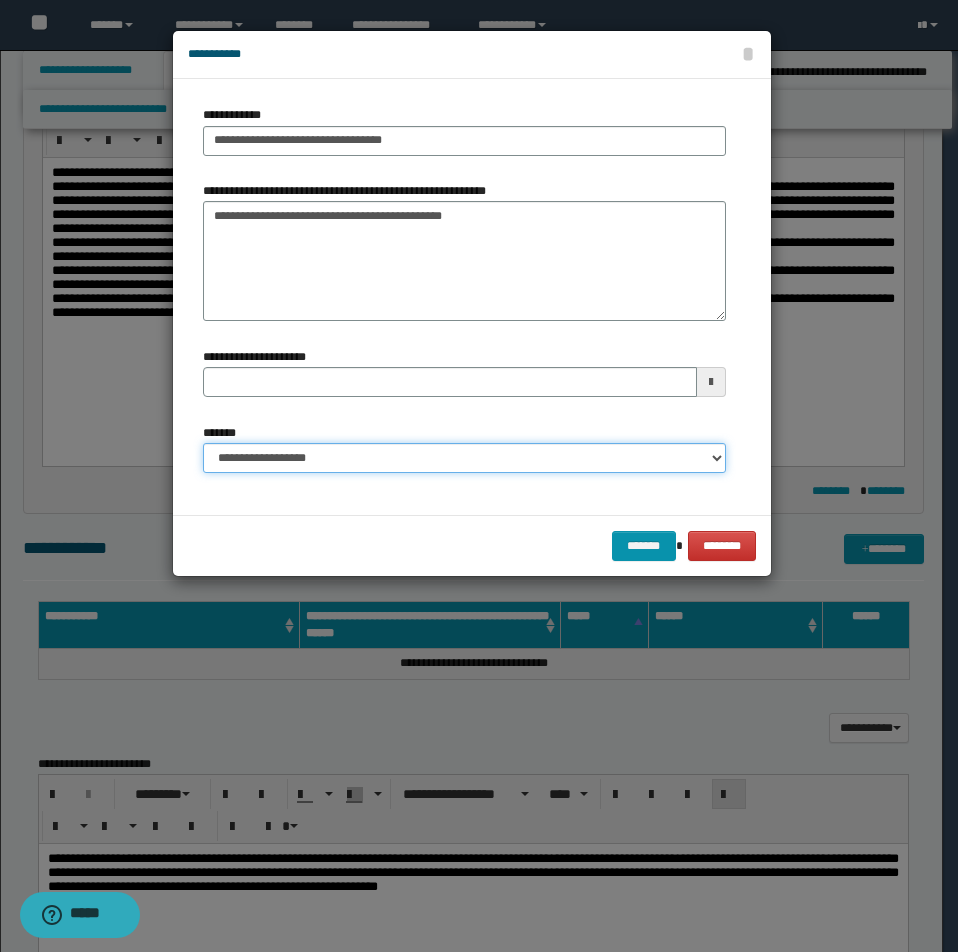 click on "**********" at bounding box center (464, 458) 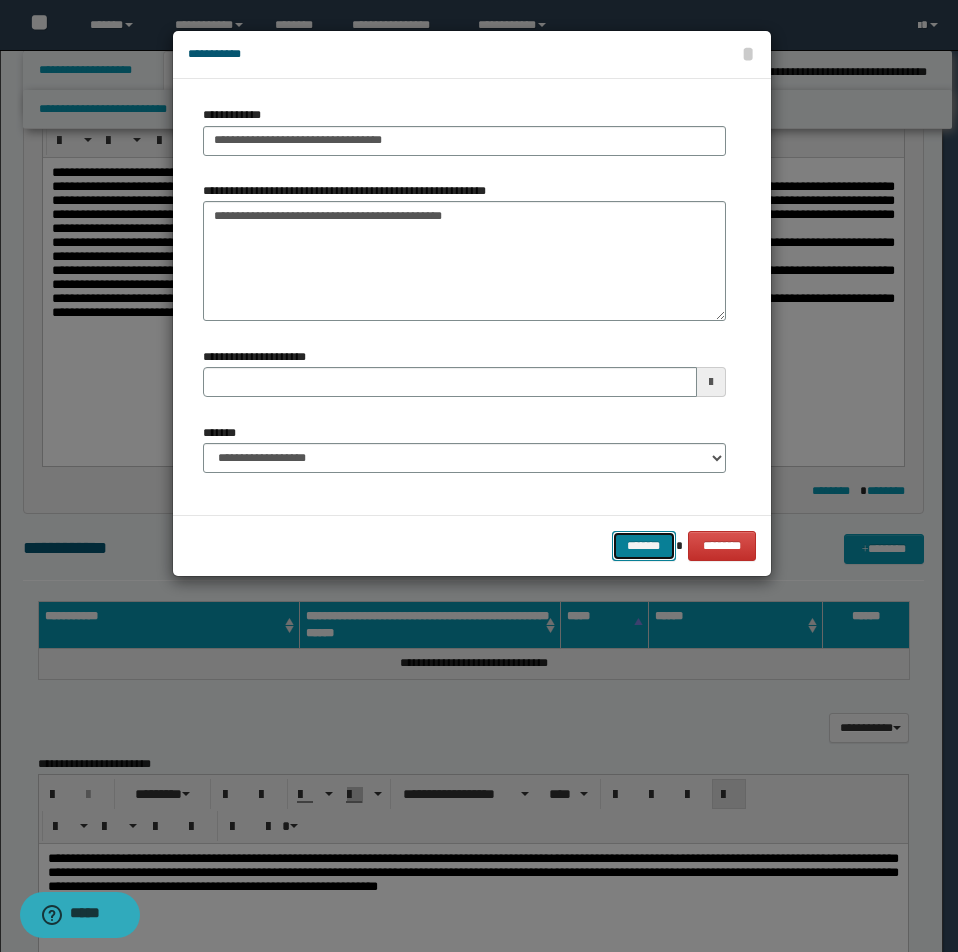 click on "*******" at bounding box center [644, 546] 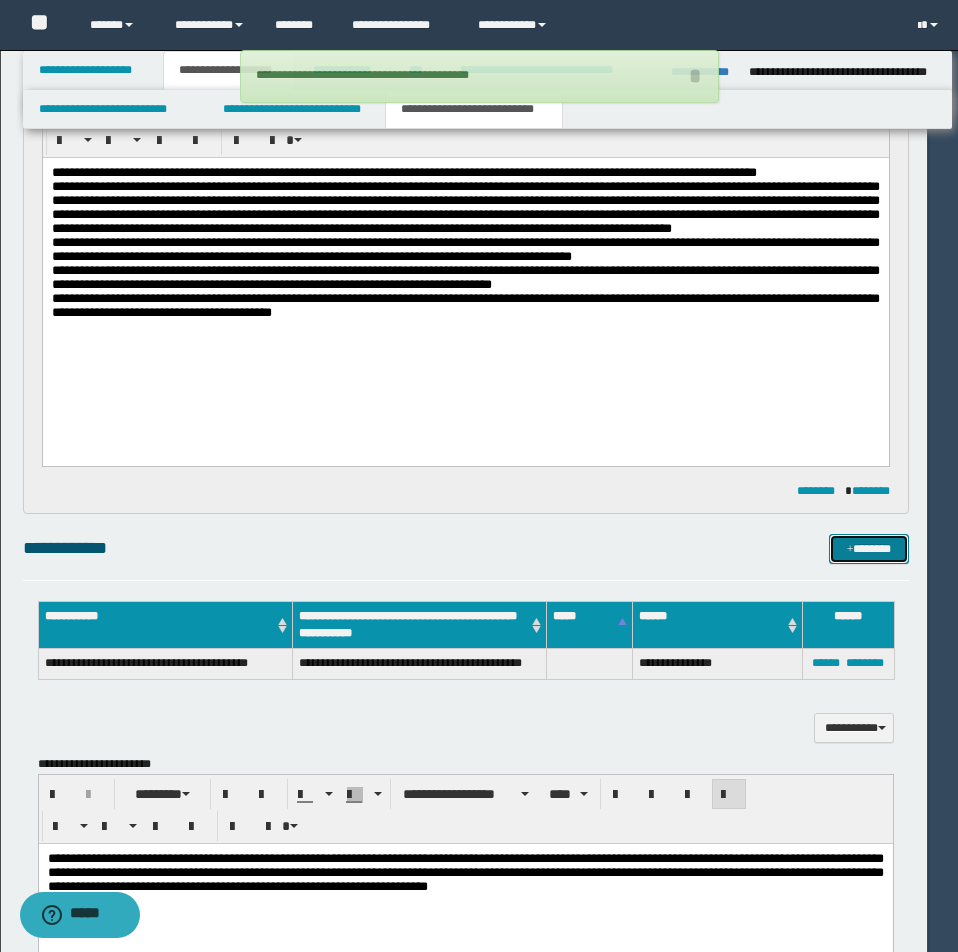 type 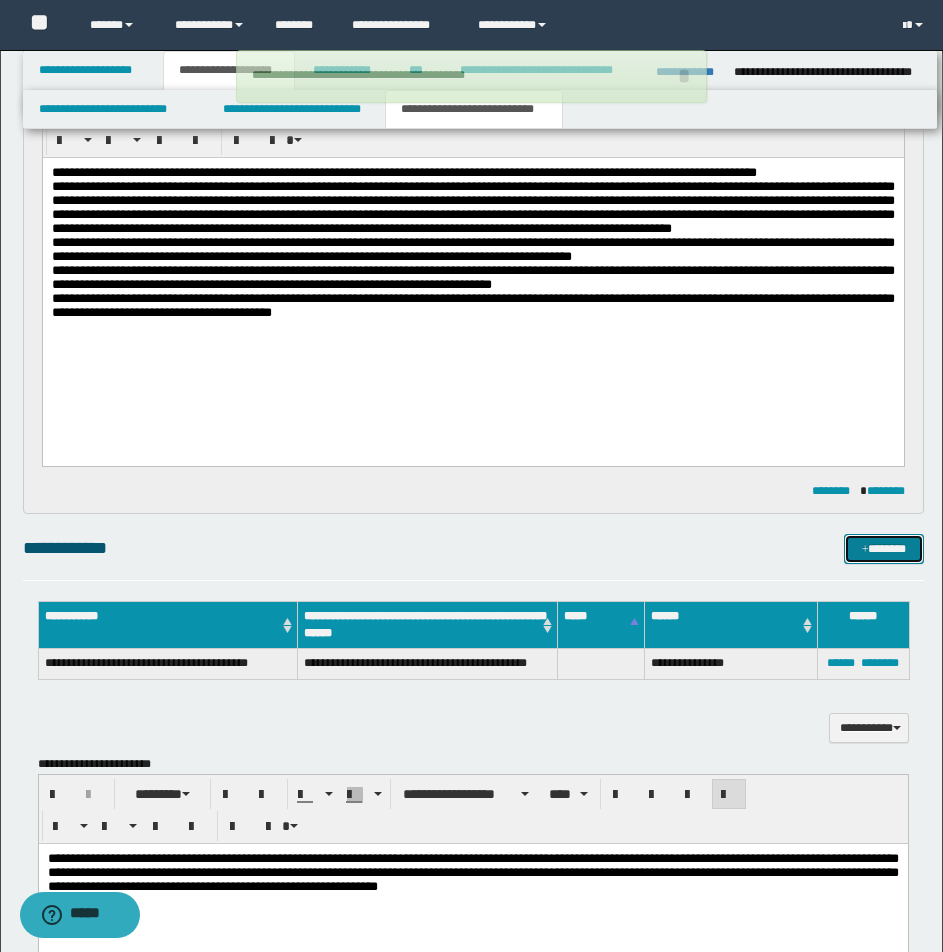 click on "*******" at bounding box center (884, 549) 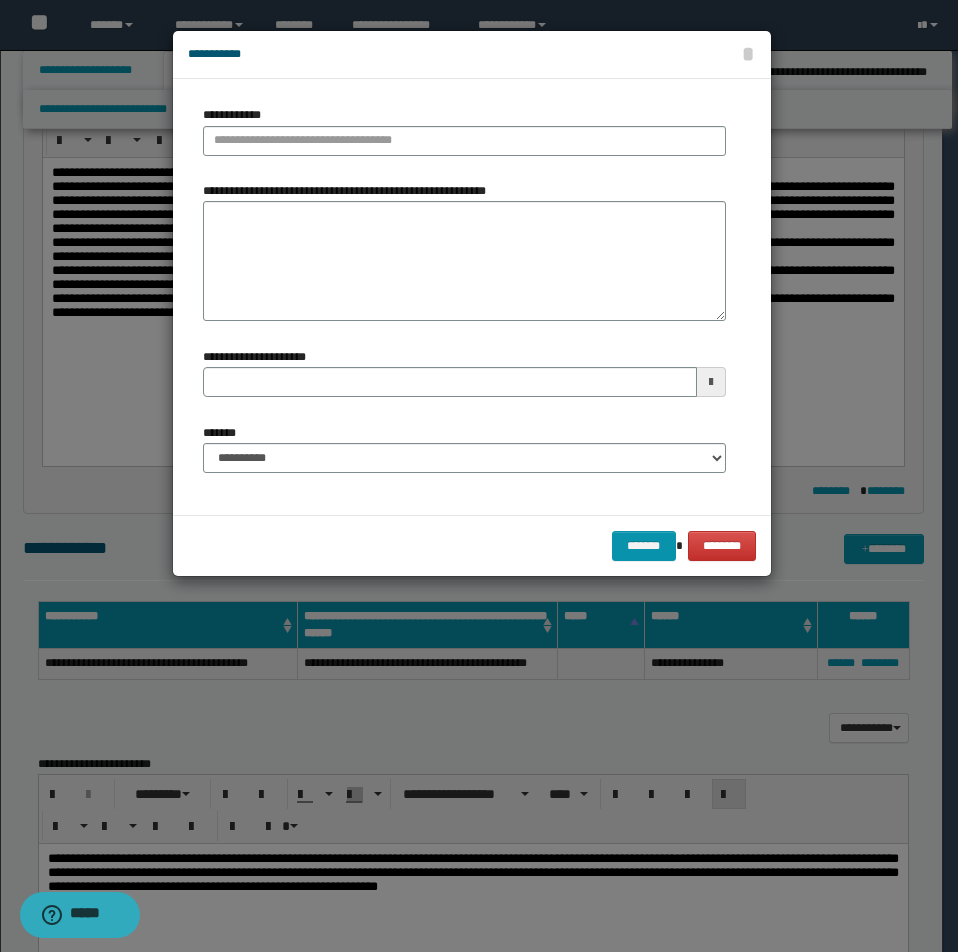 type 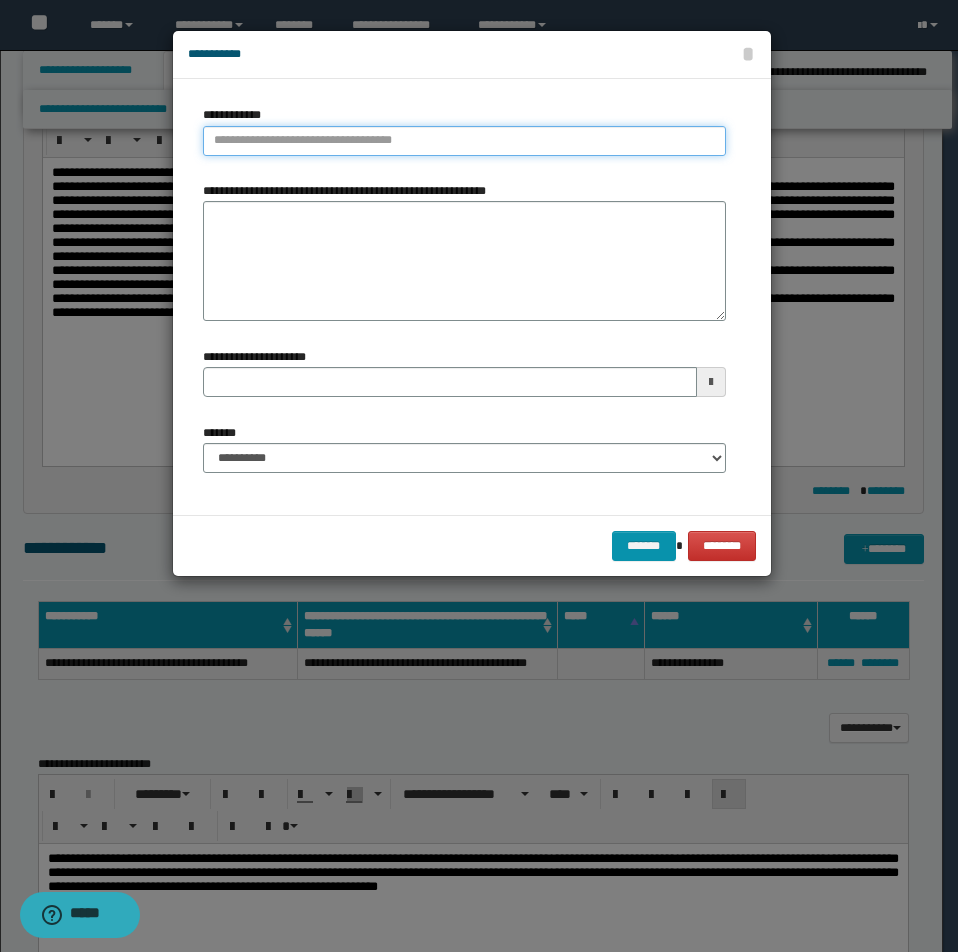 type on "**********" 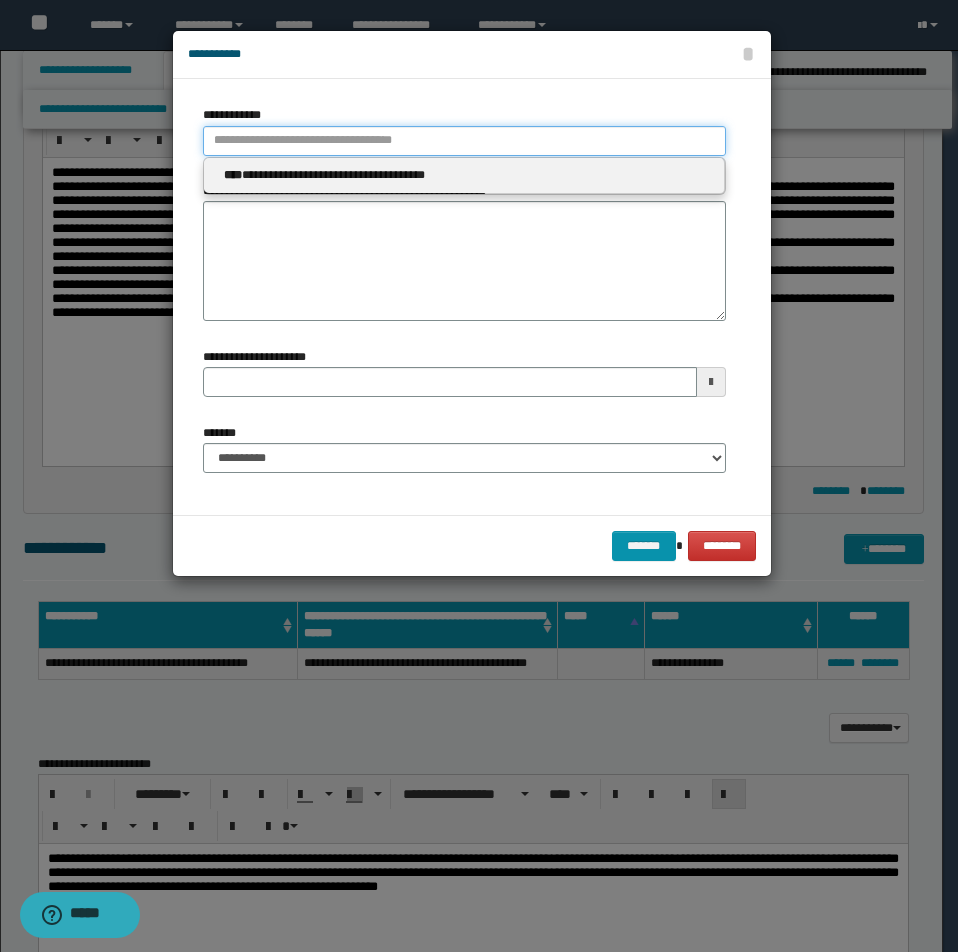 click on "**********" at bounding box center [464, 141] 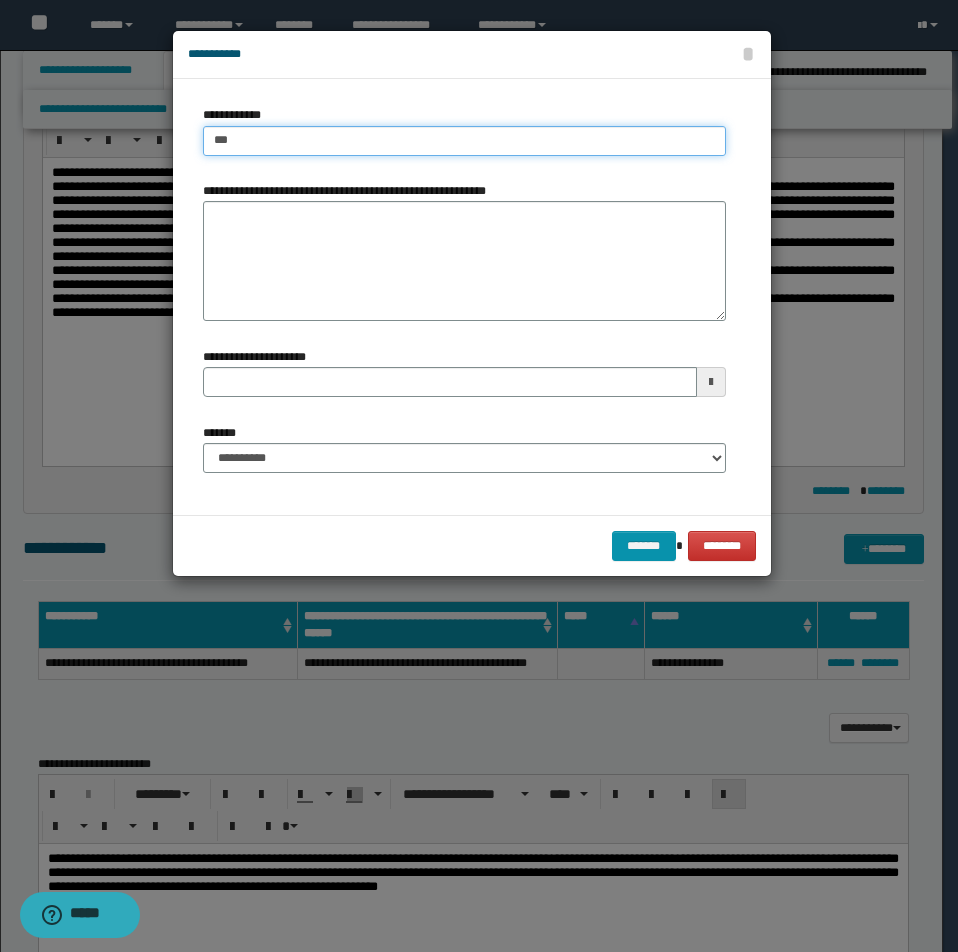 type on "****" 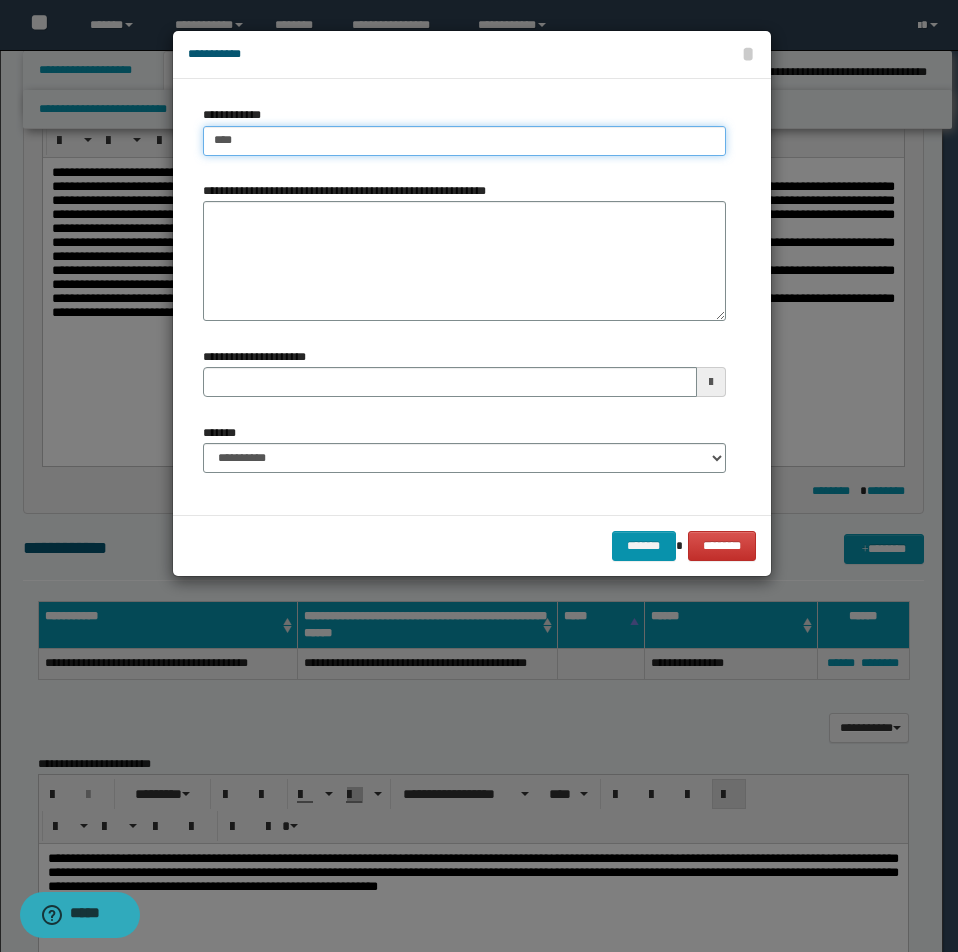 type on "****" 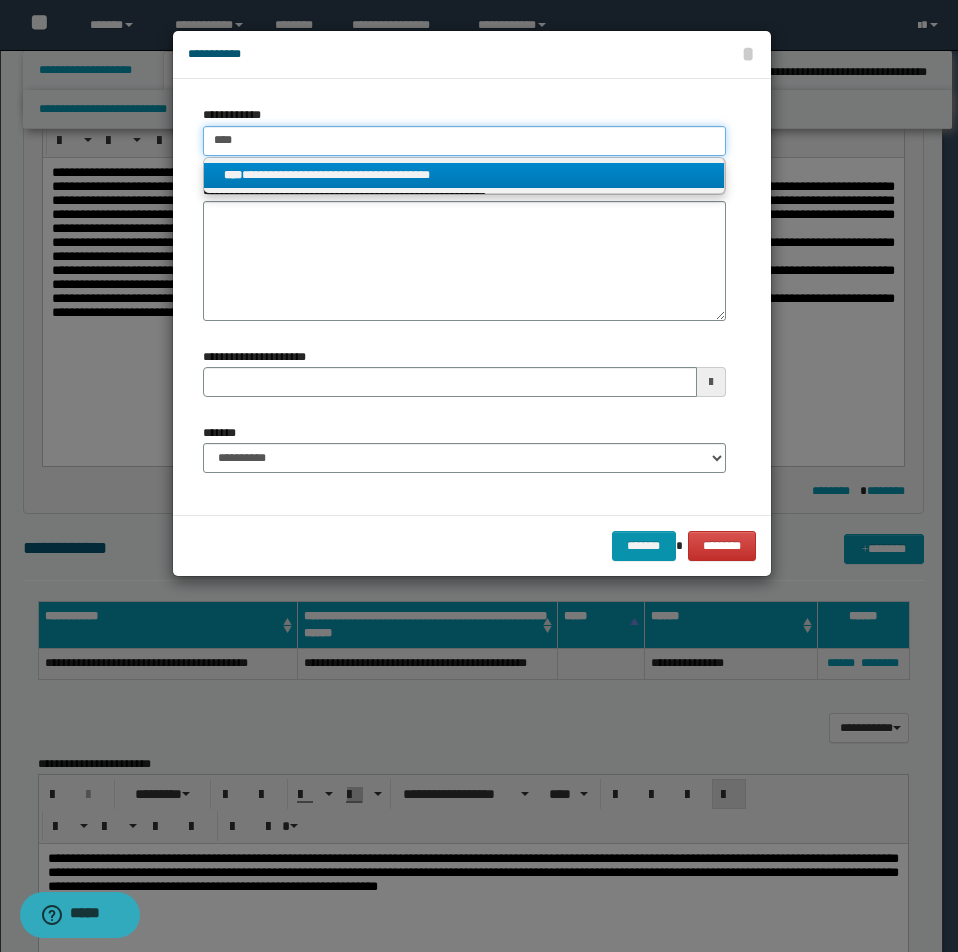 type on "****" 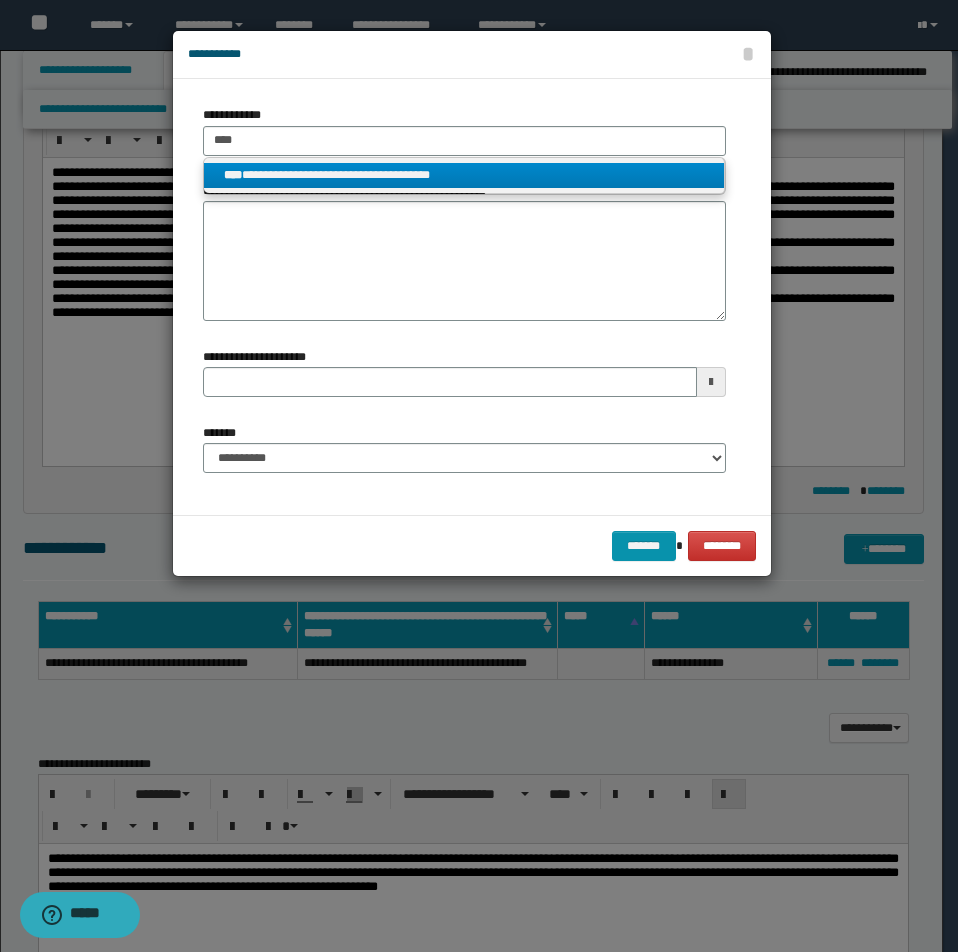 click on "**********" at bounding box center (464, 175) 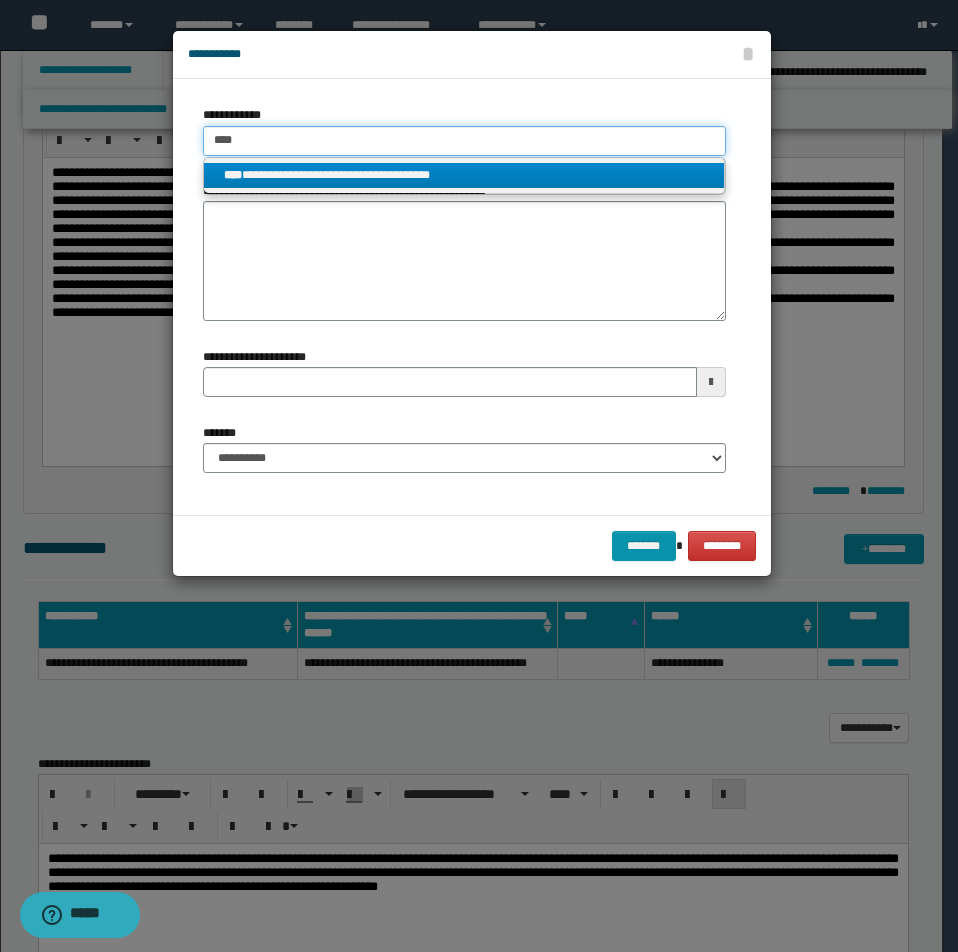 type 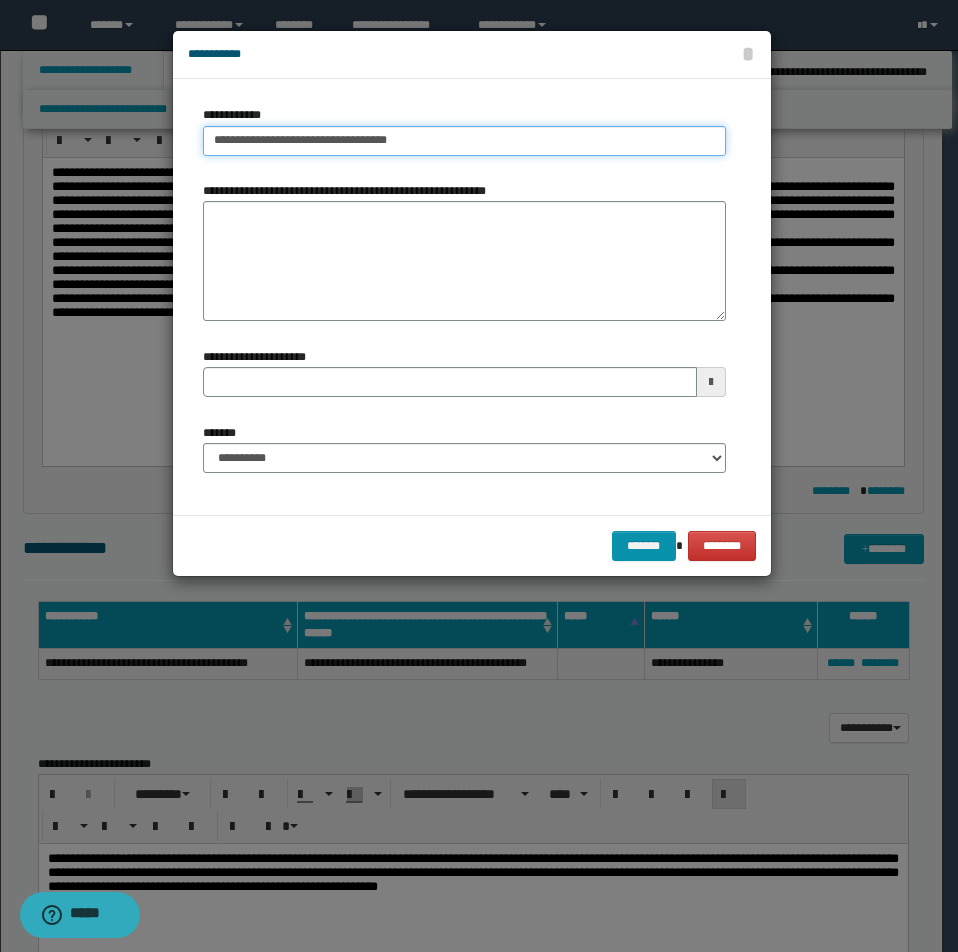 drag, startPoint x: 215, startPoint y: 138, endPoint x: 647, endPoint y: 158, distance: 432.4627 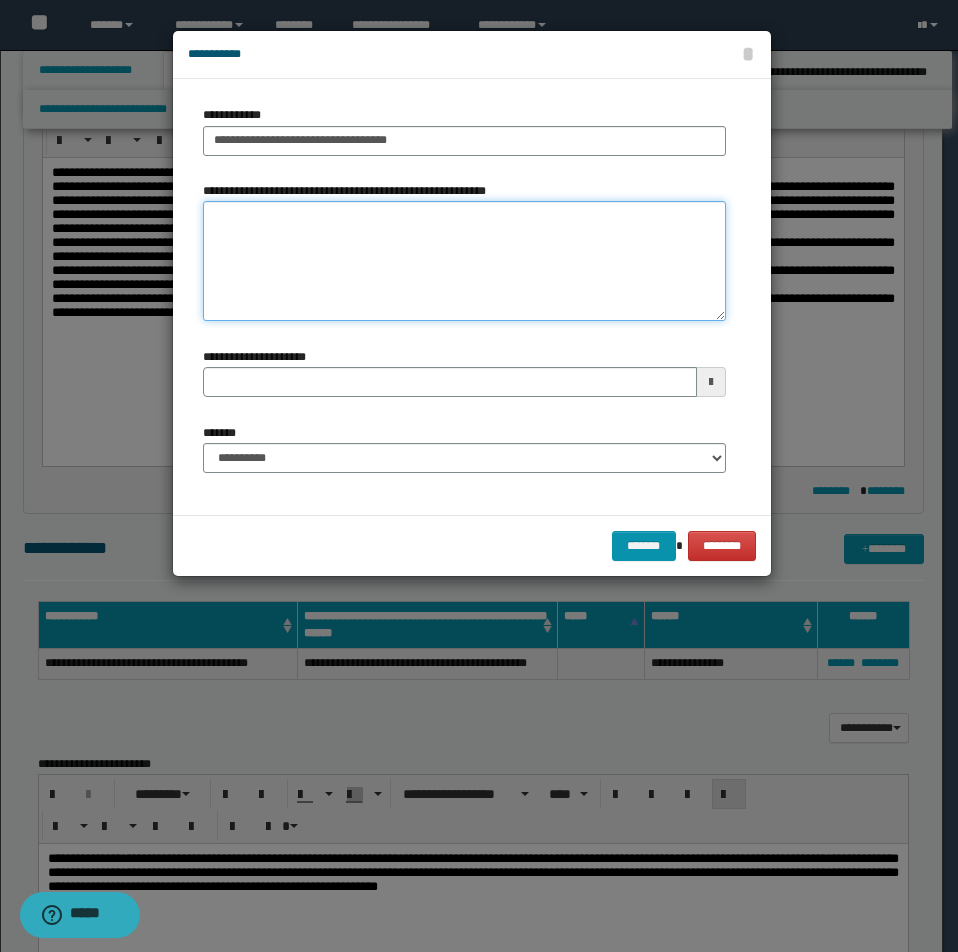 click on "**********" at bounding box center [464, 261] 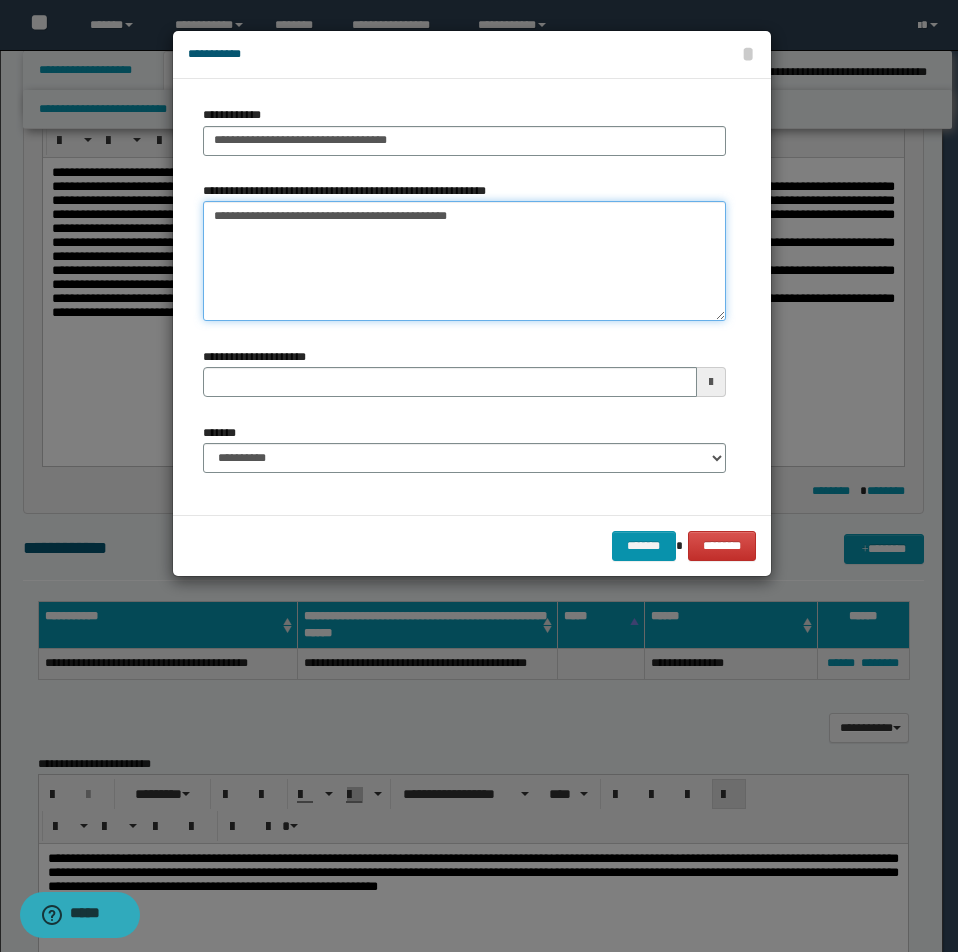 type on "**********" 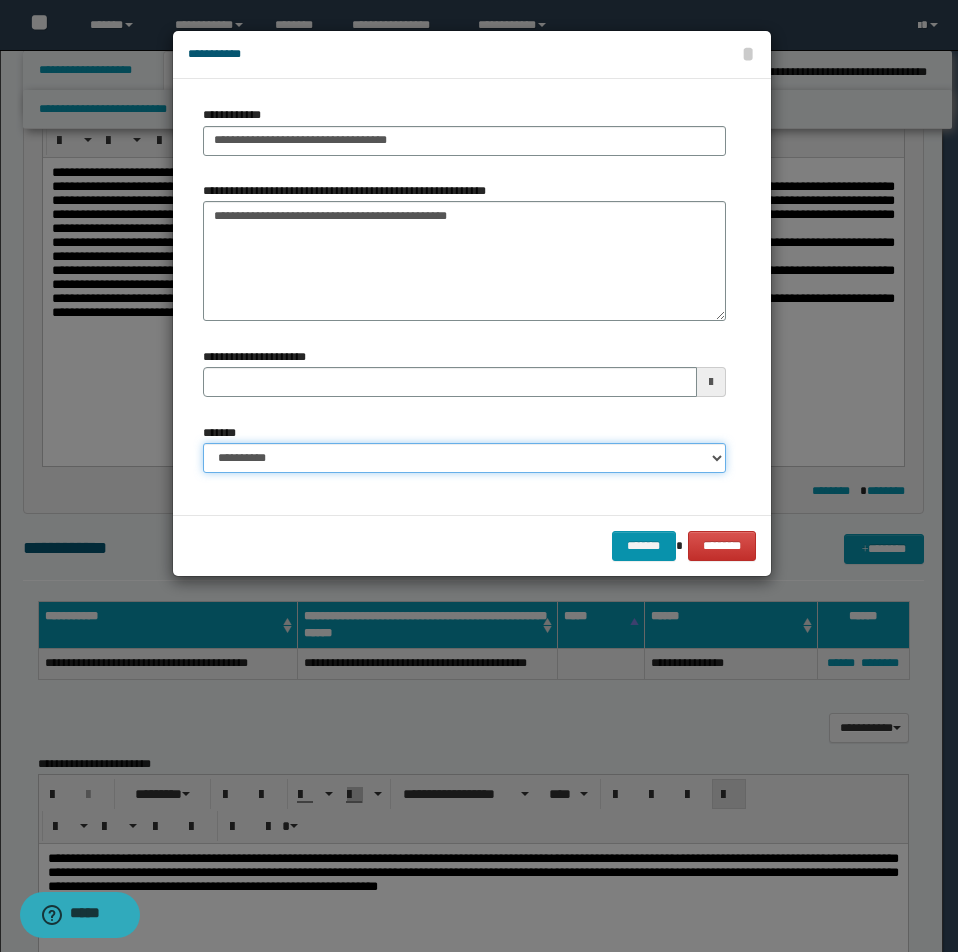click on "**********" at bounding box center [464, 458] 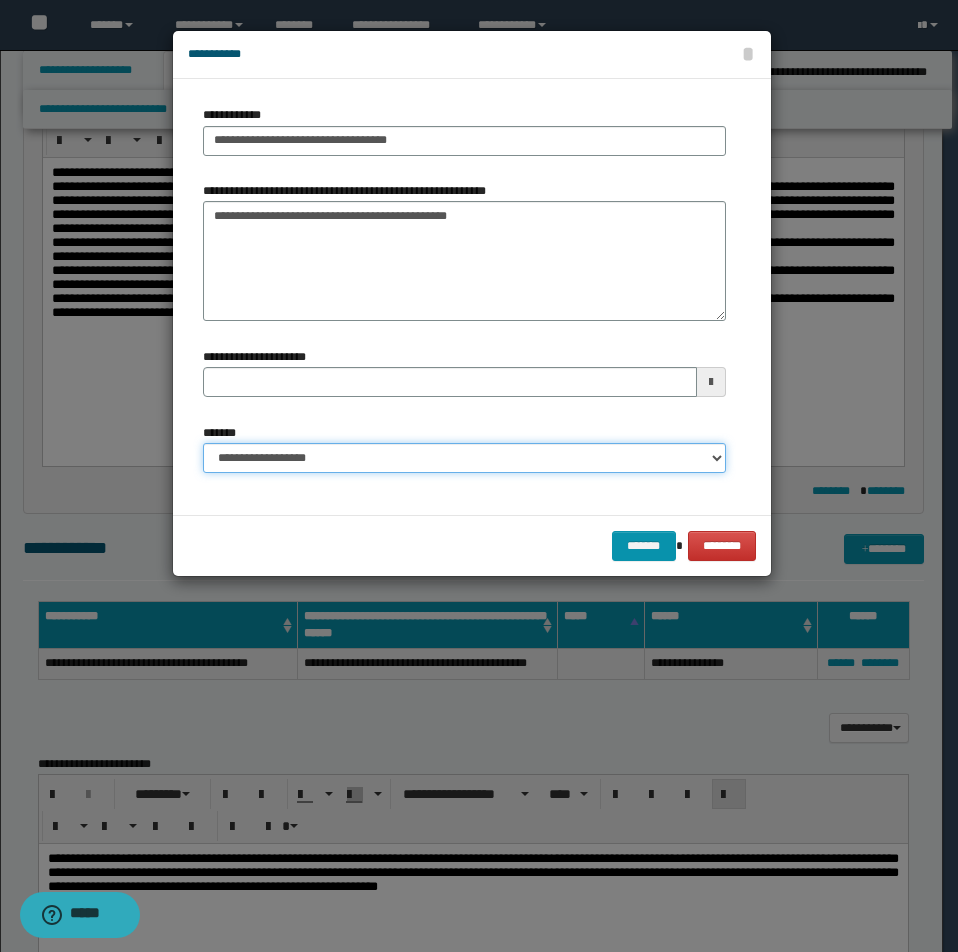 click on "**********" at bounding box center [464, 458] 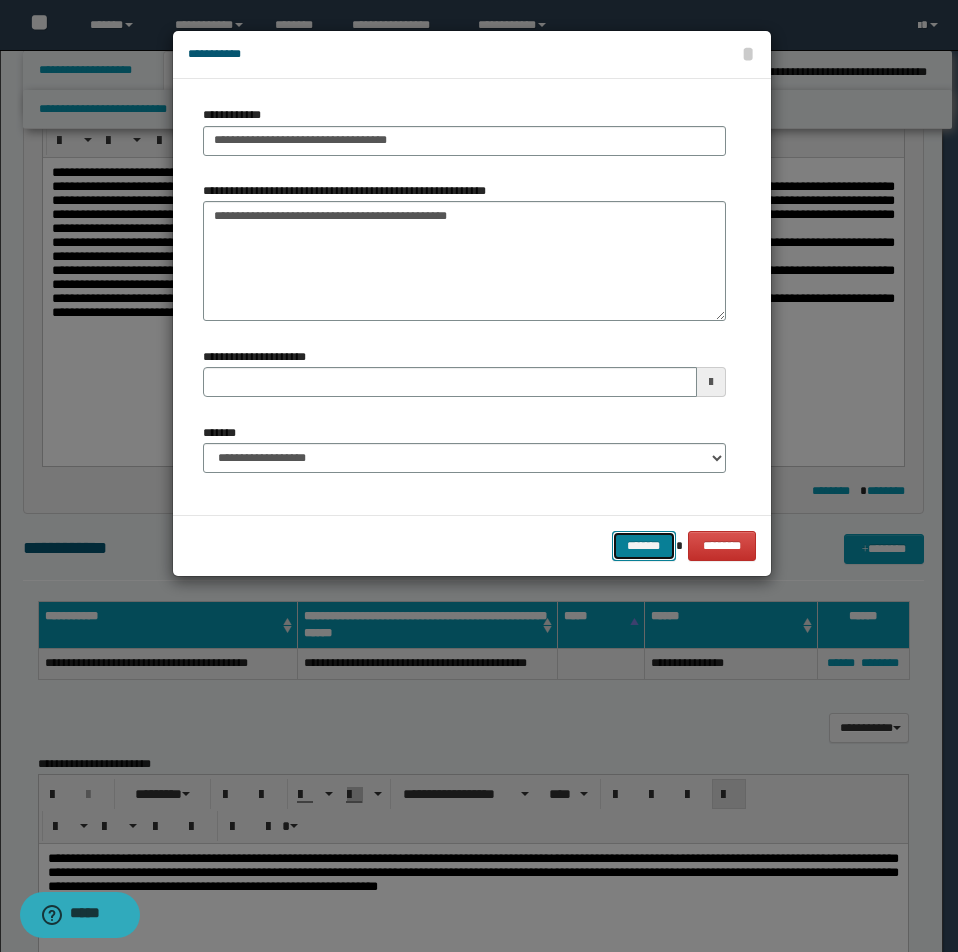 click on "*******" at bounding box center (644, 546) 